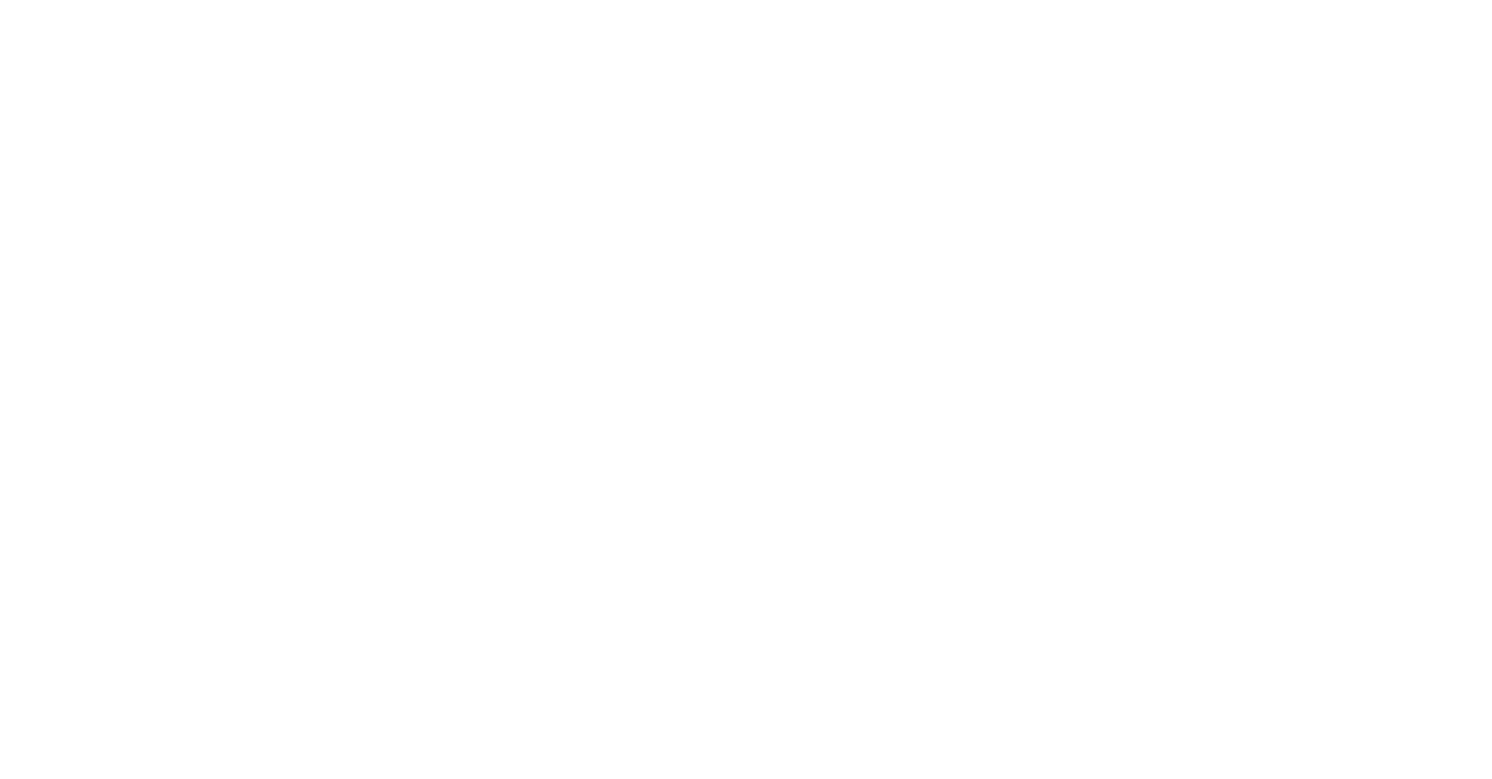 scroll, scrollTop: 0, scrollLeft: 0, axis: both 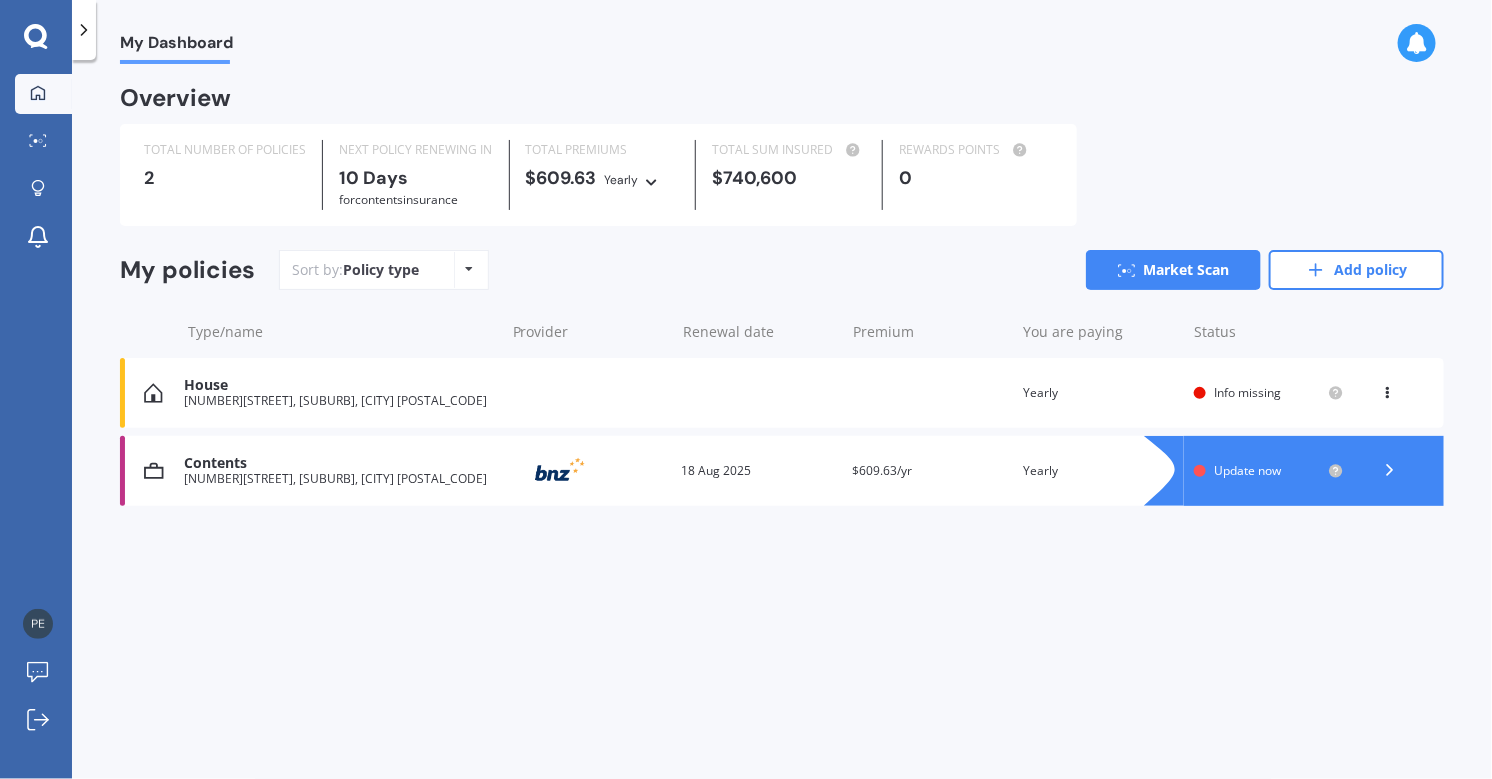 click on "Update now" at bounding box center (1247, 470) 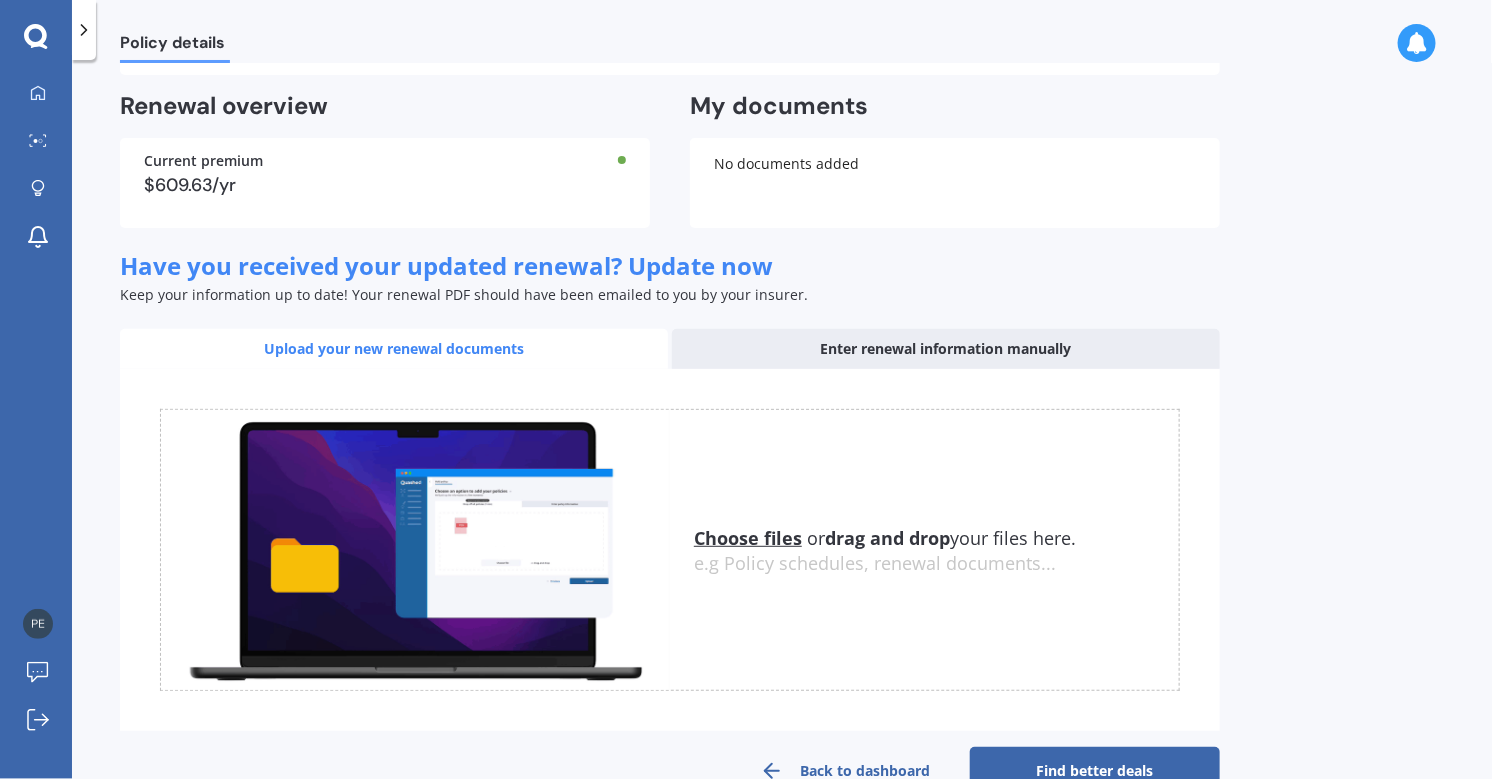 scroll, scrollTop: 202, scrollLeft: 0, axis: vertical 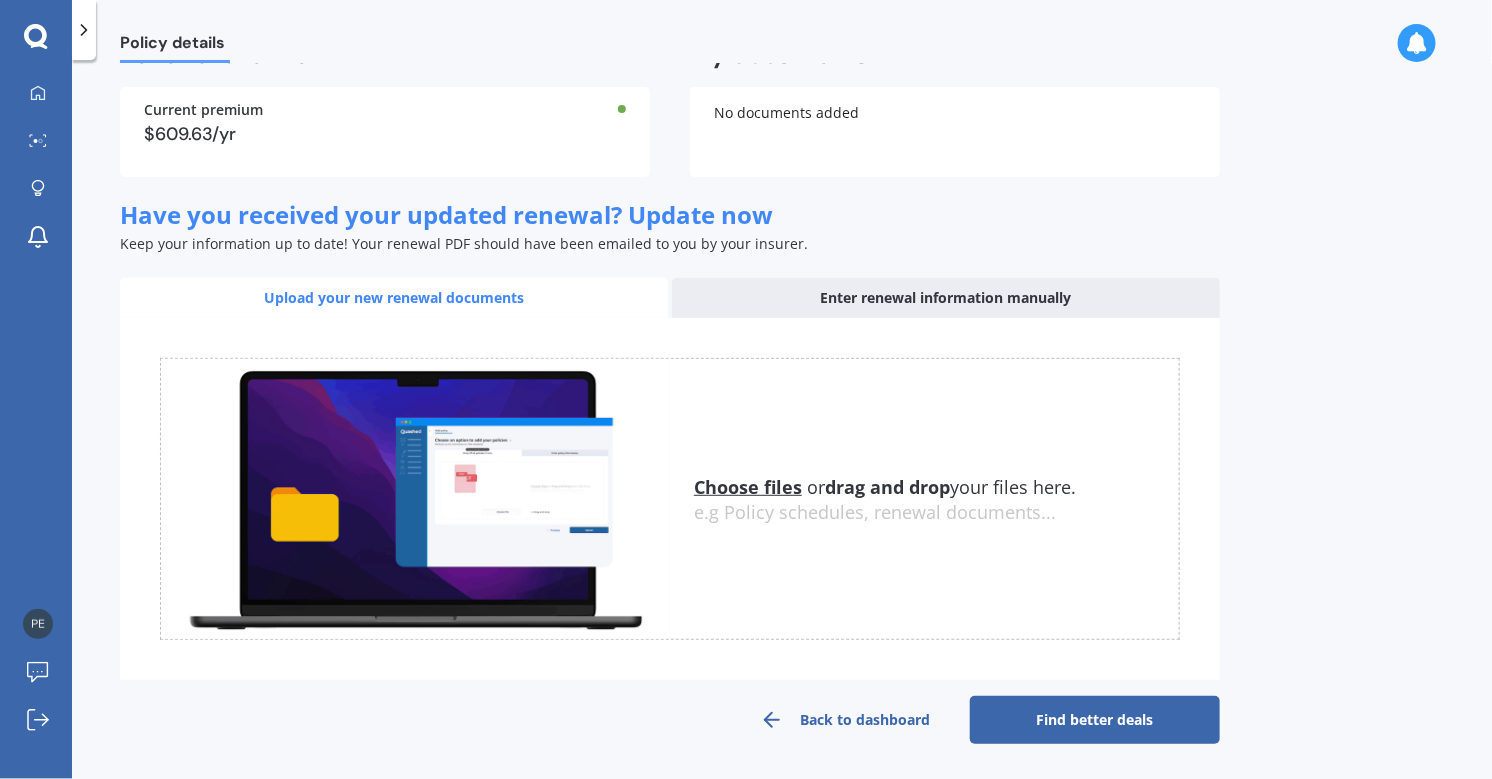click on "Find better deals" at bounding box center (1095, 720) 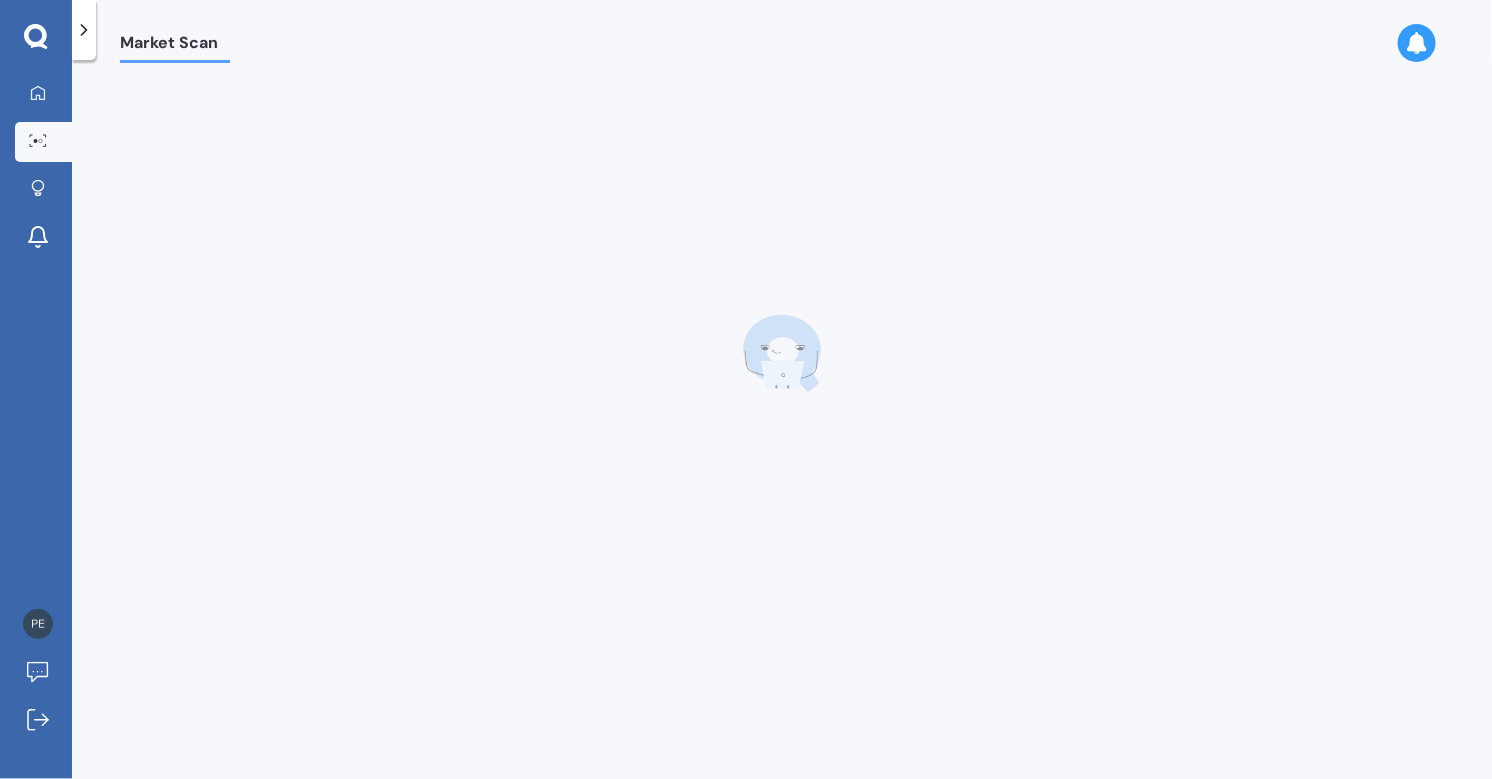 scroll, scrollTop: 0, scrollLeft: 0, axis: both 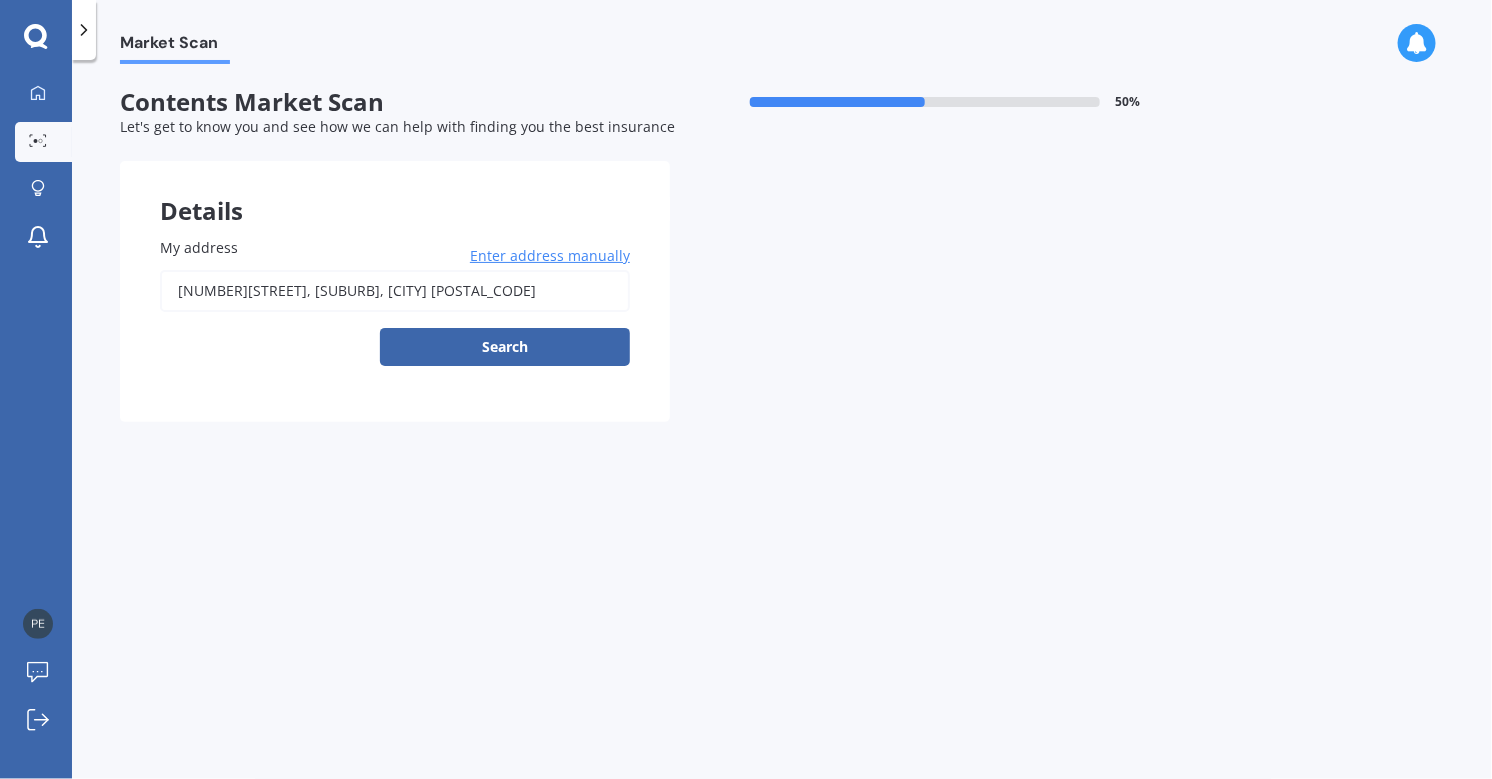 click on "Search" at bounding box center (505, 347) 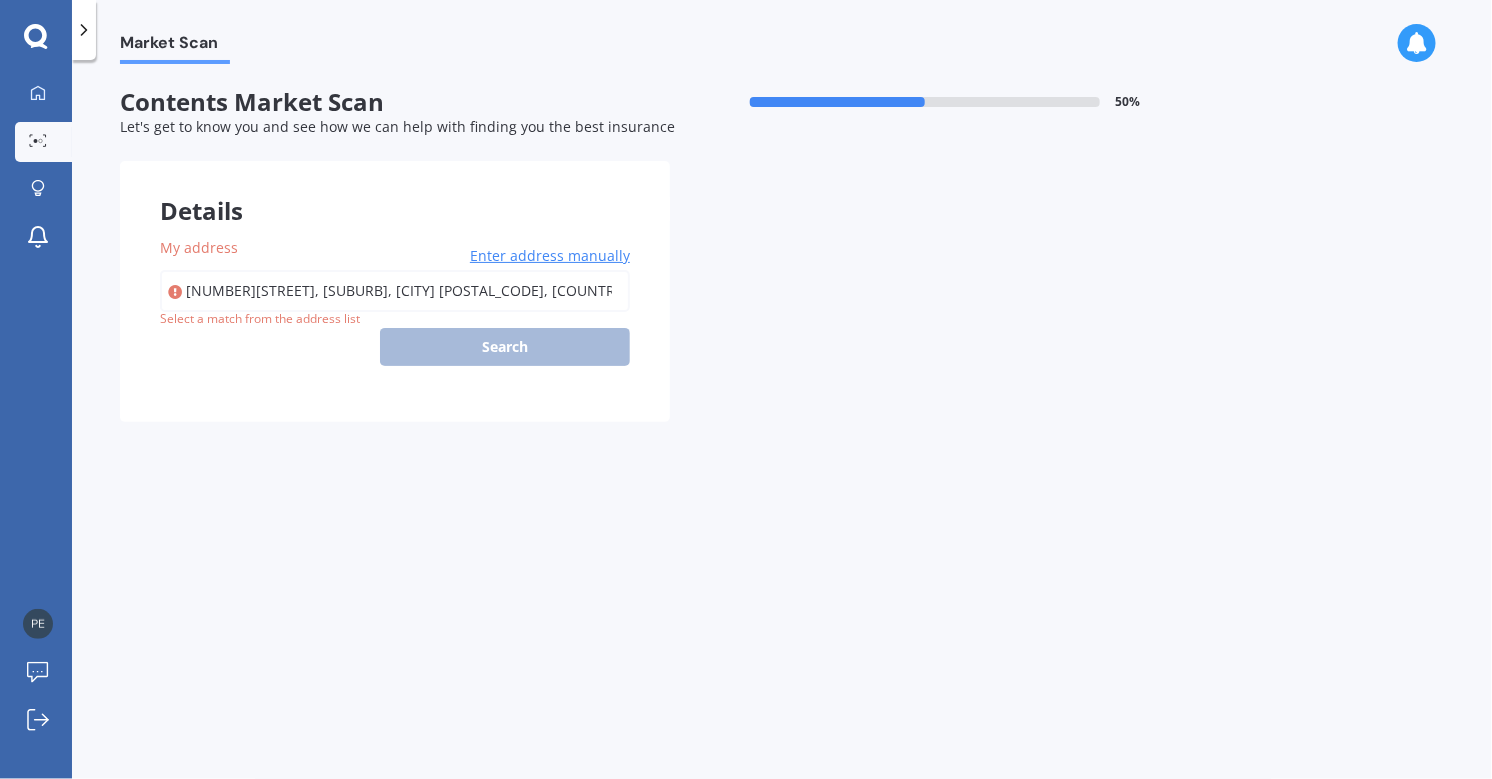 type on "[NUMBER][STREET], [SUBURB], [CITY] [POSTAL_CODE]" 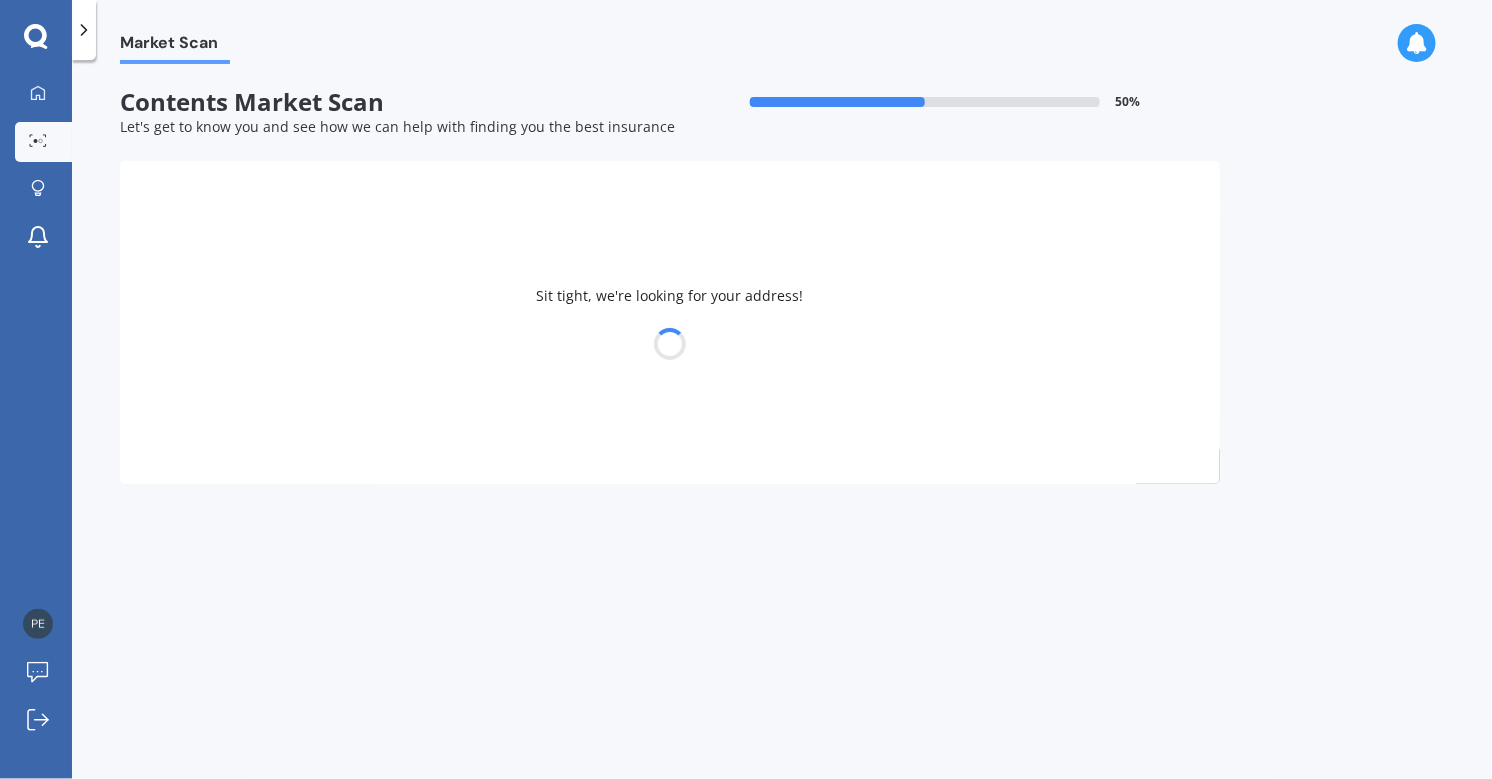 select on "18" 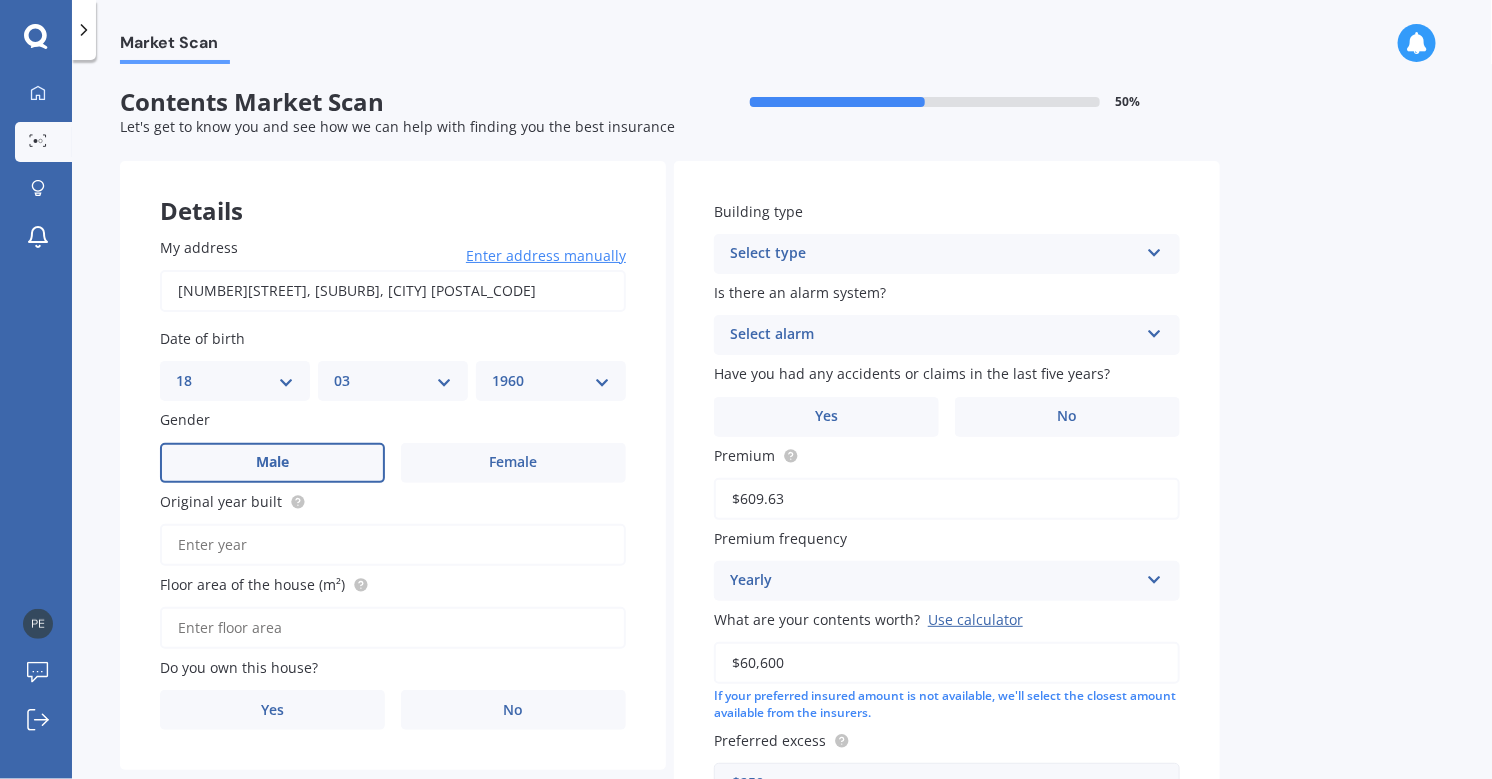 click on "Original year built" at bounding box center [393, 545] 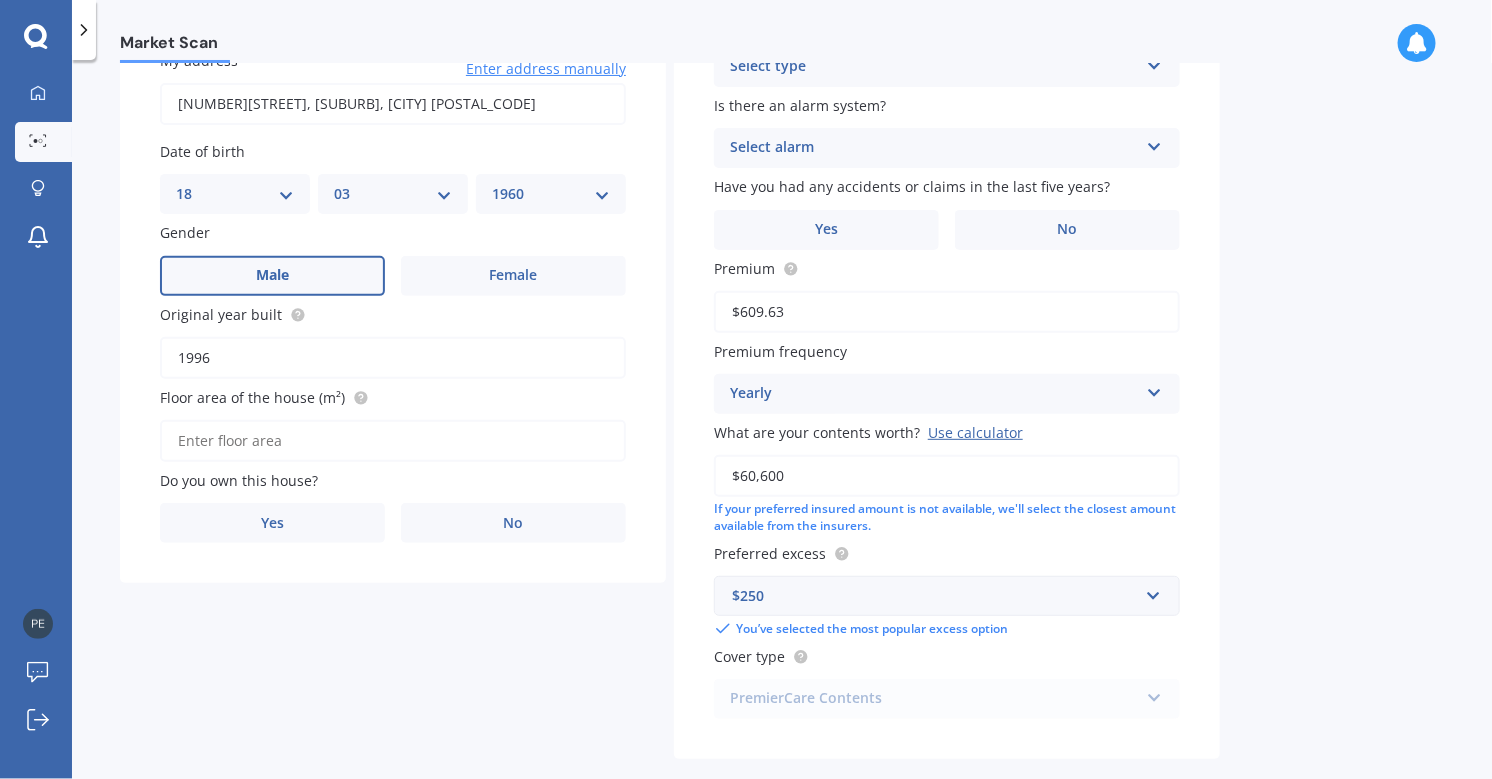 scroll, scrollTop: 204, scrollLeft: 0, axis: vertical 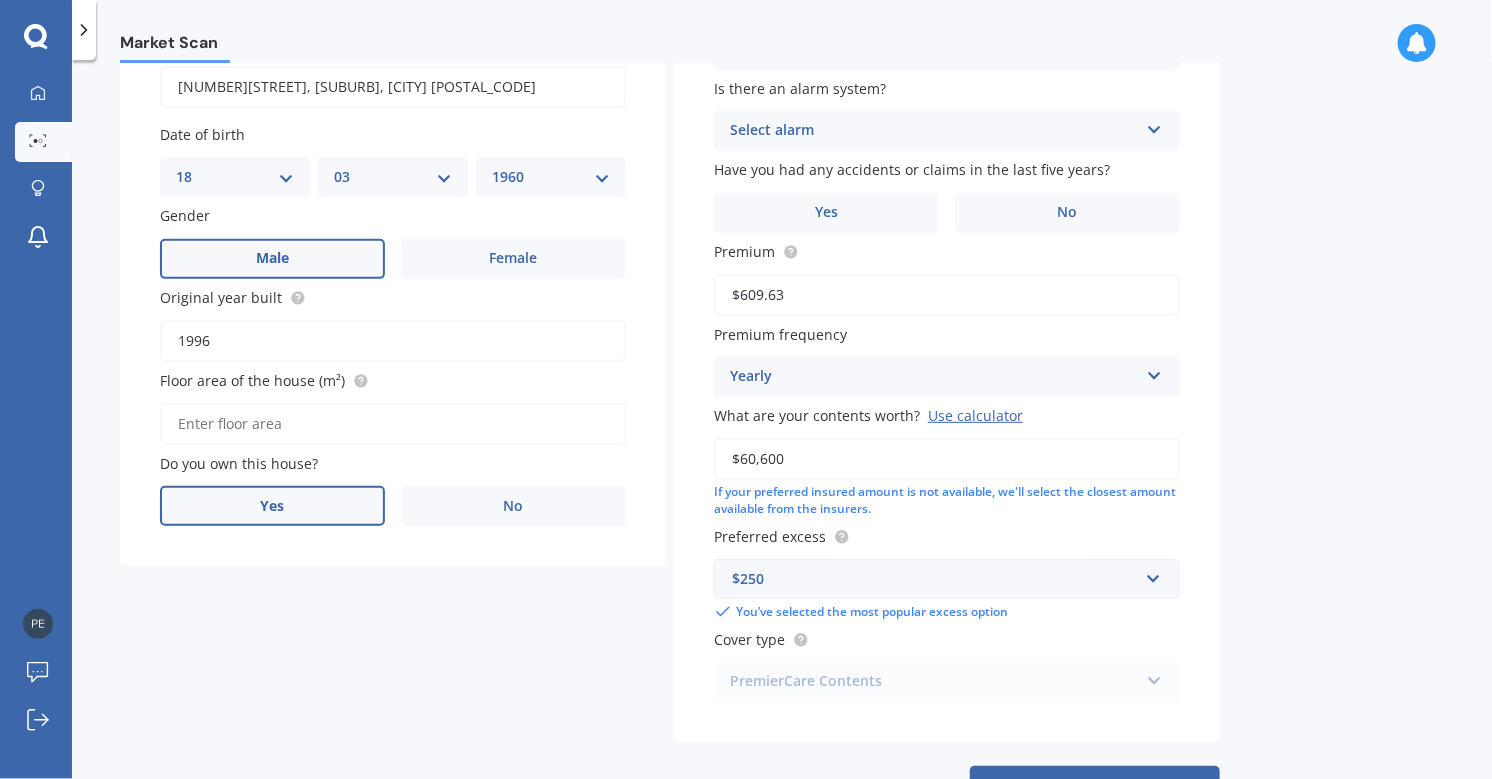 click on "Yes" at bounding box center [273, 506] 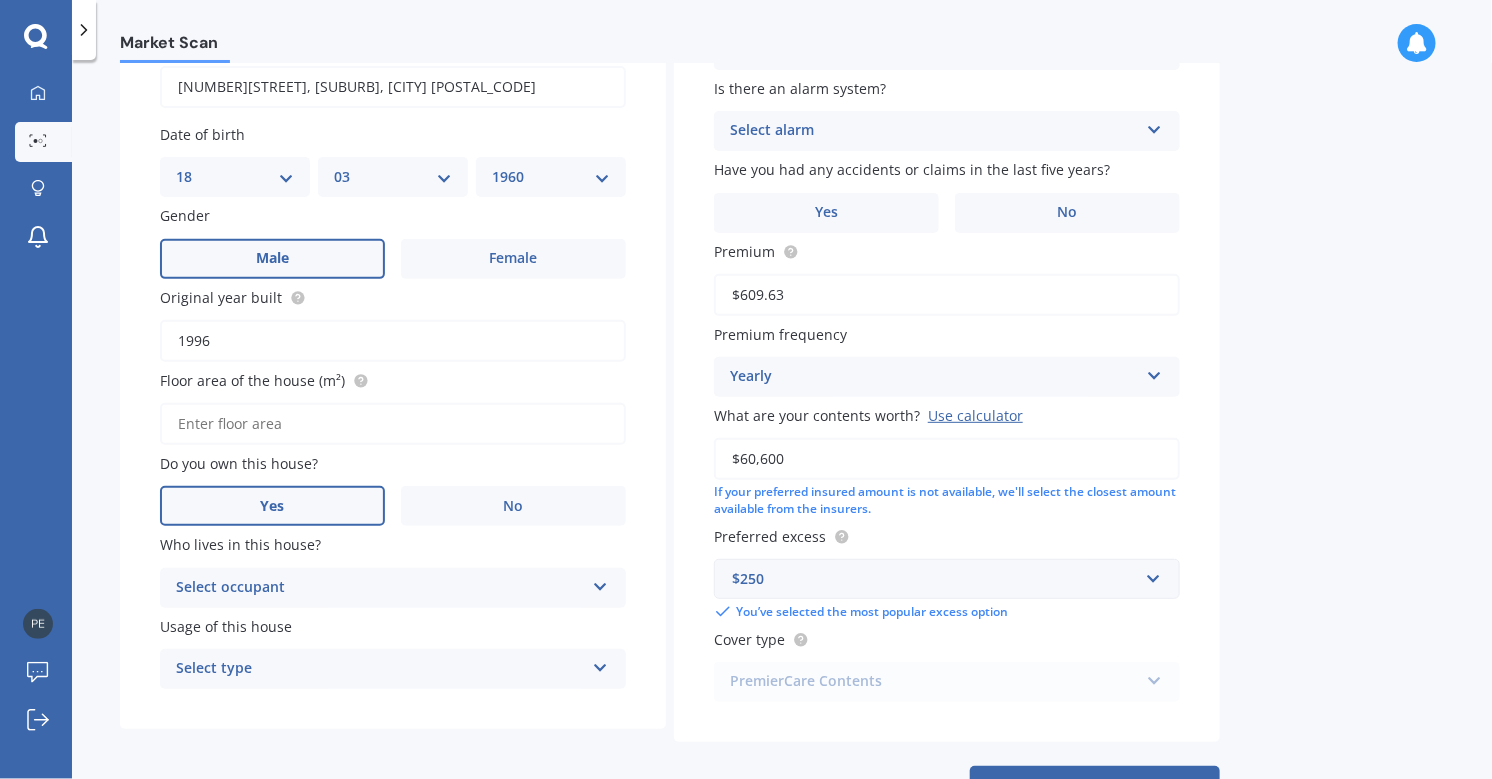 click at bounding box center [600, 583] 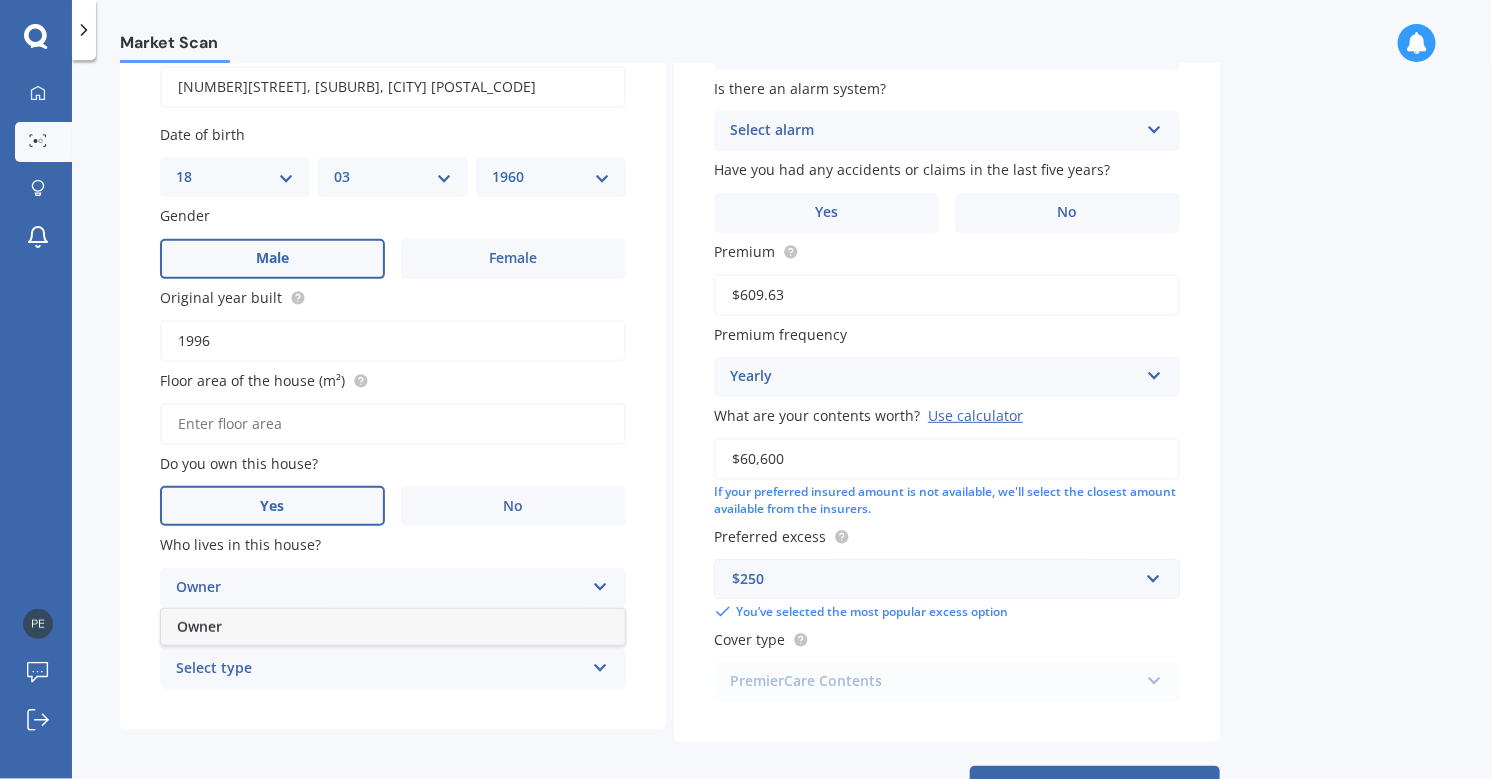 click on "Owner" at bounding box center [393, 627] 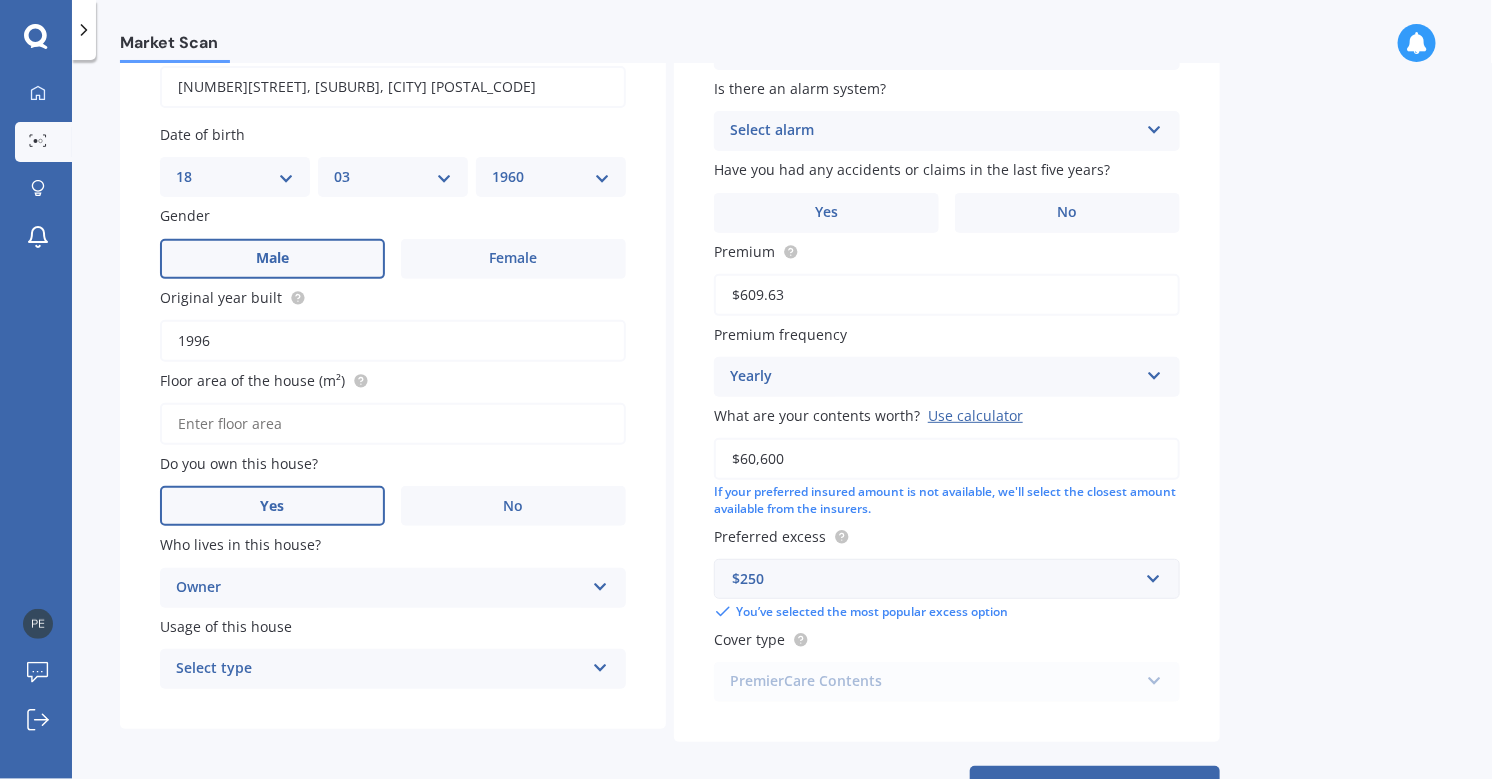 click at bounding box center [600, 664] 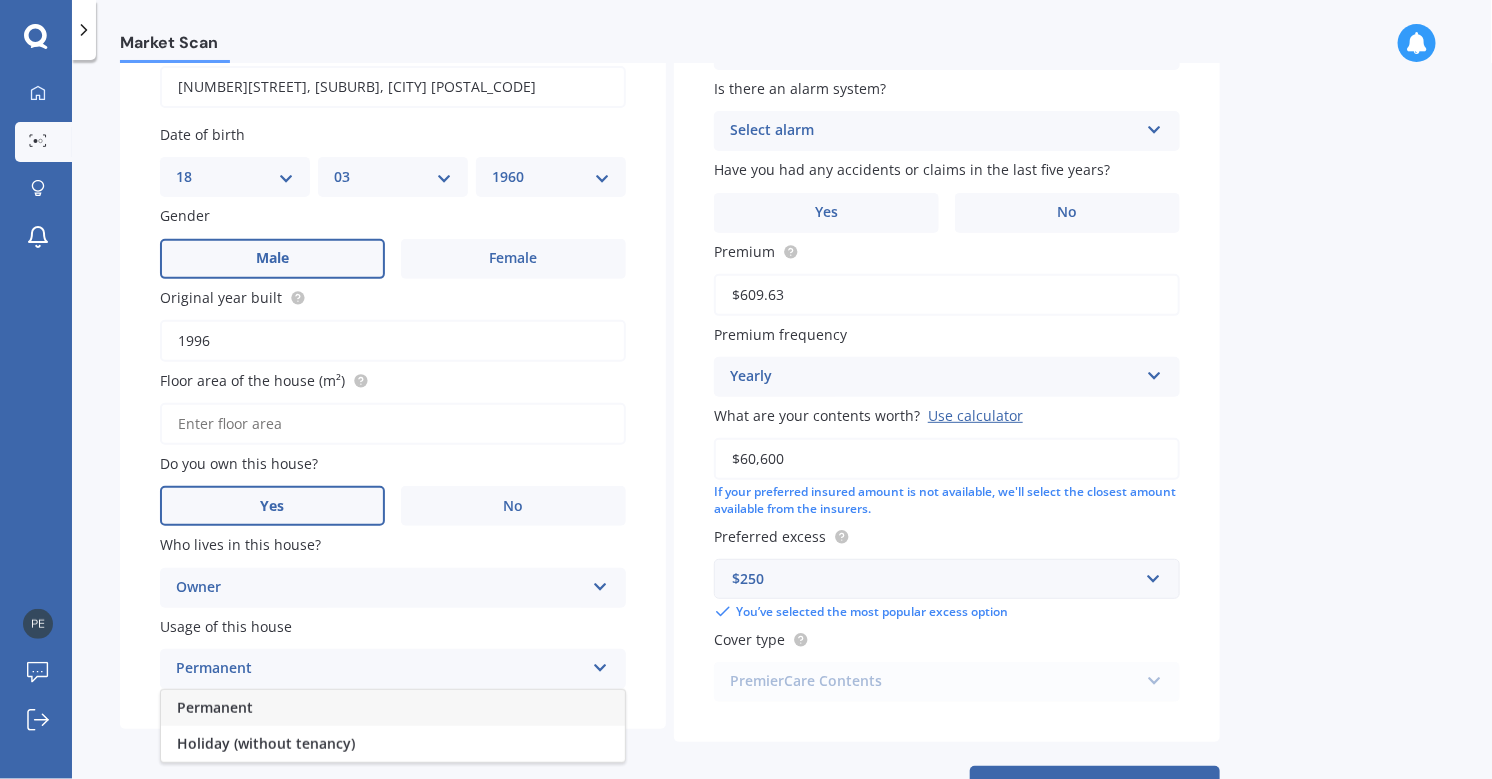 click on "Permanent" at bounding box center (215, 707) 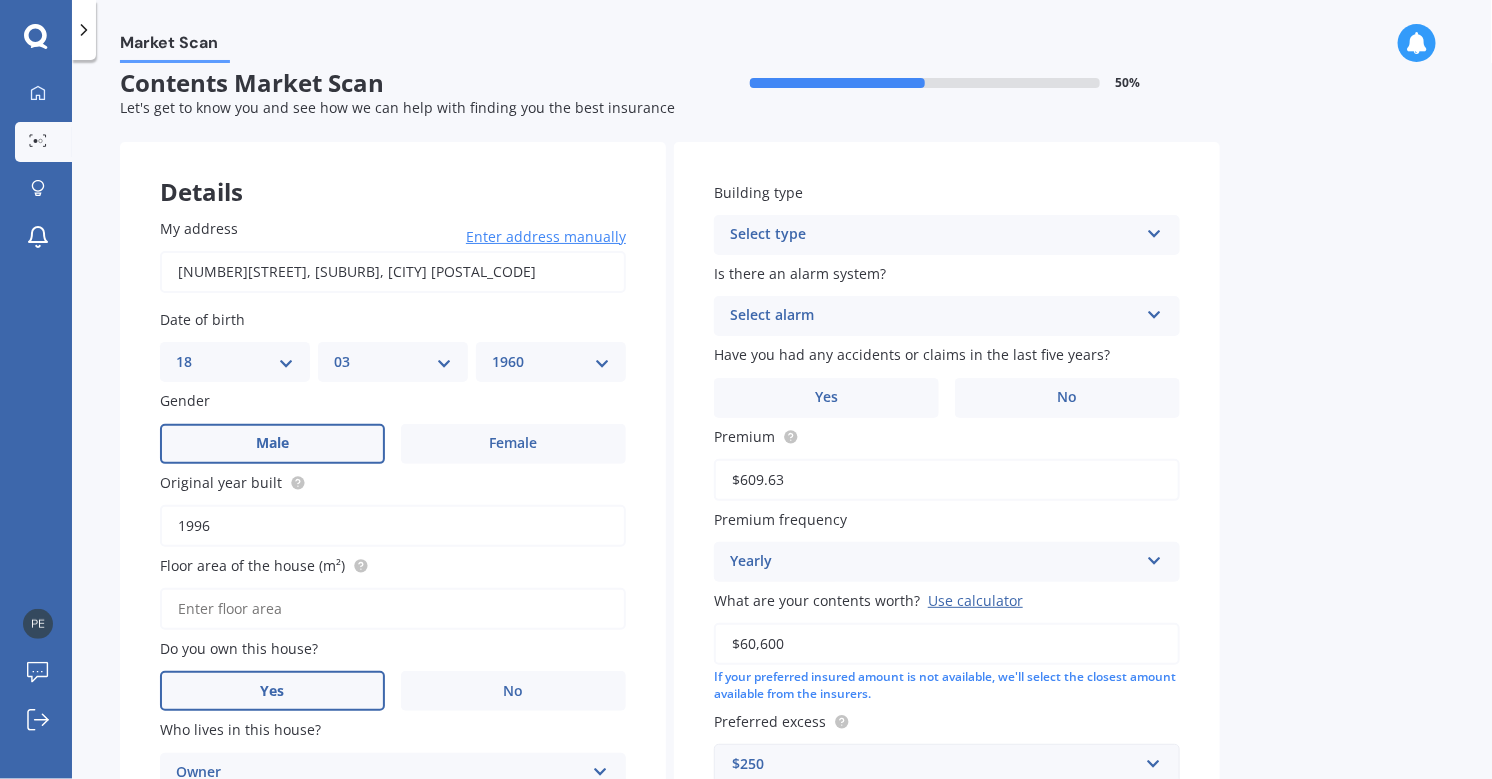 scroll, scrollTop: 9, scrollLeft: 0, axis: vertical 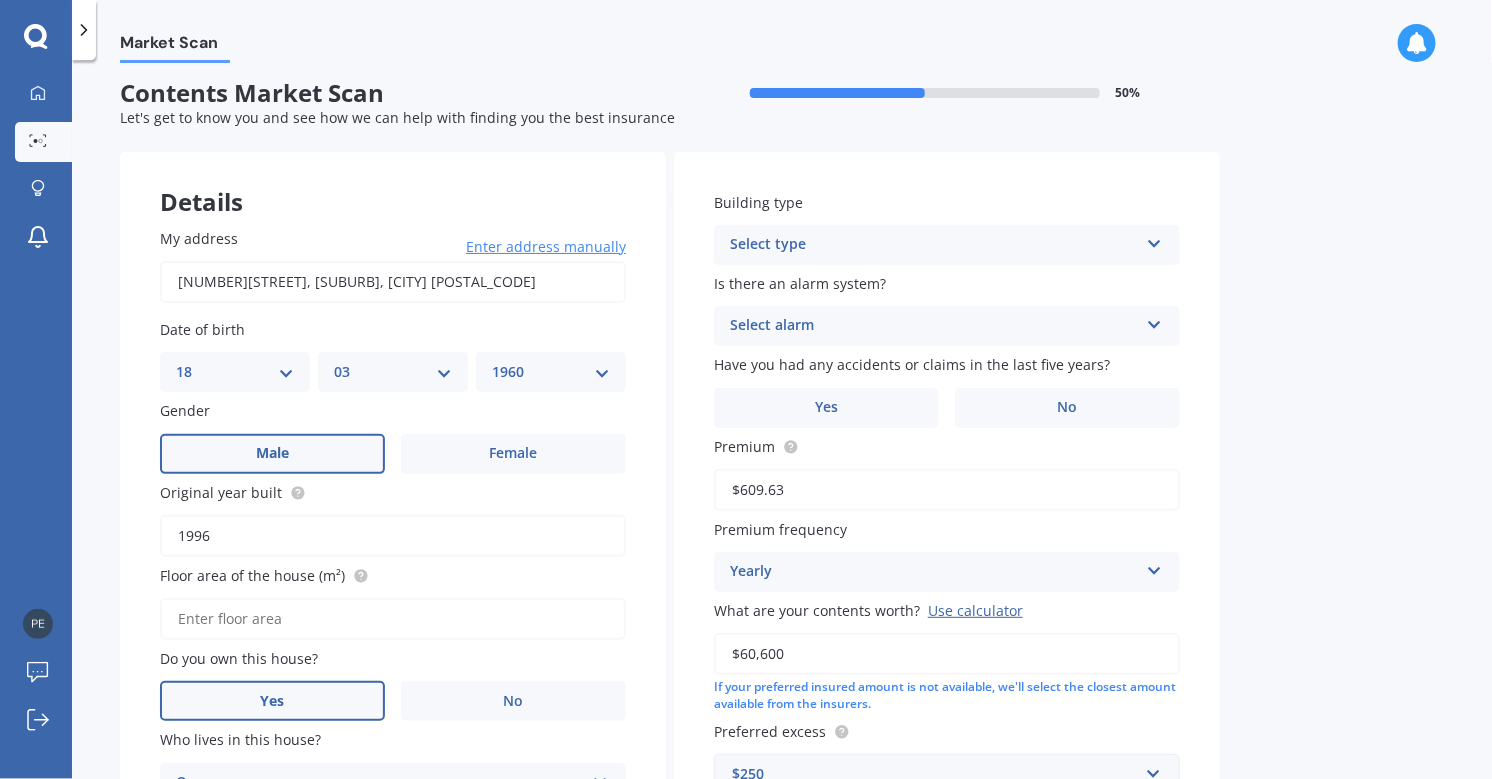 click at bounding box center [1154, 240] 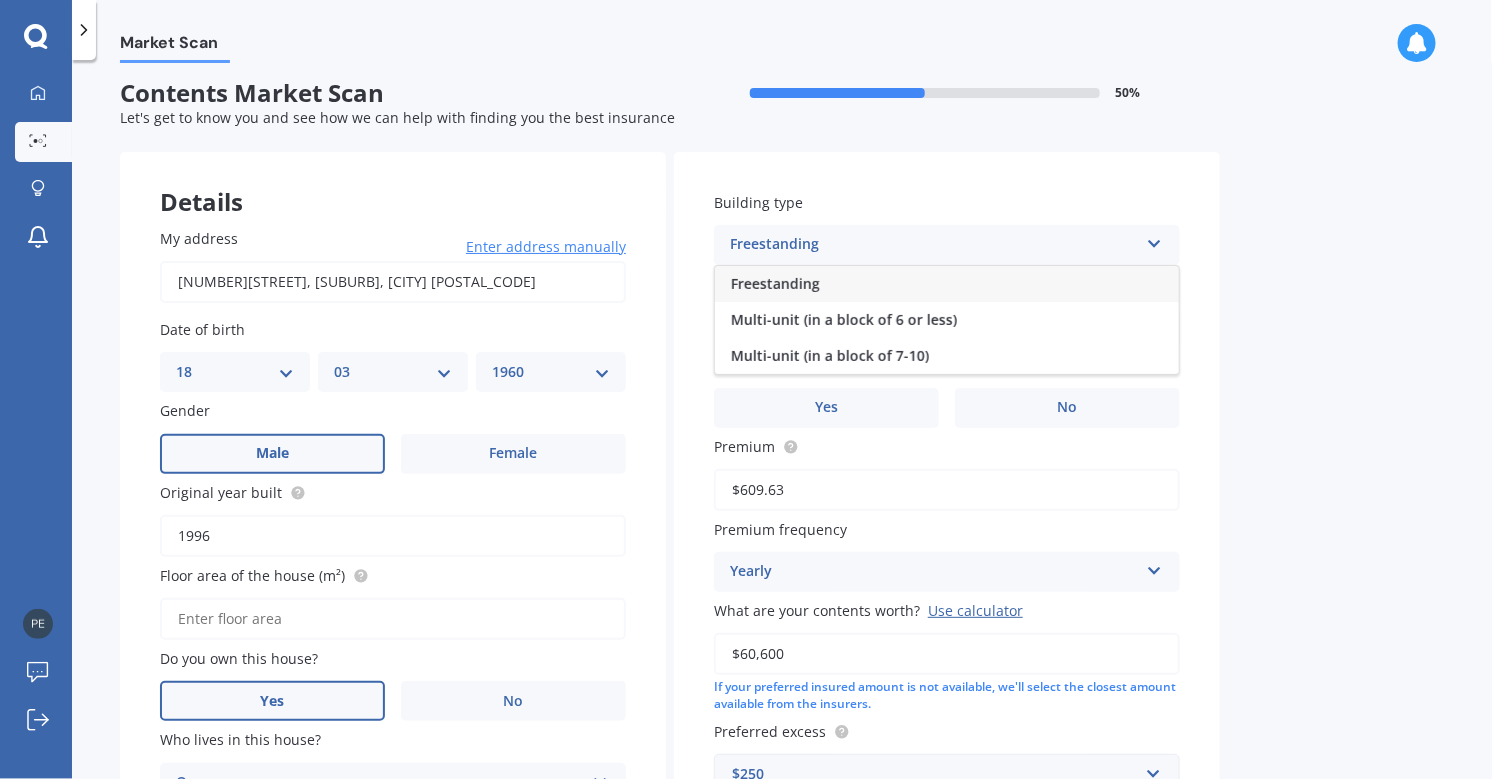click on "Freestanding" at bounding box center [775, 283] 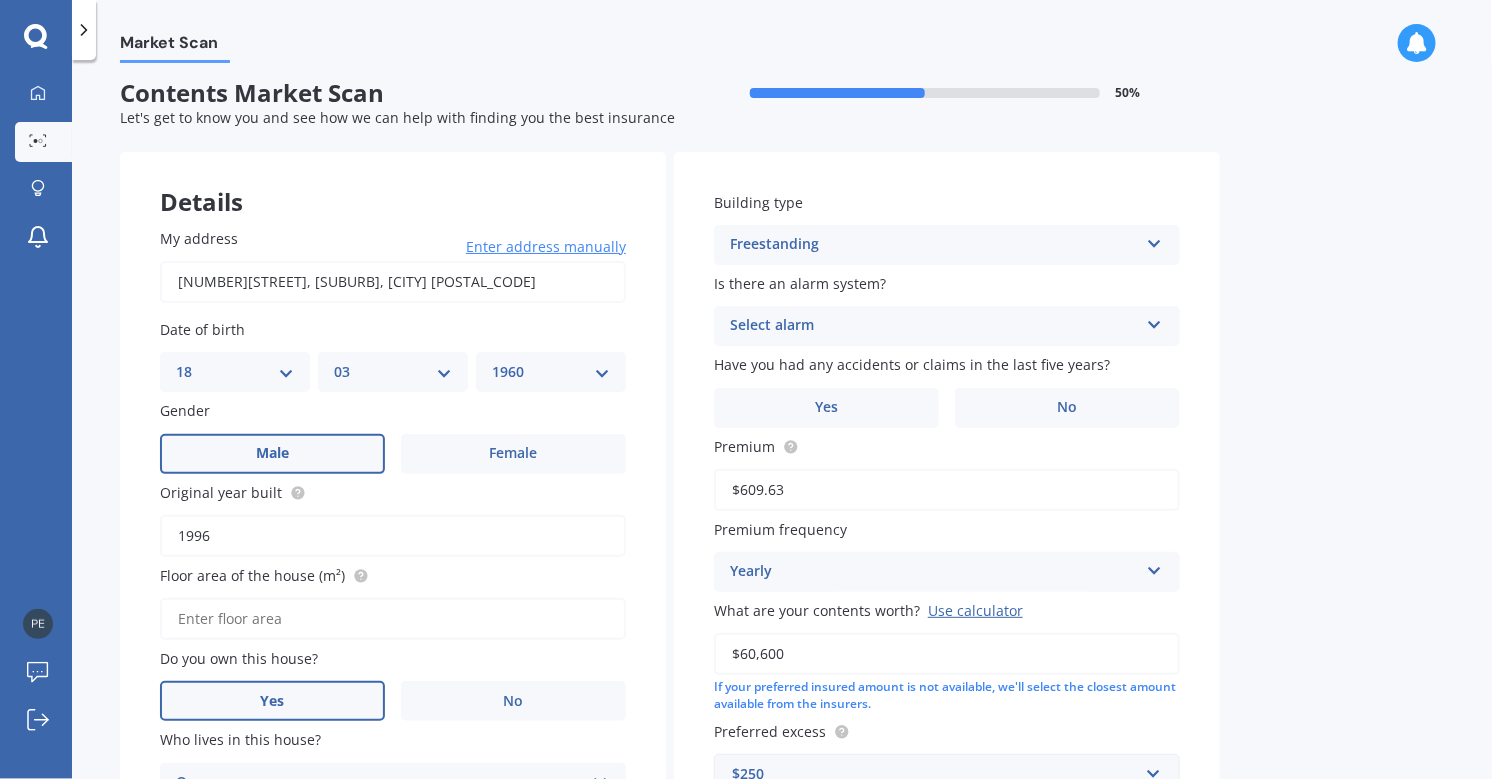 click at bounding box center (1154, 321) 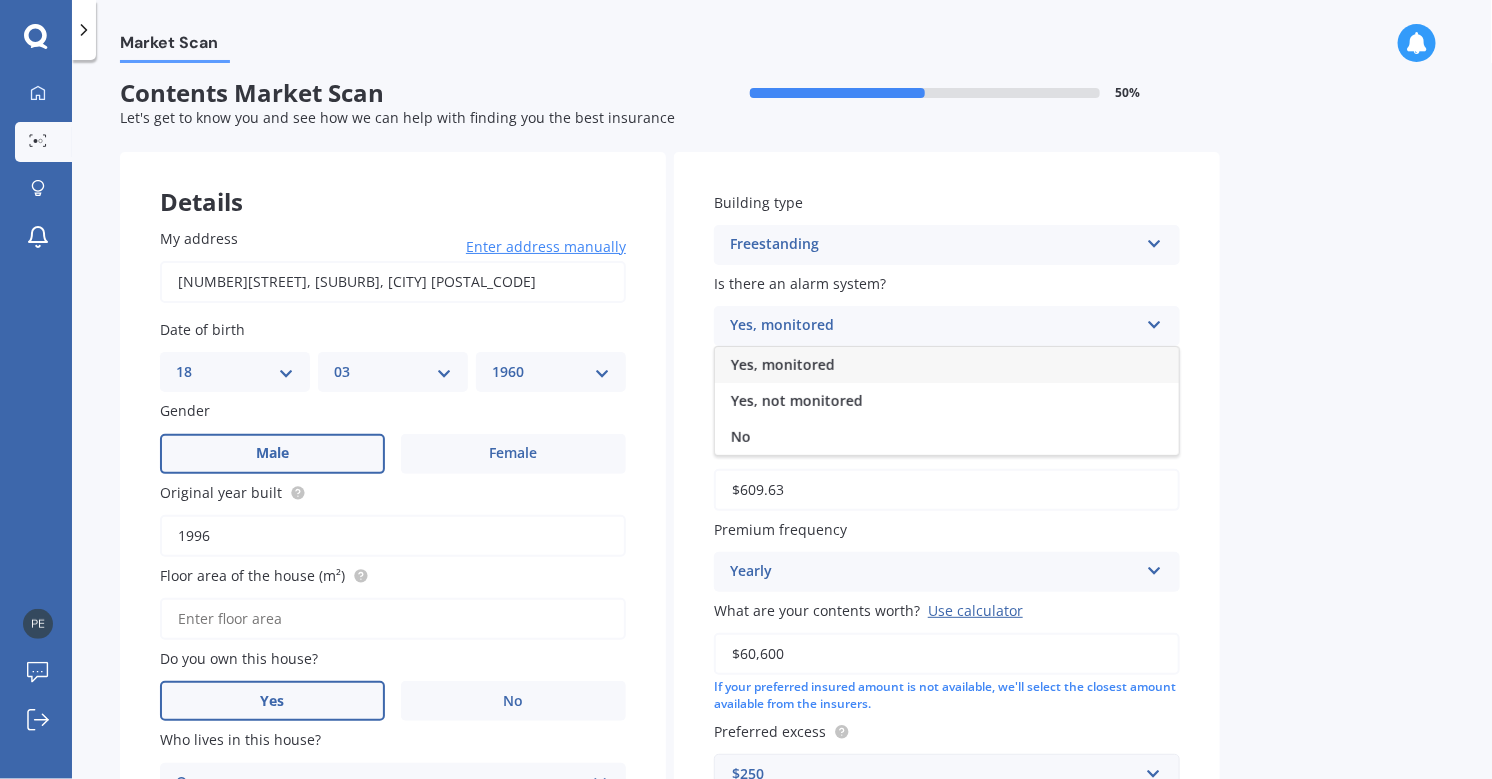 click on "No" at bounding box center [741, 436] 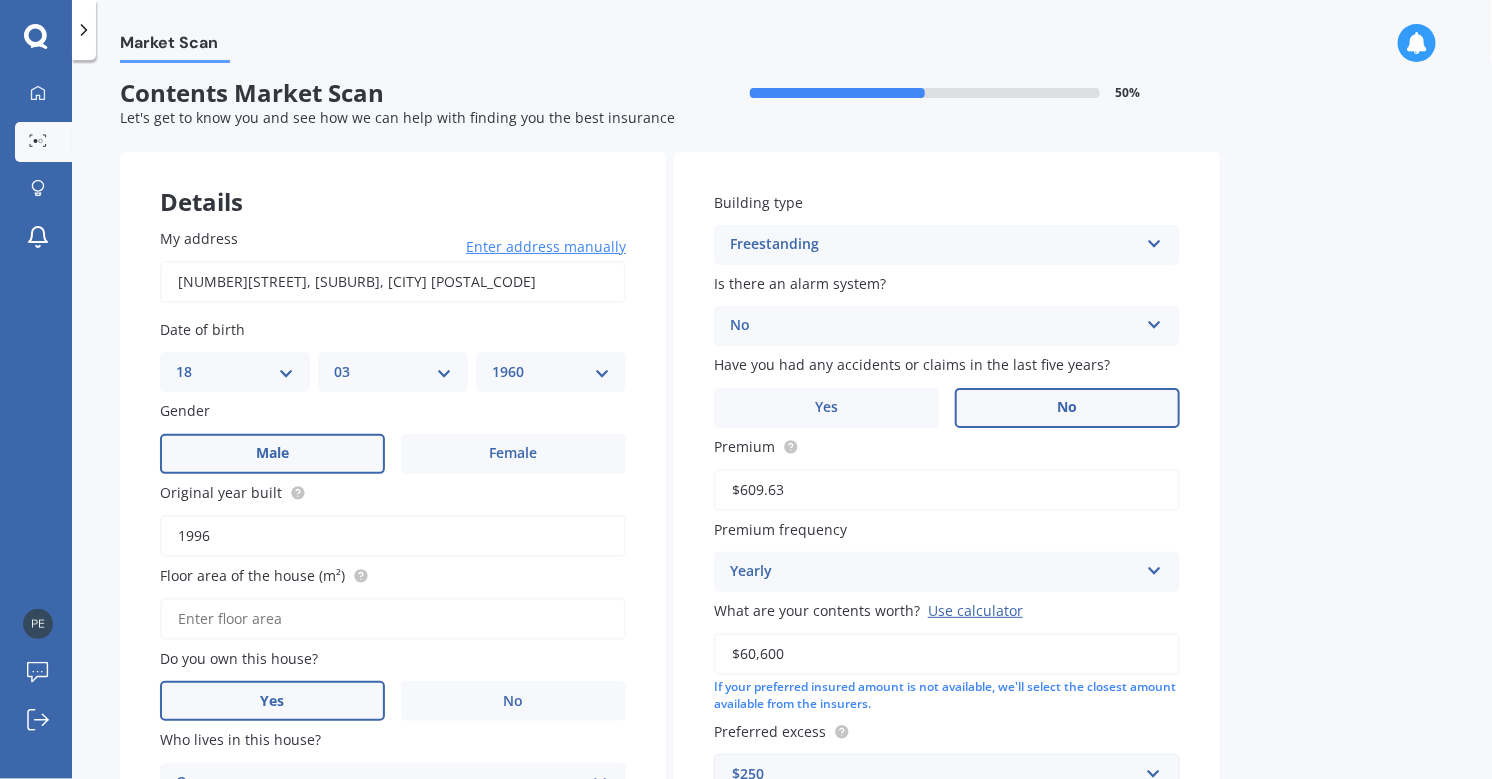 click on "No" at bounding box center (1068, 407) 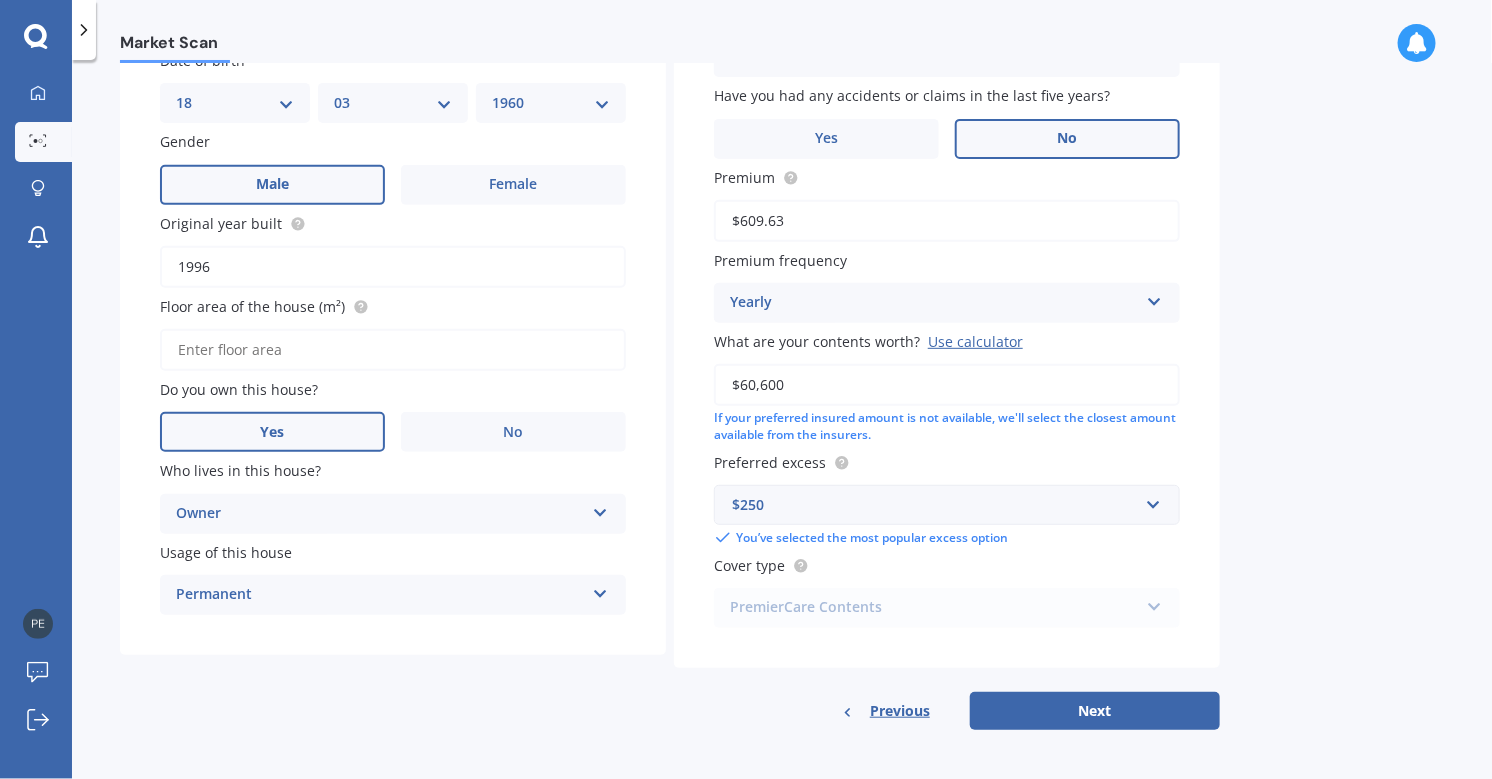 scroll, scrollTop: 279, scrollLeft: 0, axis: vertical 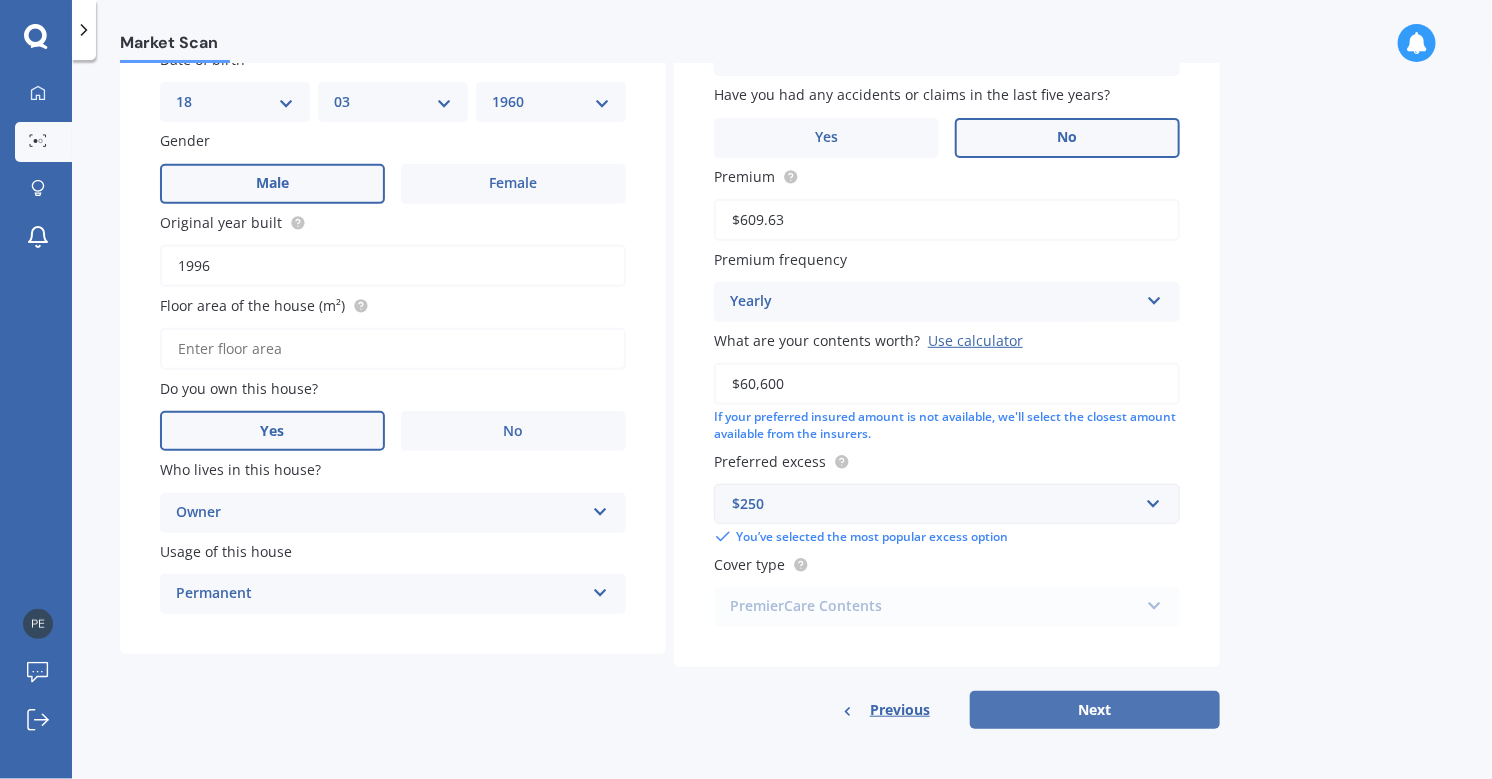 click on "Next" at bounding box center (1095, 710) 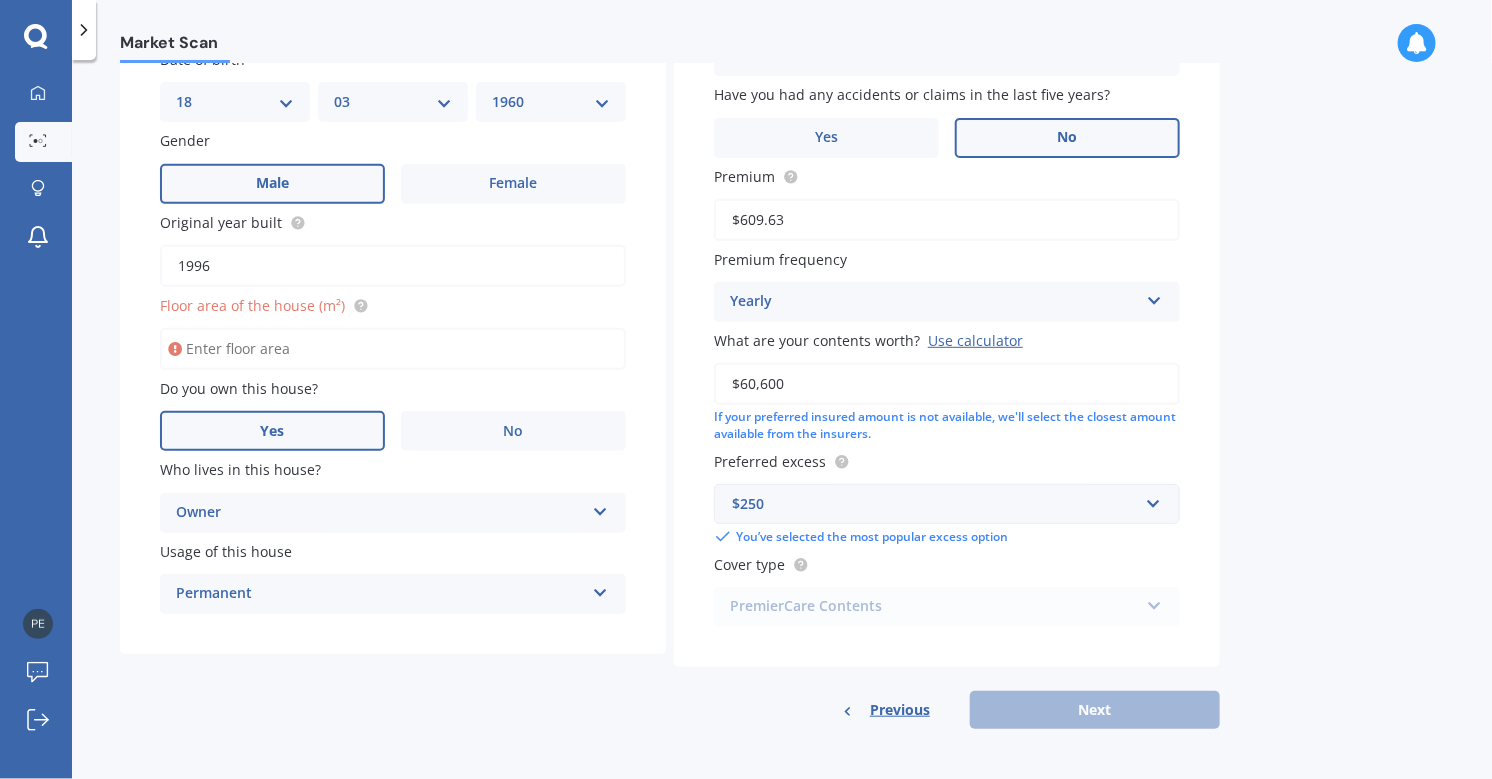 click on "Floor area of the house (m²)" at bounding box center (393, 349) 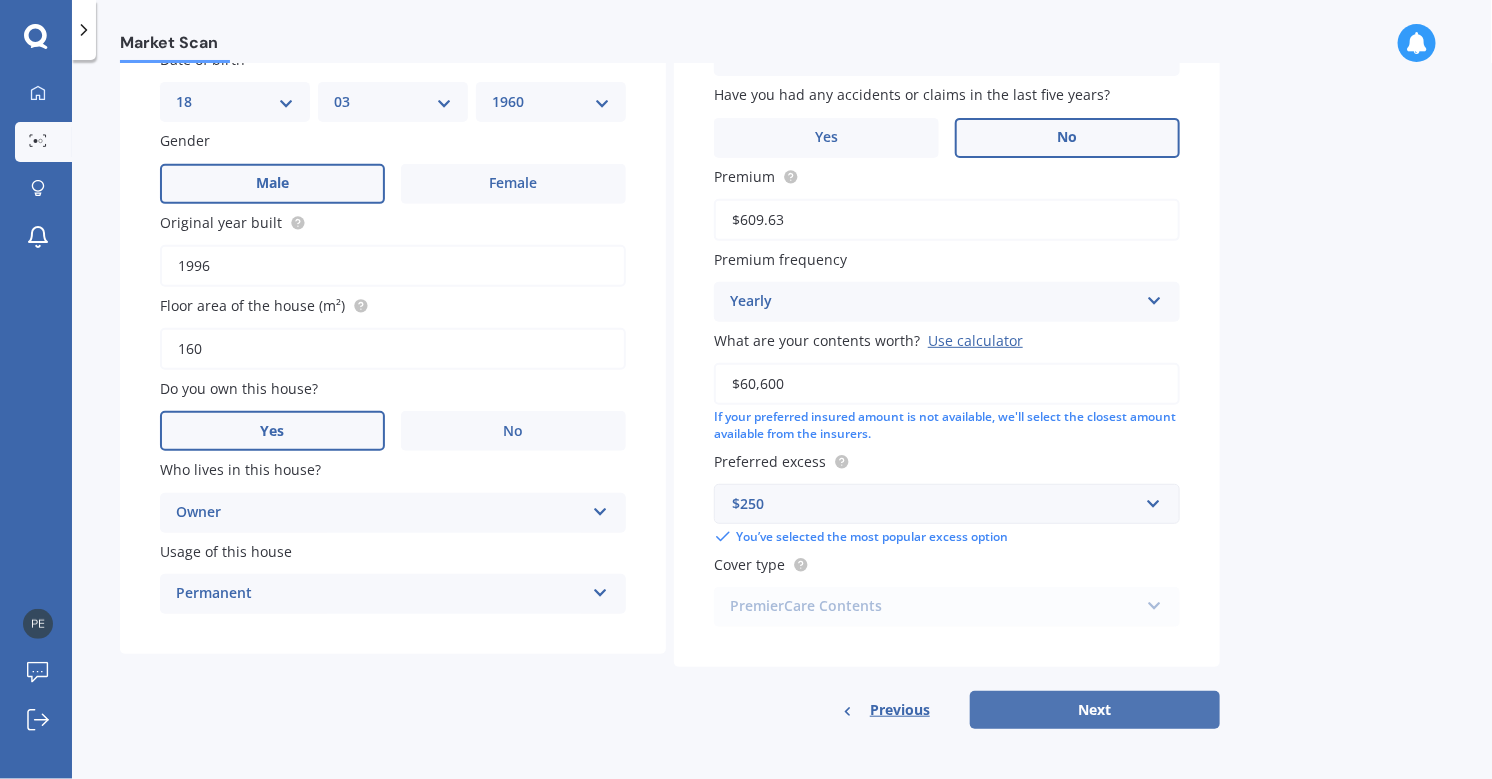 click on "Next" at bounding box center [1095, 710] 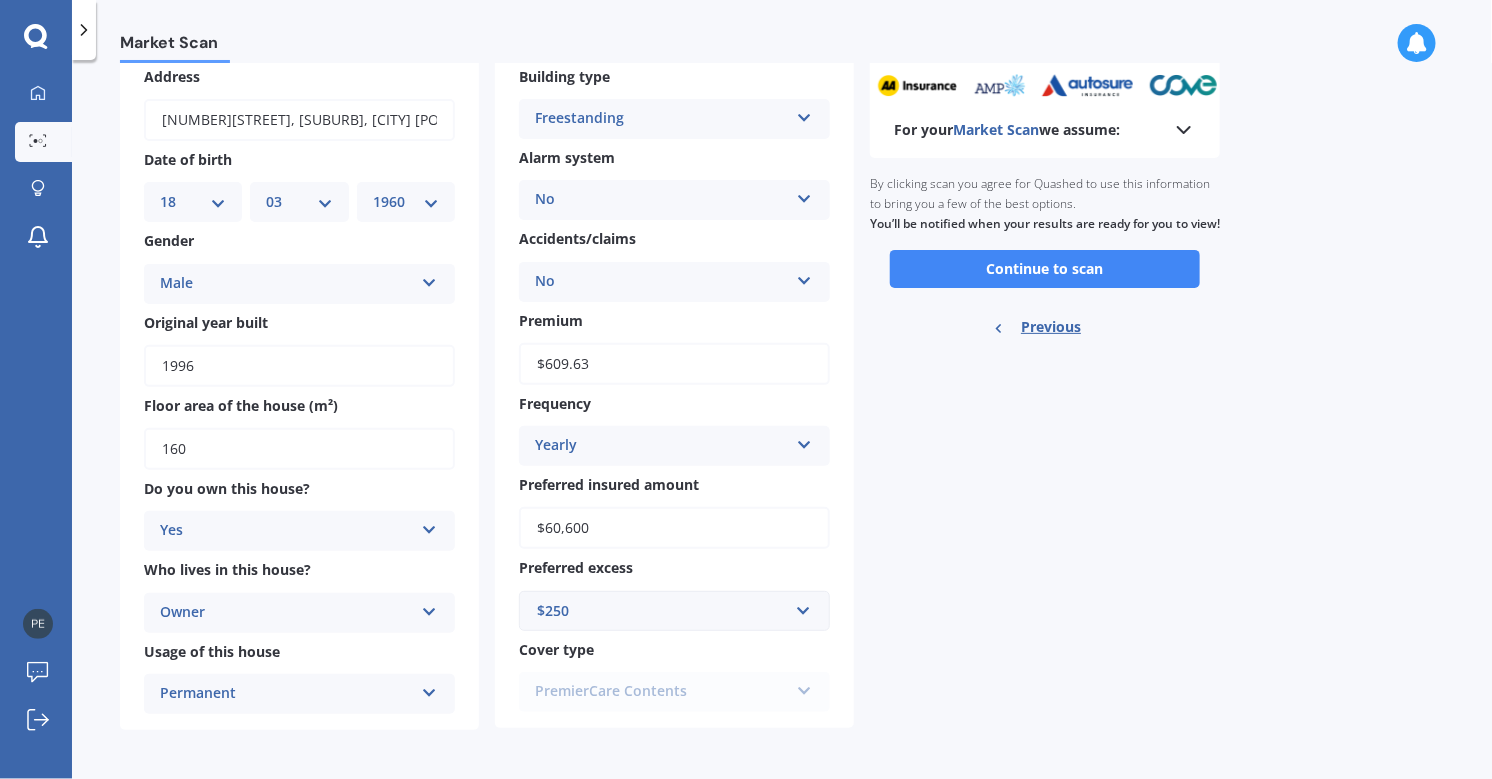 scroll, scrollTop: 0, scrollLeft: 0, axis: both 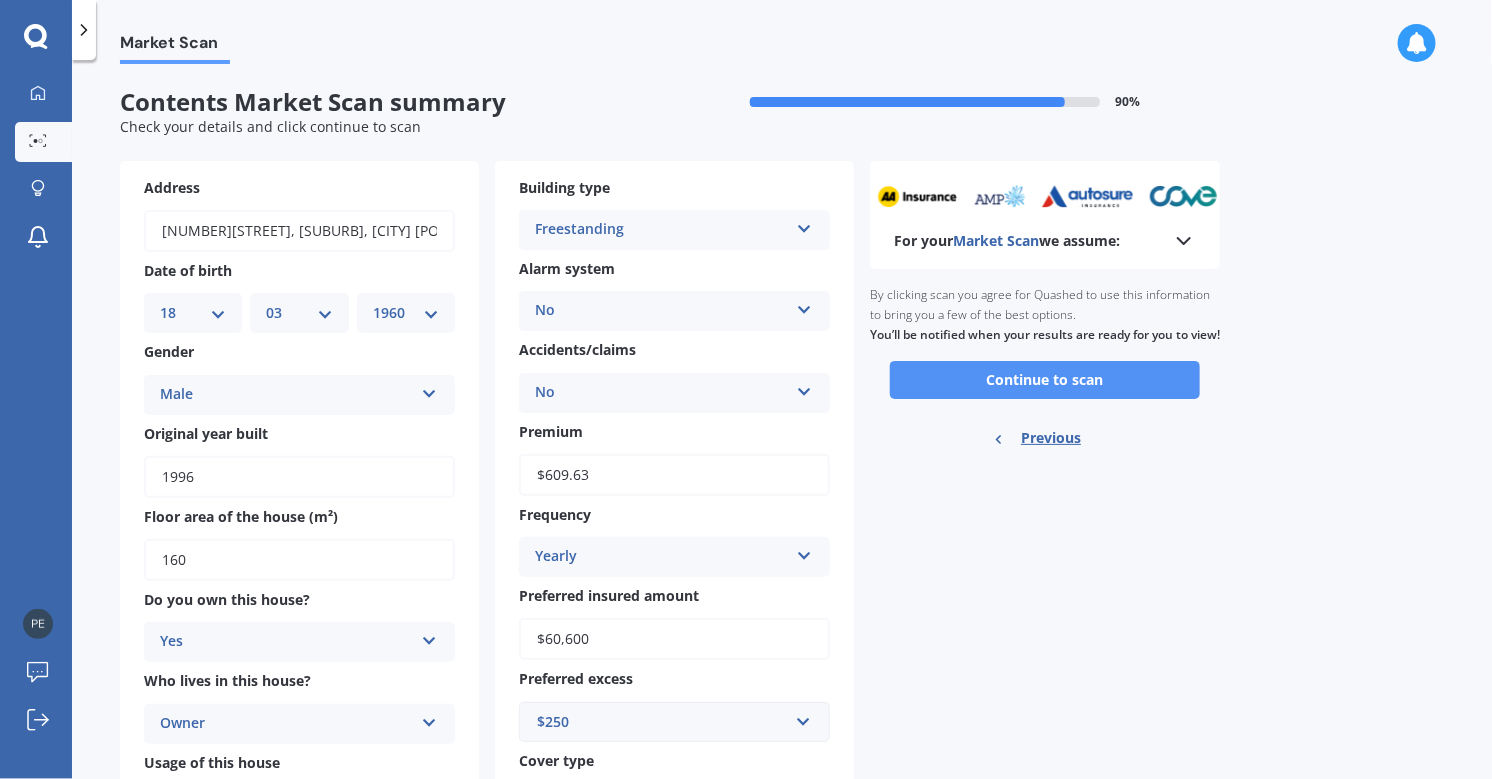 click on "Continue to scan" at bounding box center (1045, 380) 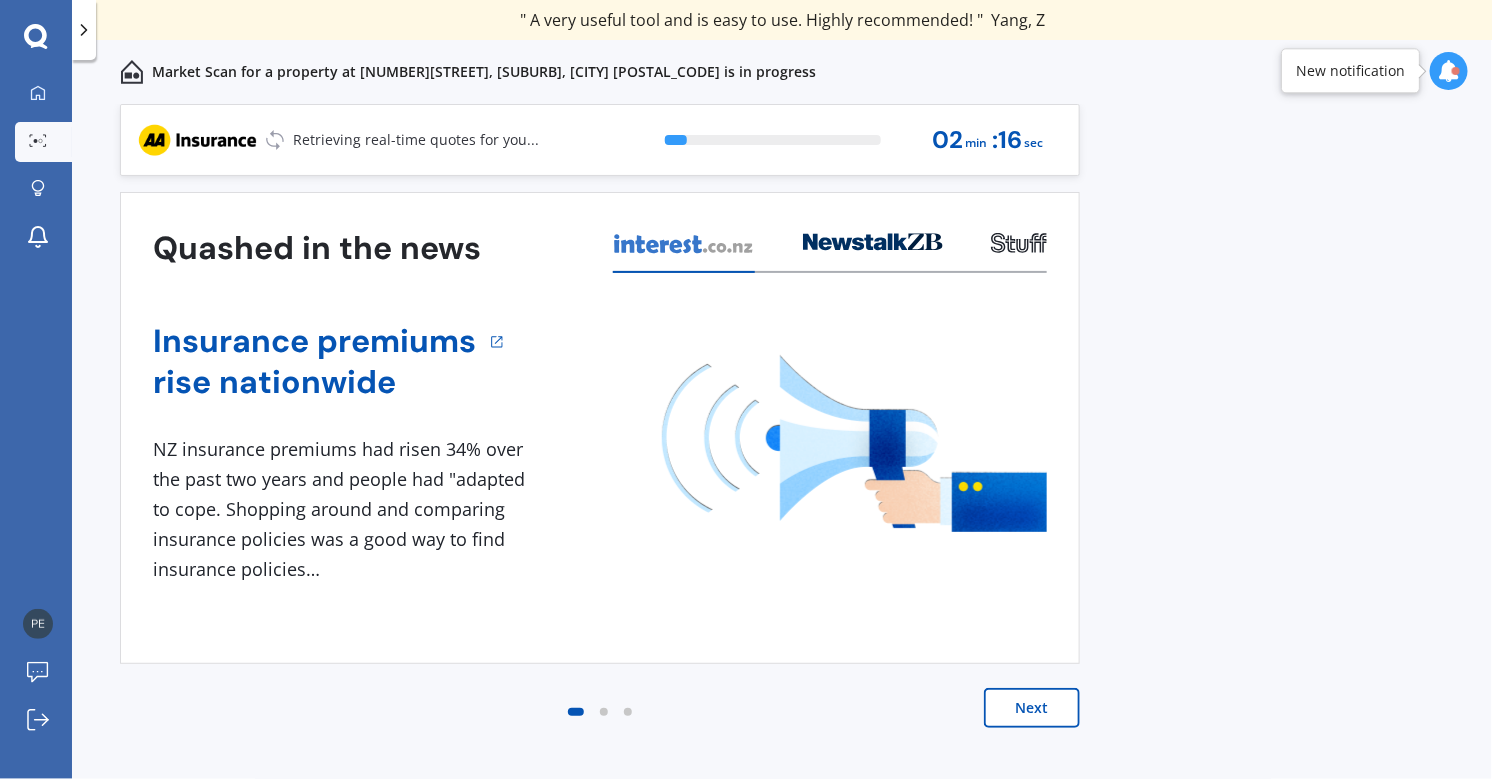 click on "Next" at bounding box center [1032, 708] 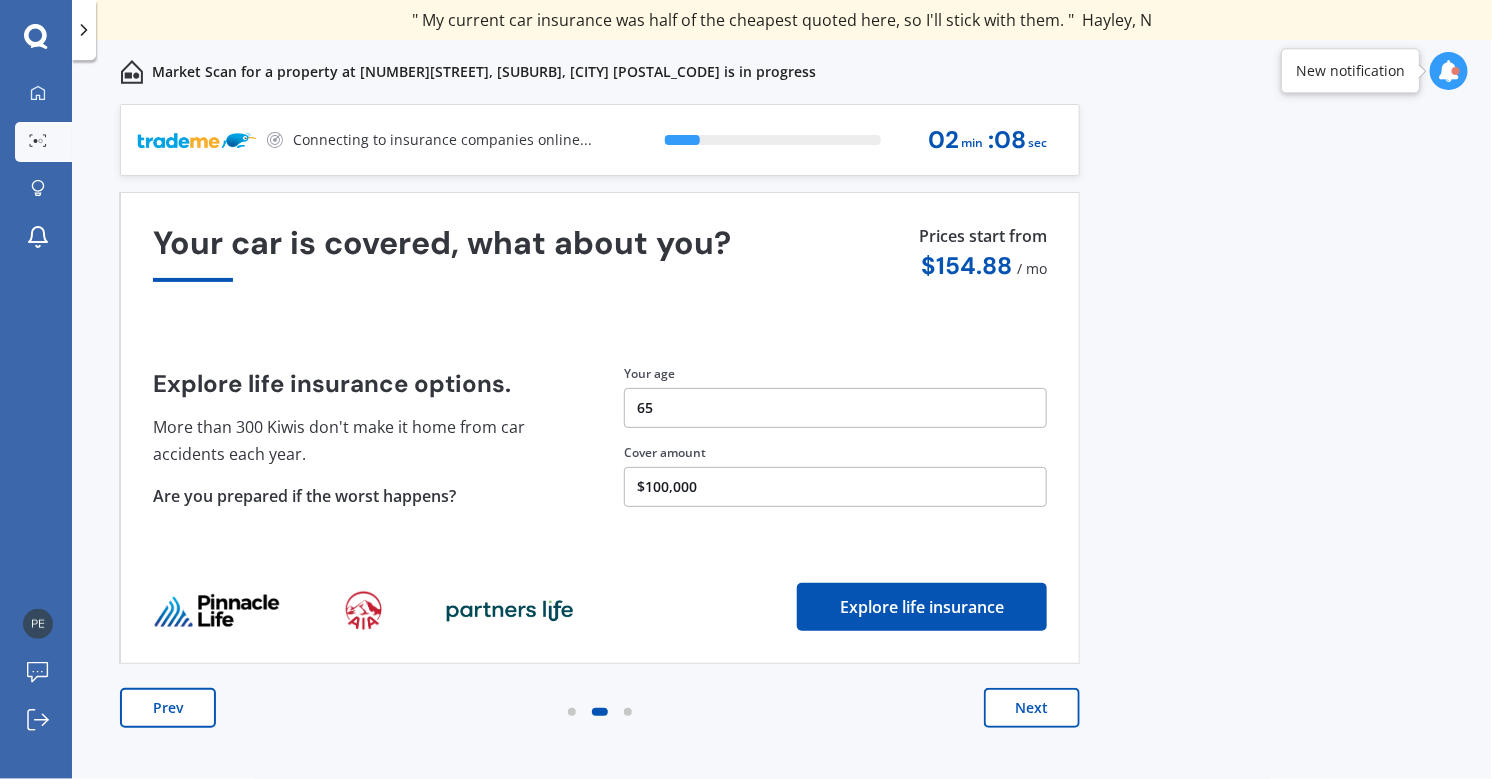 click on "Next" at bounding box center (1032, 708) 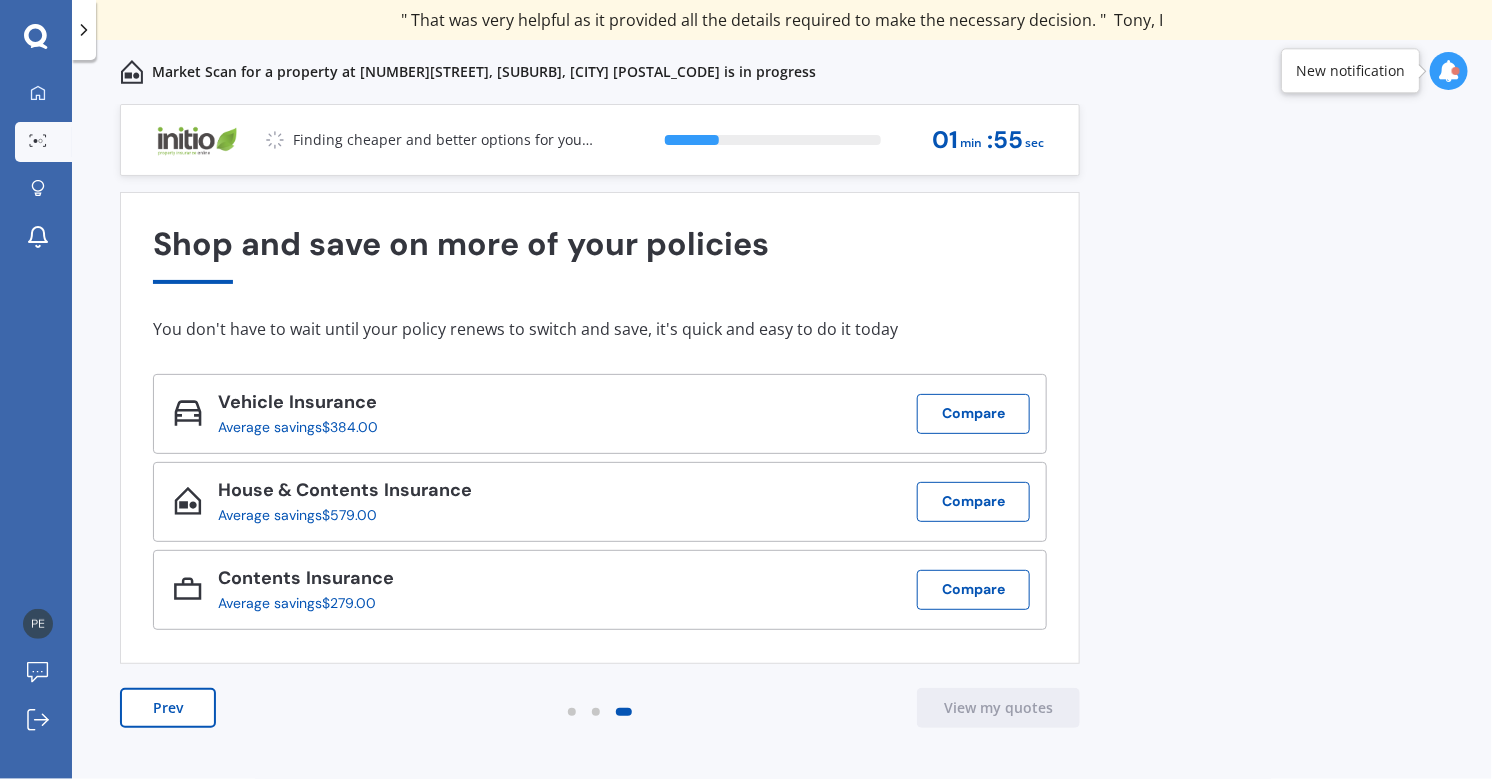 click at bounding box center [1456, 71] 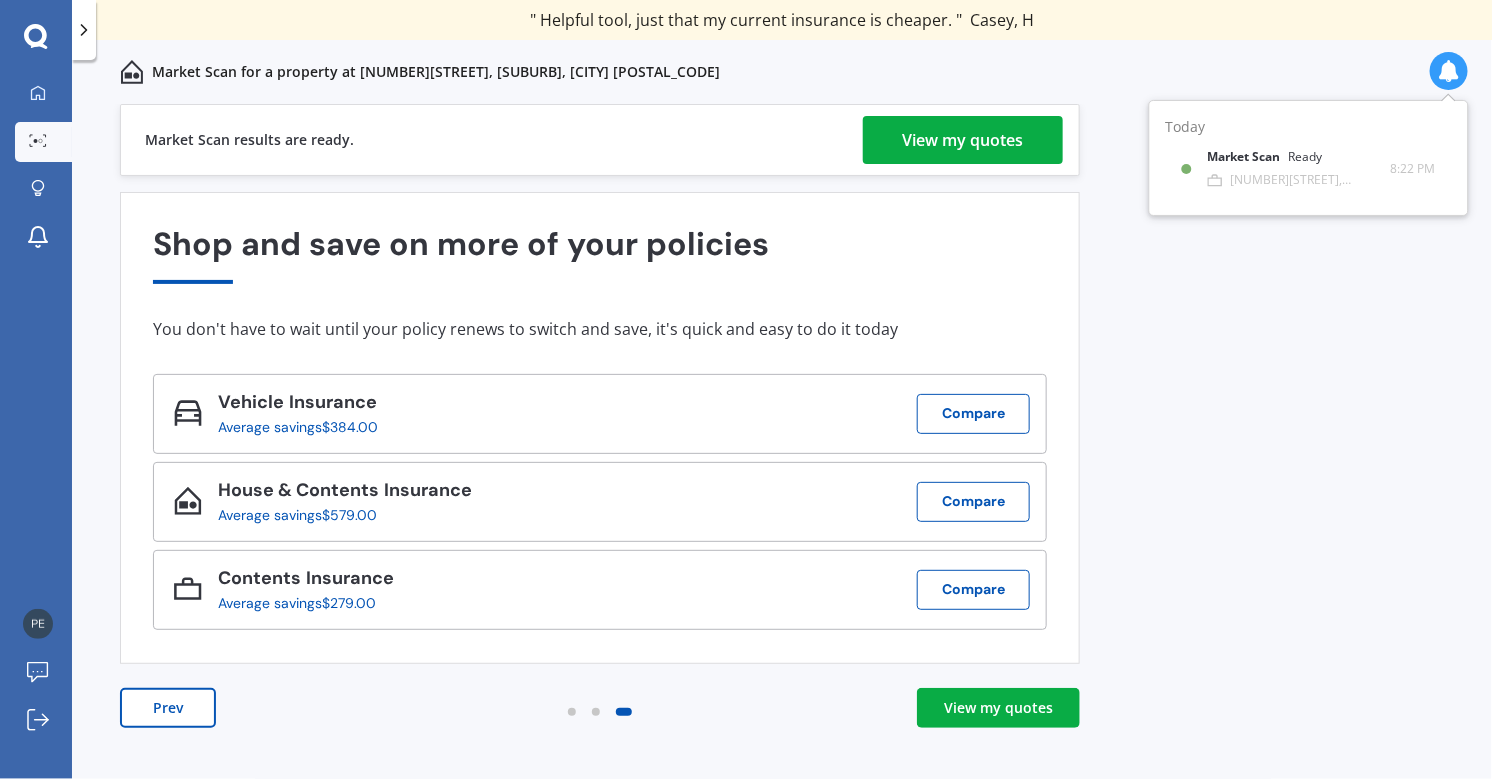 click on "View my quotes" at bounding box center (963, 140) 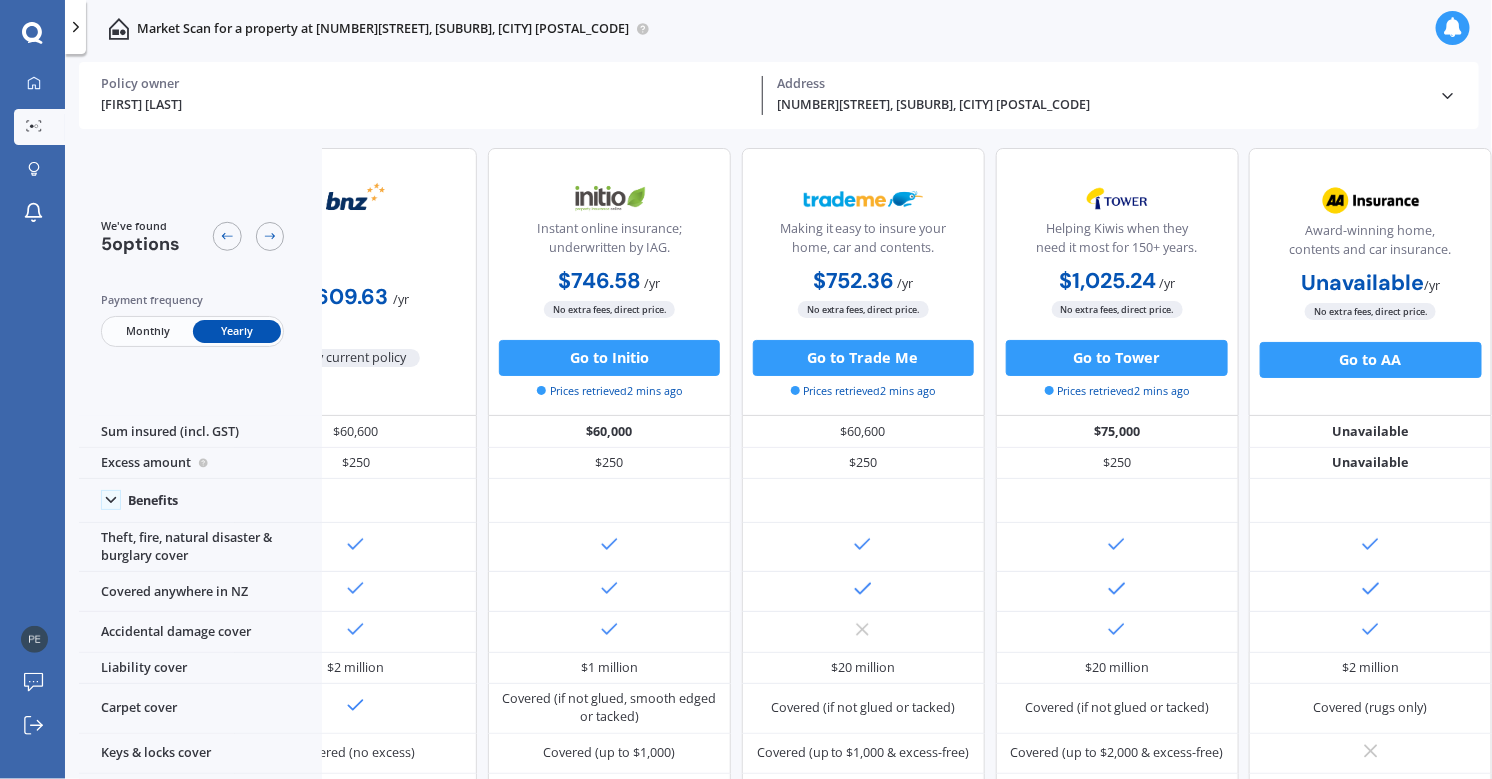 scroll, scrollTop: 0, scrollLeft: 0, axis: both 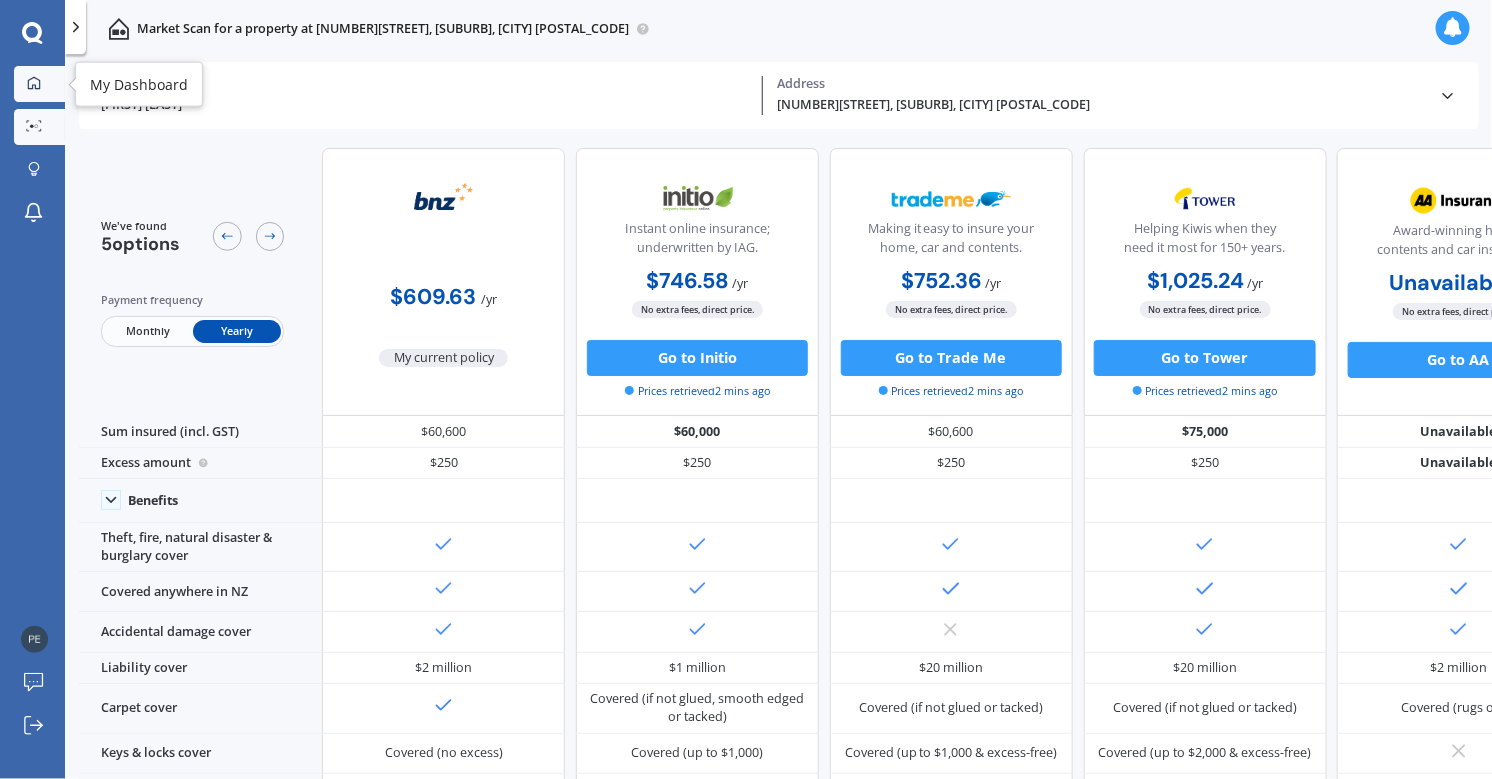 click 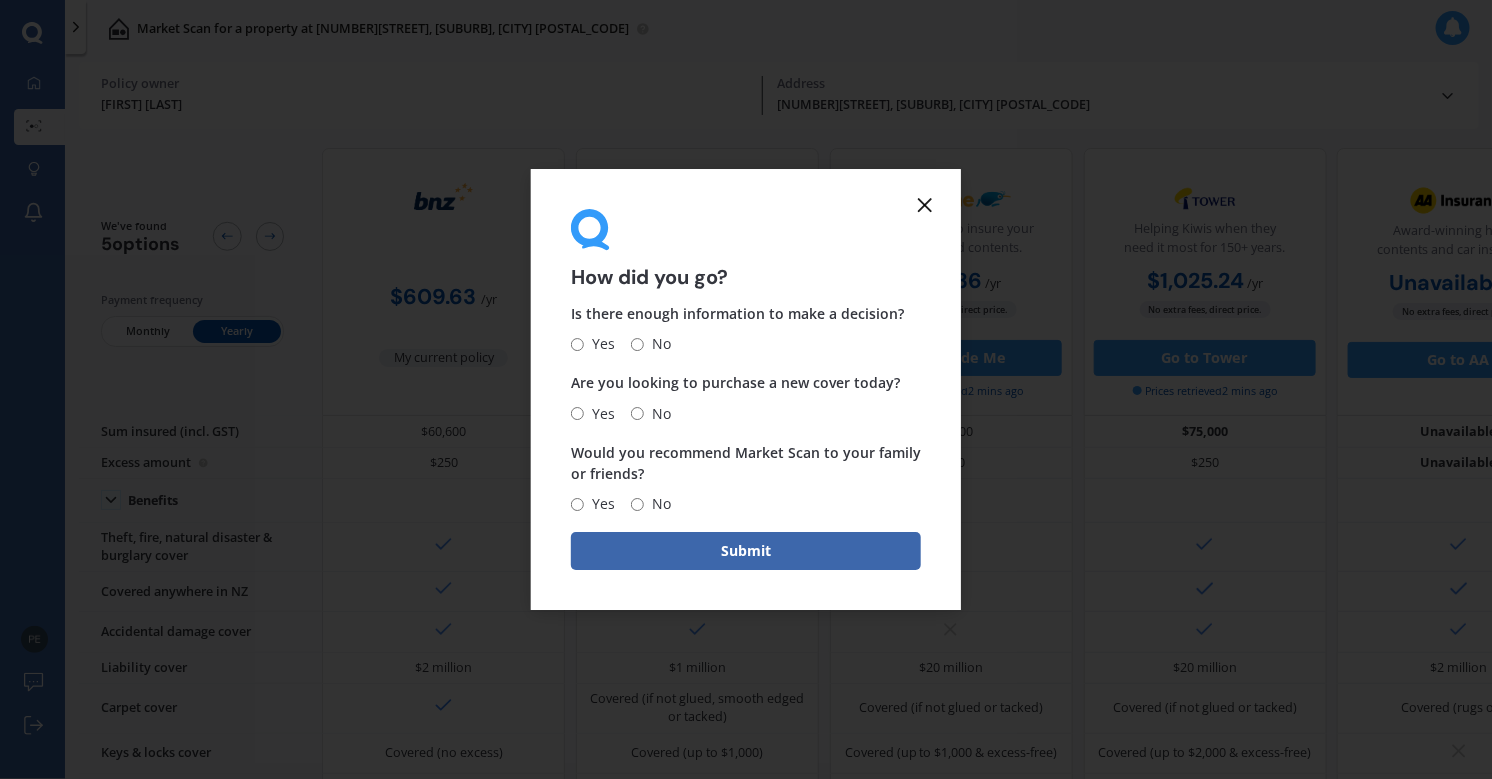 click on "Yes" at bounding box center (577, 344) 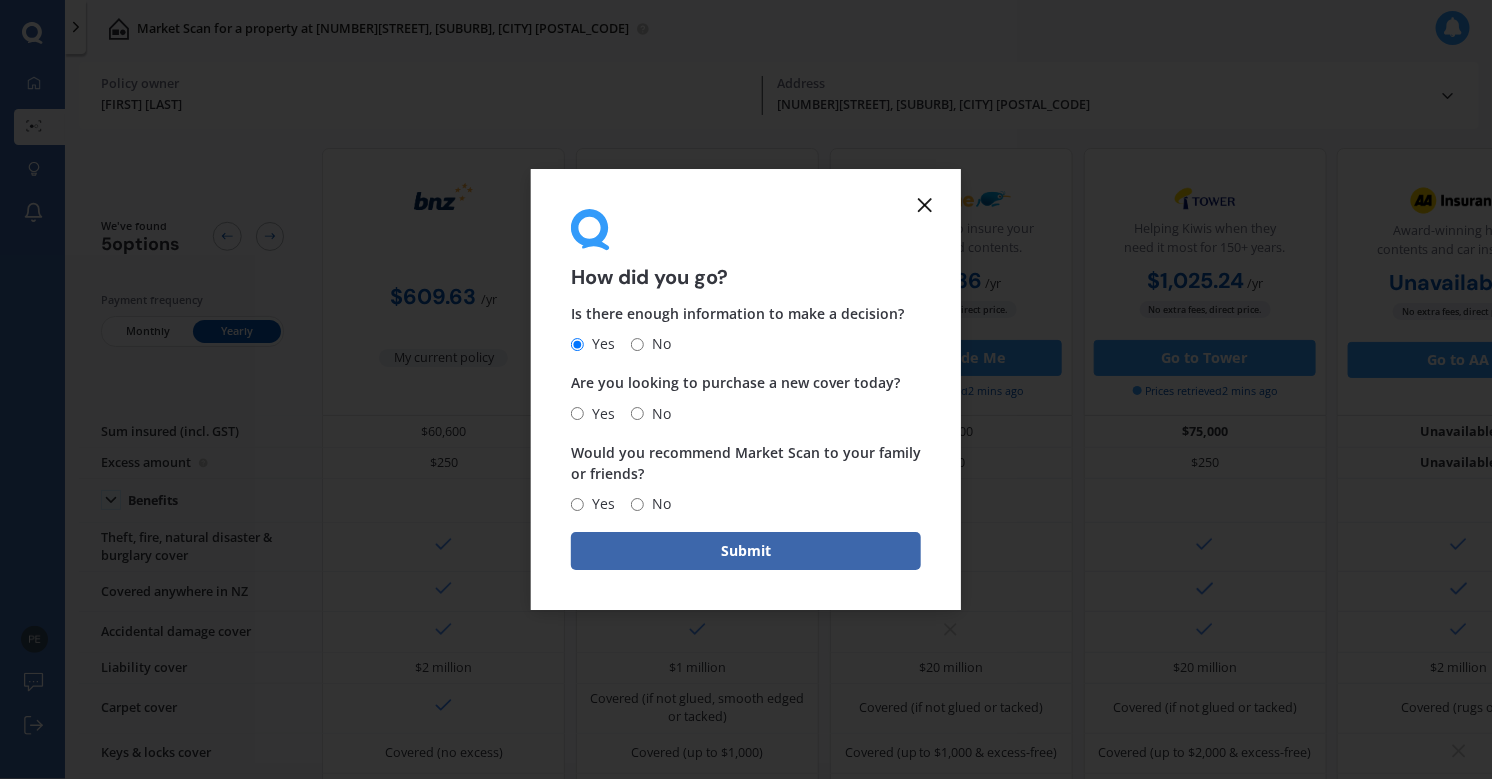 click on "No" at bounding box center (637, 413) 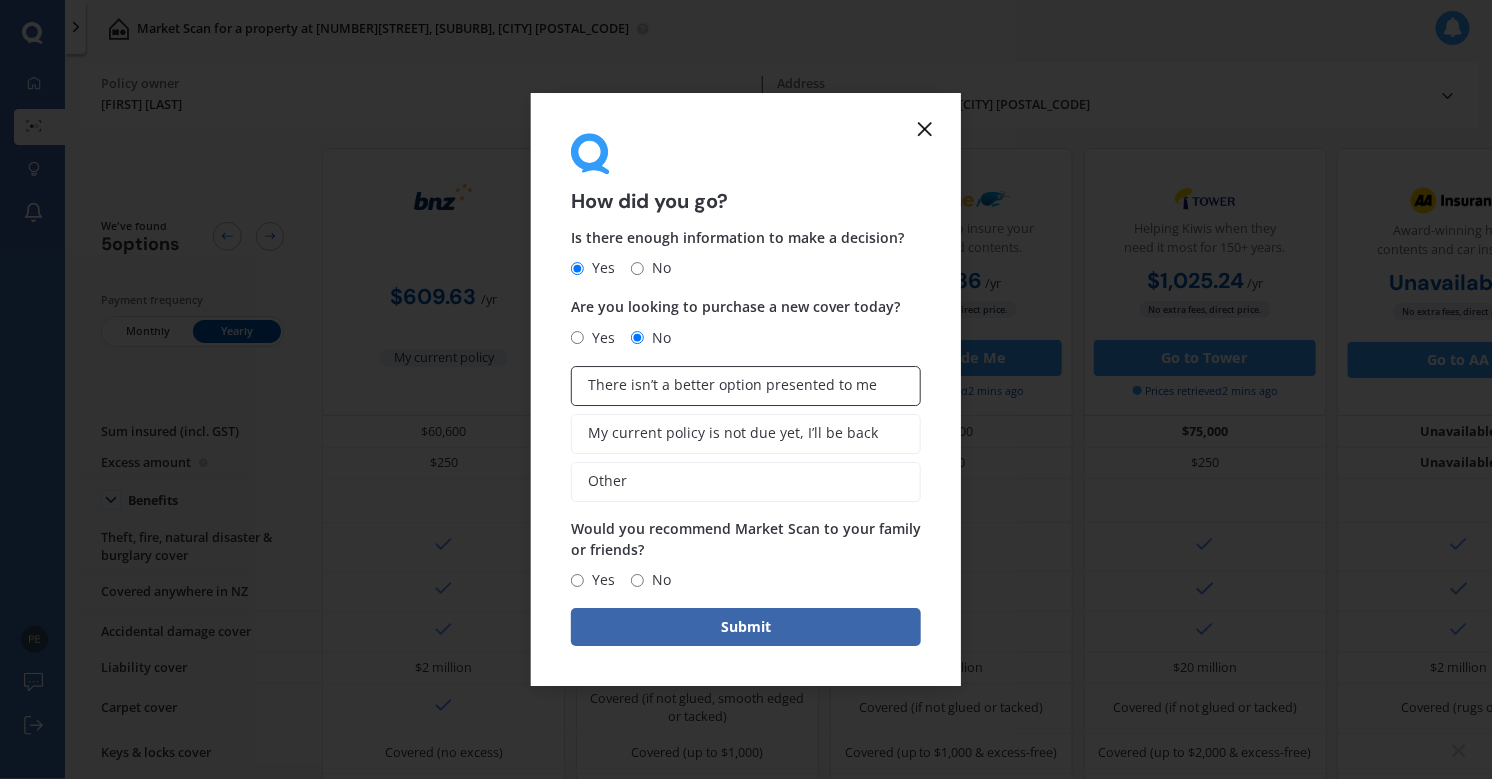 click on "There isn’t a better option presented to me" at bounding box center [732, 385] 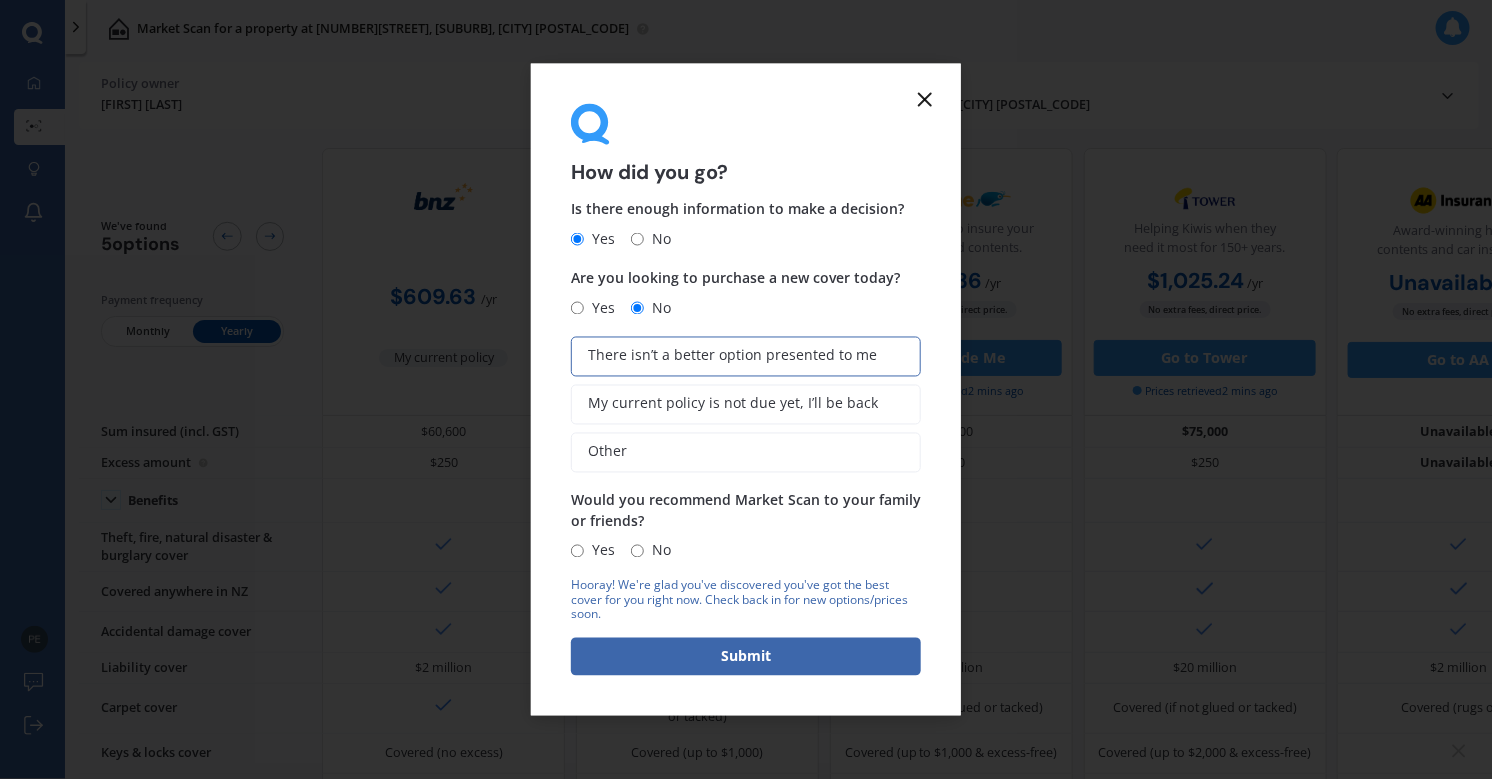 click on "Yes" at bounding box center (577, 550) 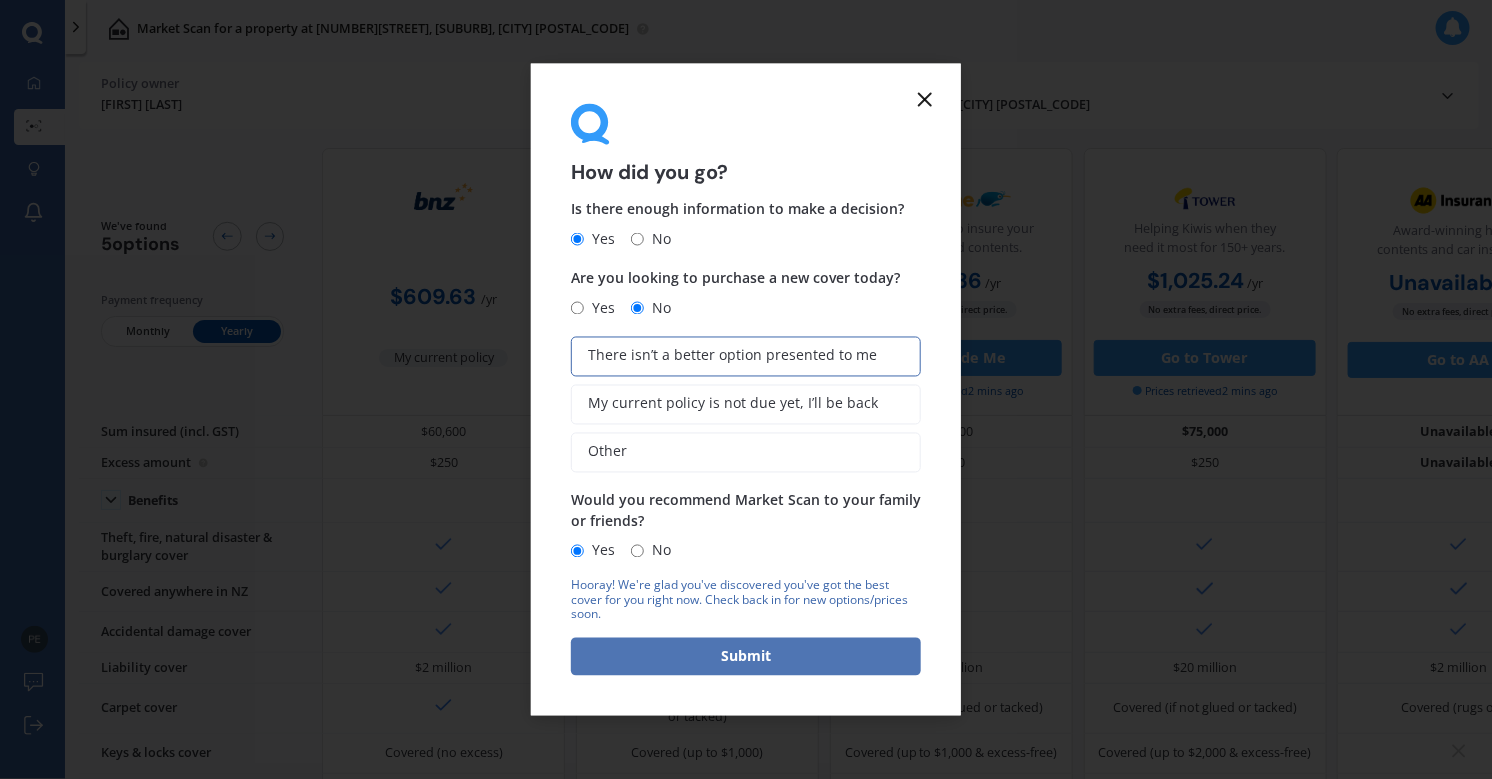 click on "Submit" at bounding box center (746, 657) 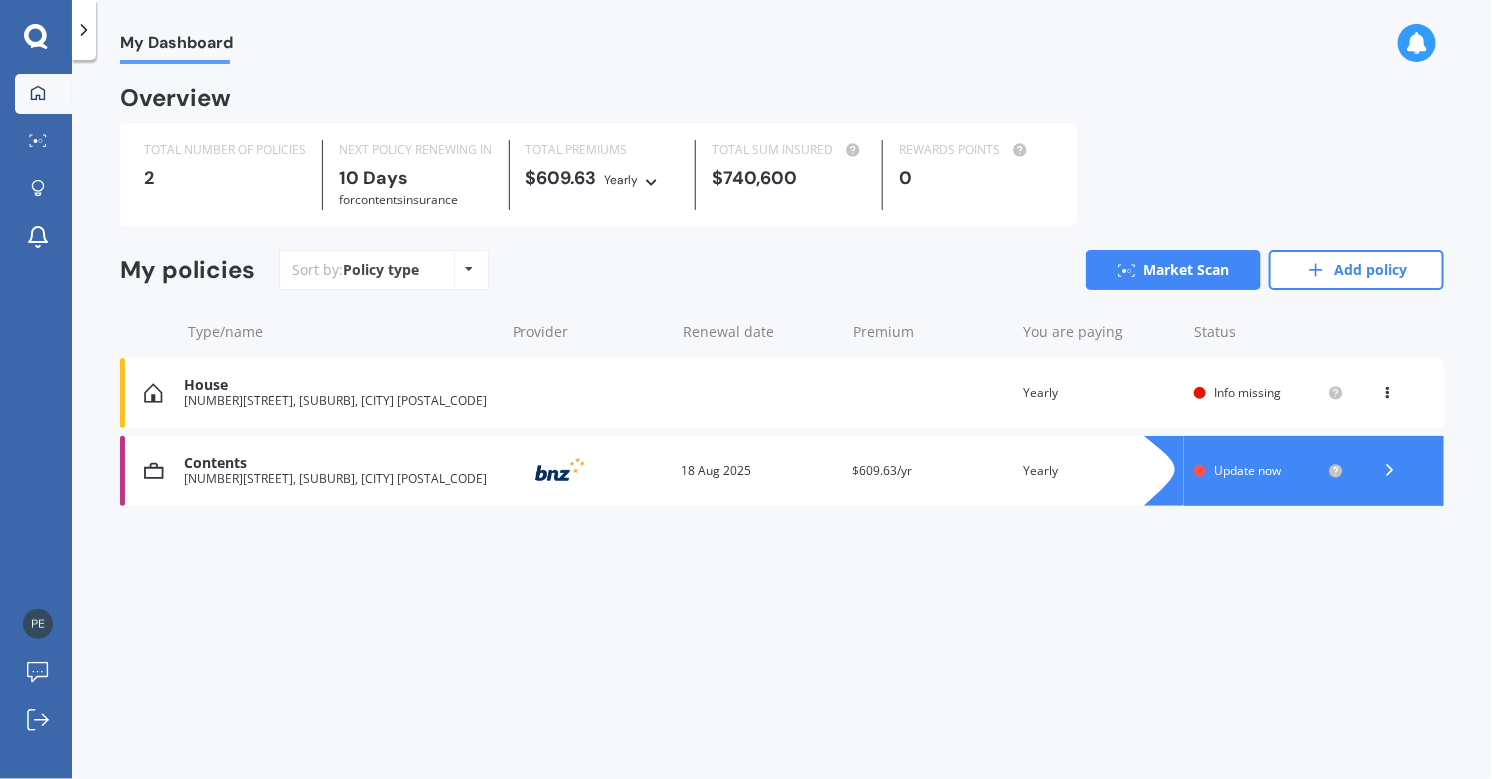 click on "Info missing" at bounding box center [1247, 392] 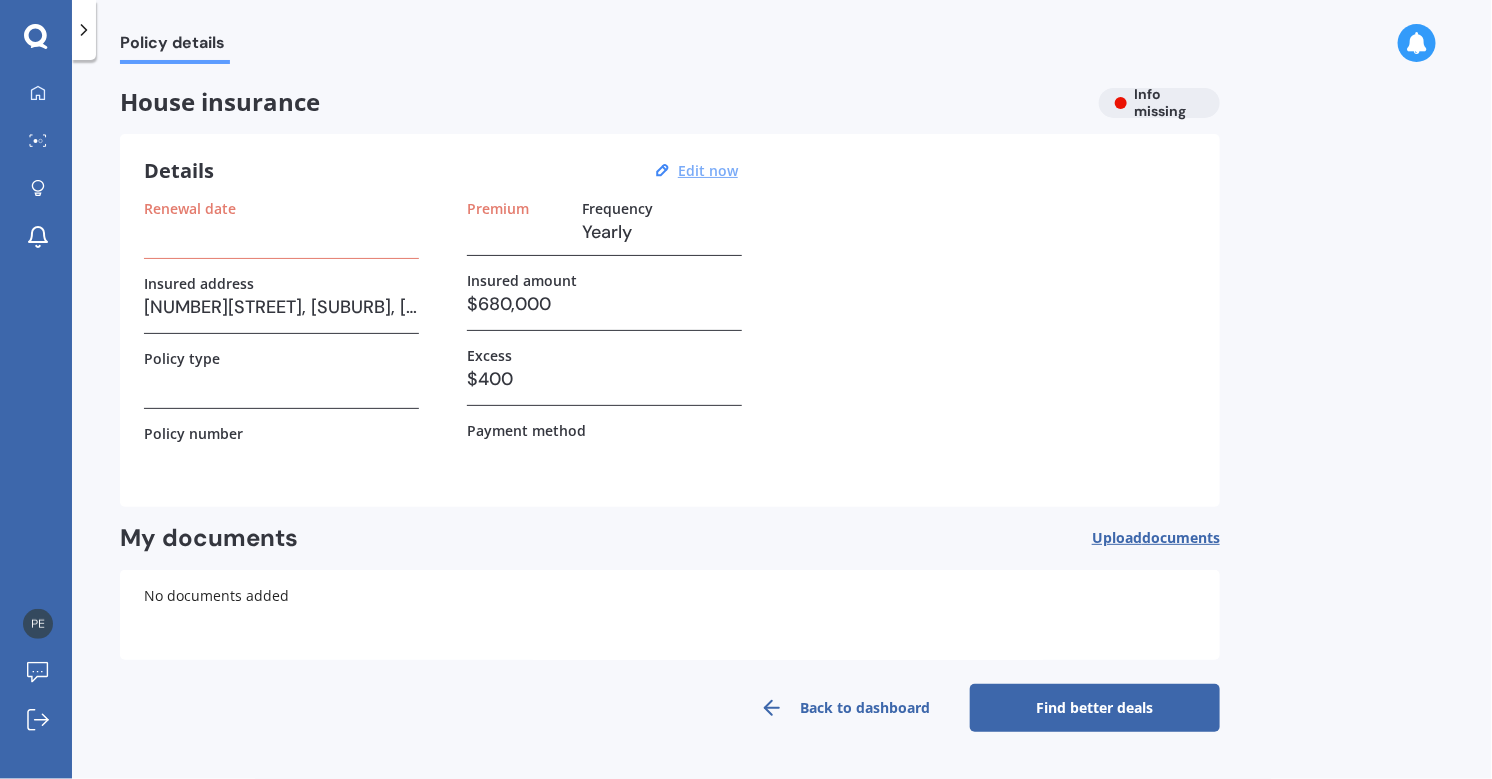 click on "Edit now" at bounding box center (708, 170) 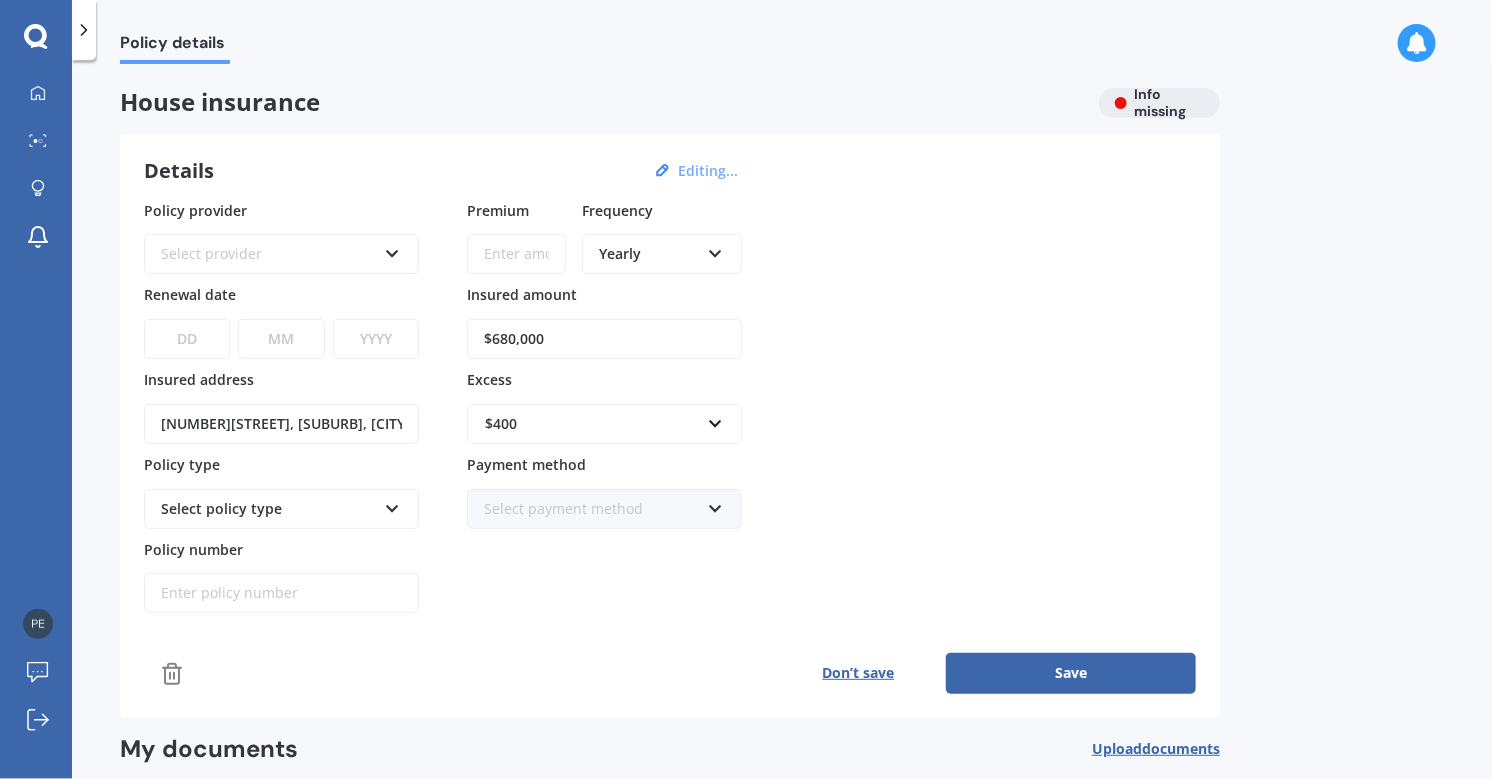 click at bounding box center (392, 250) 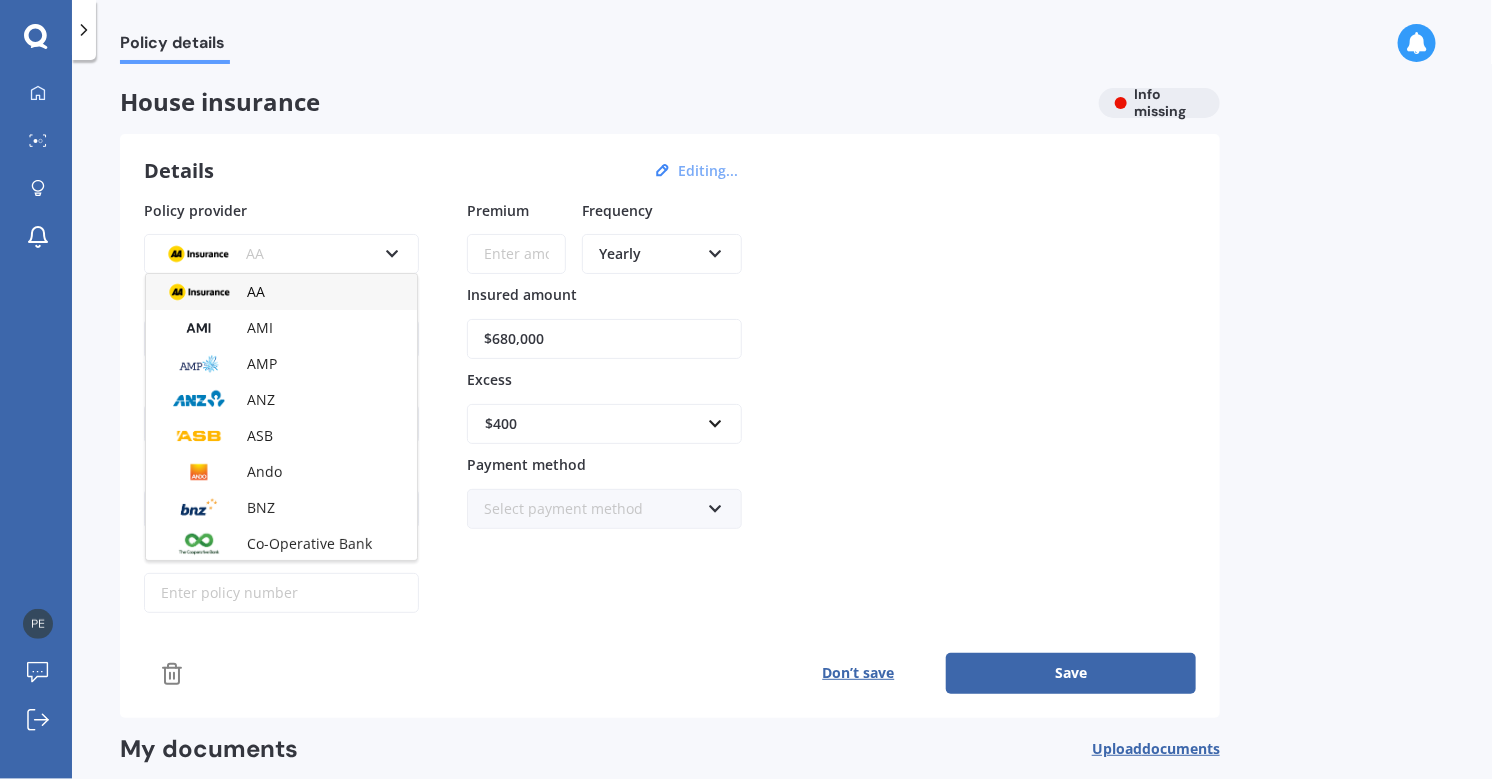 click at bounding box center (199, 328) 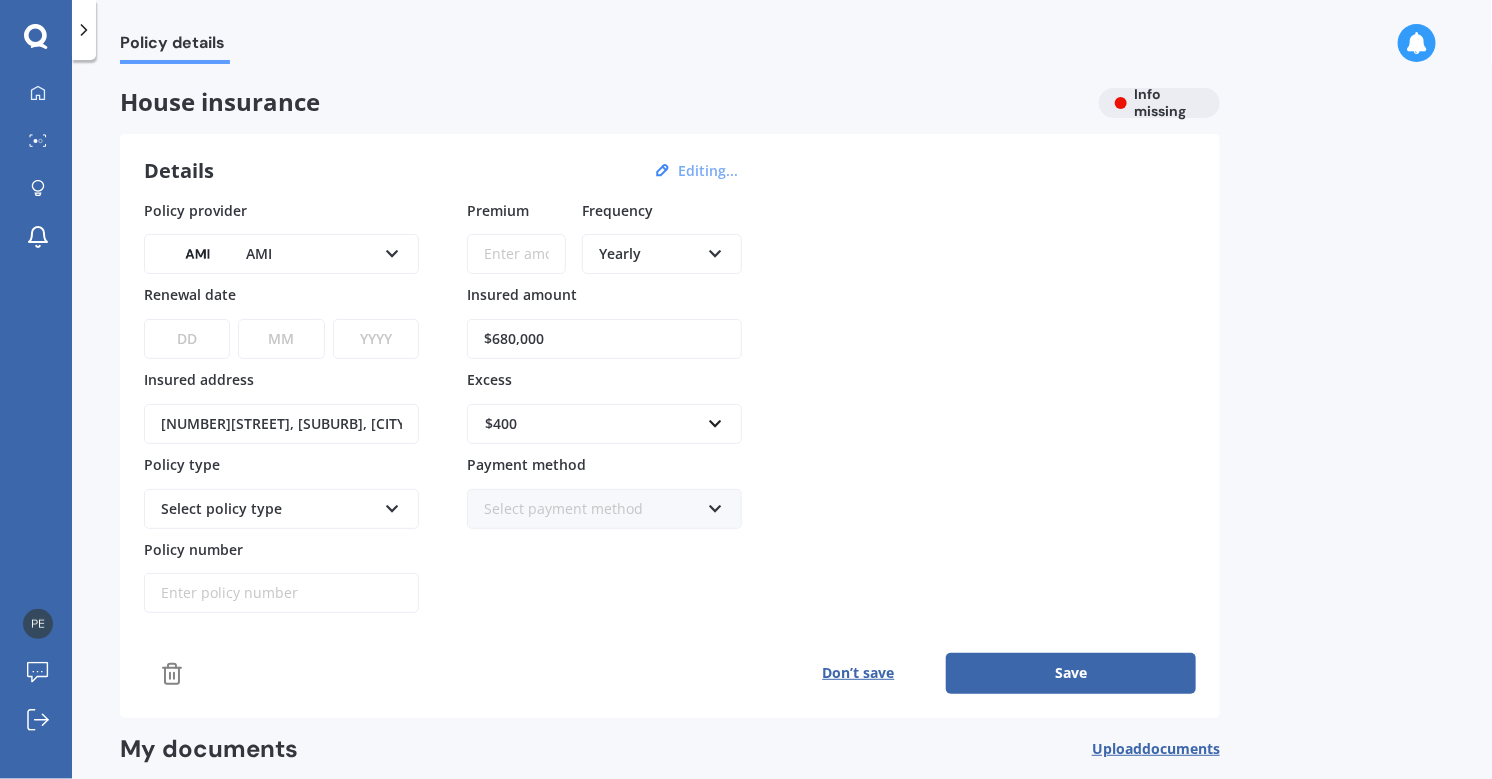 click on "DD 01 02 03 04 05 06 07 08 09 10 11 12 13 14 15 16 17 18 19 20 21 22 23 24 25 26 27 28 29 30 31" at bounding box center [187, 339] 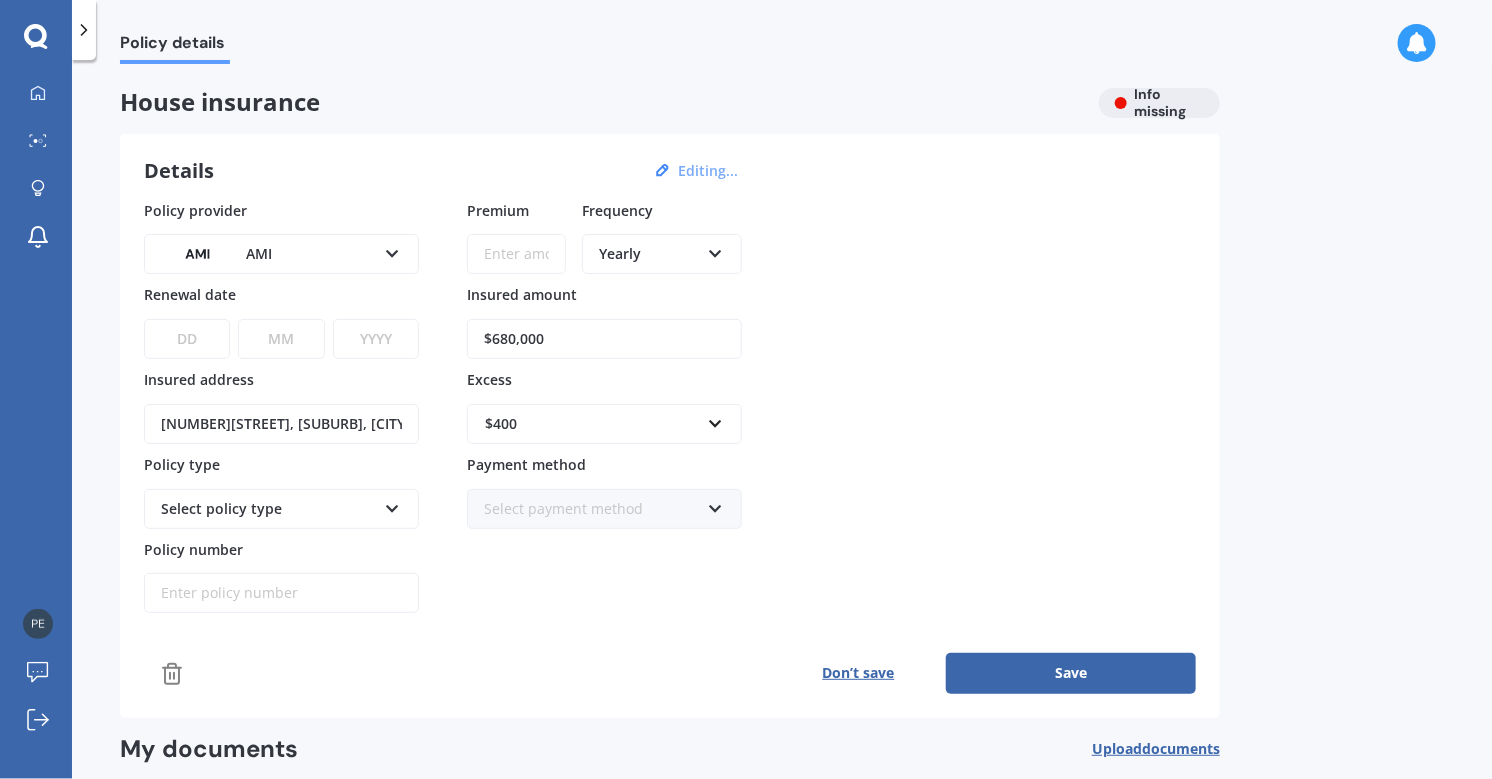 select on "06" 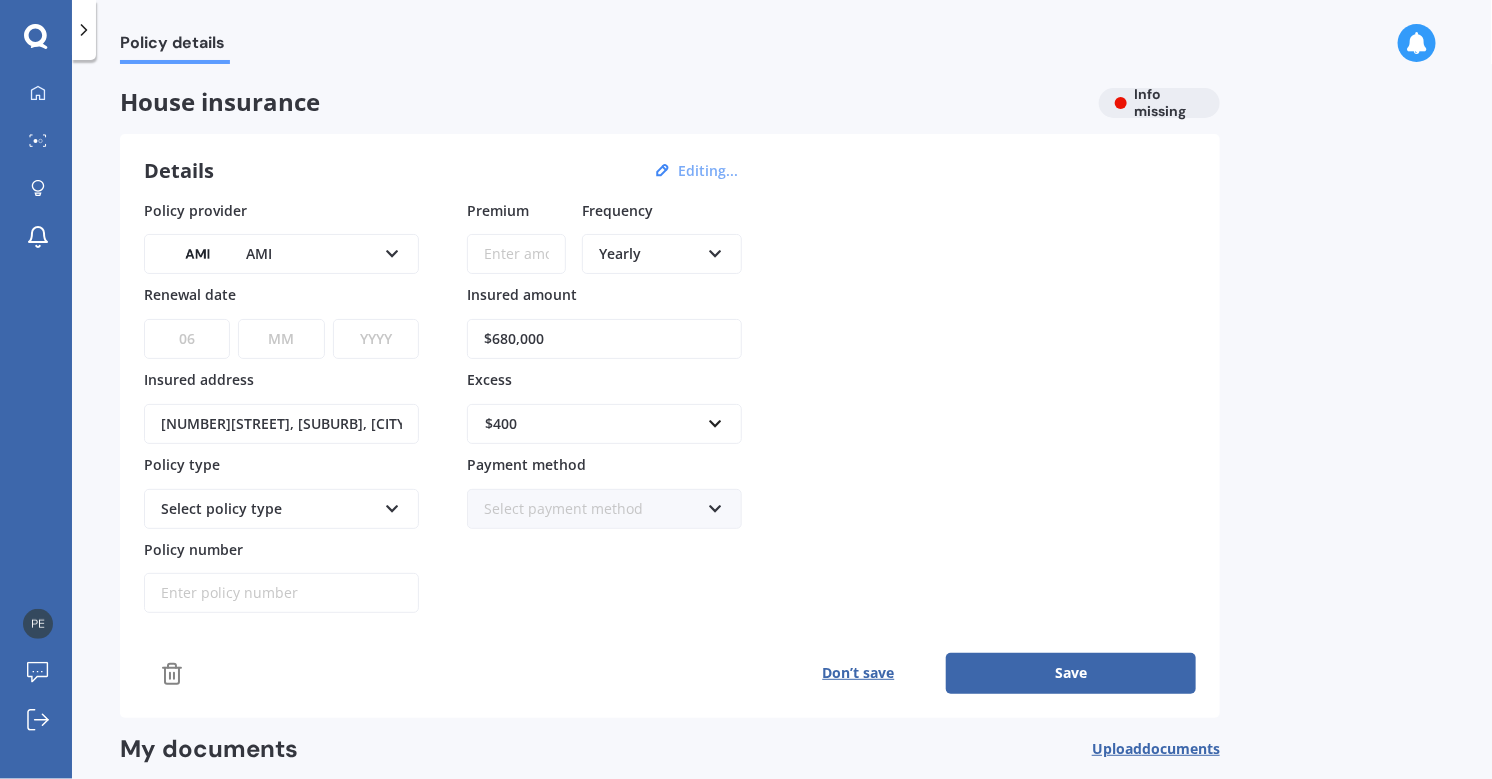 click on "DD 01 02 03 04 05 06 07 08 09 10 11 12 13 14 15 16 17 18 19 20 21 22 23 24 25 26 27 28 29 30 31" at bounding box center [187, 339] 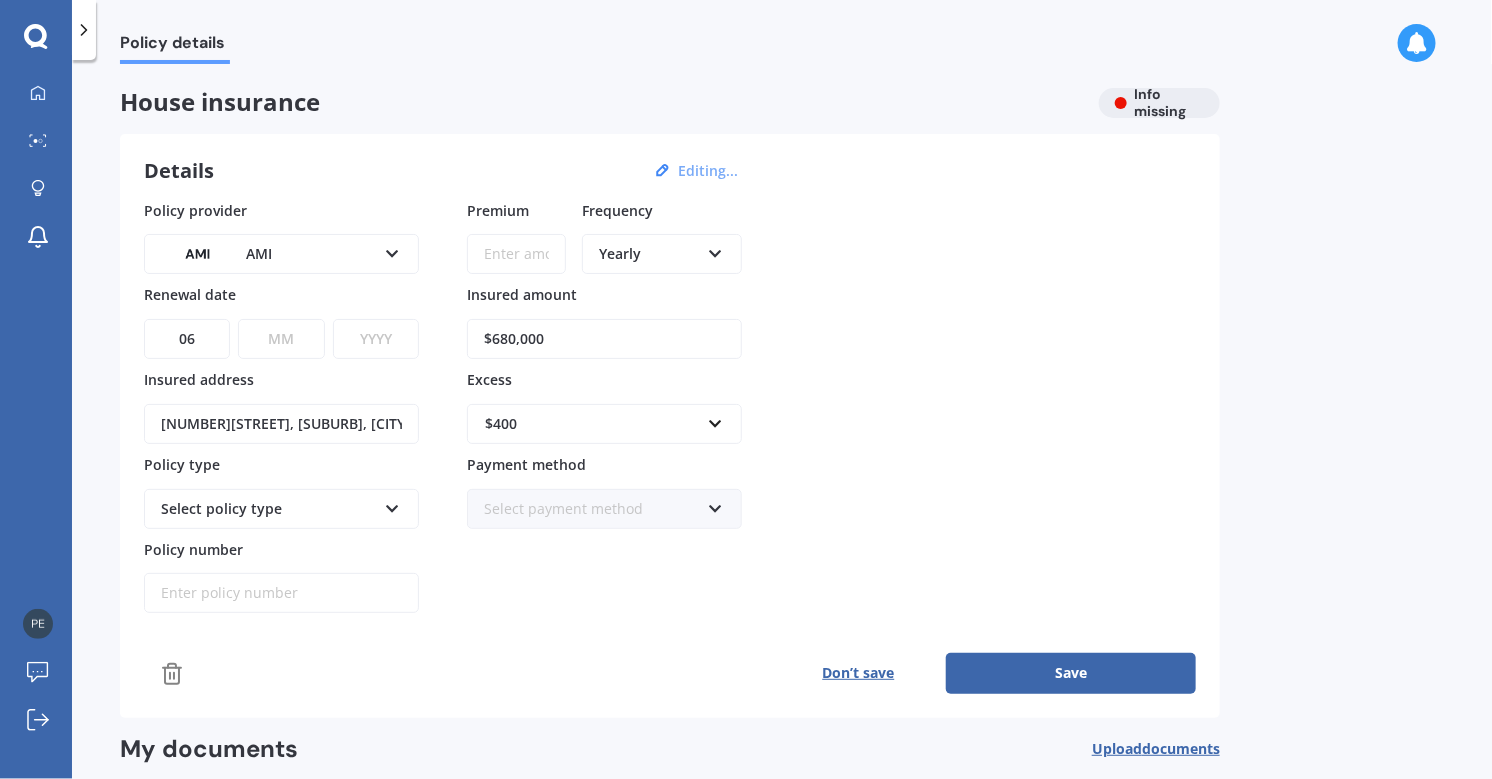 click on "MM 01 02 03 04 05 06 07 08 09 10 11 12" at bounding box center (281, 339) 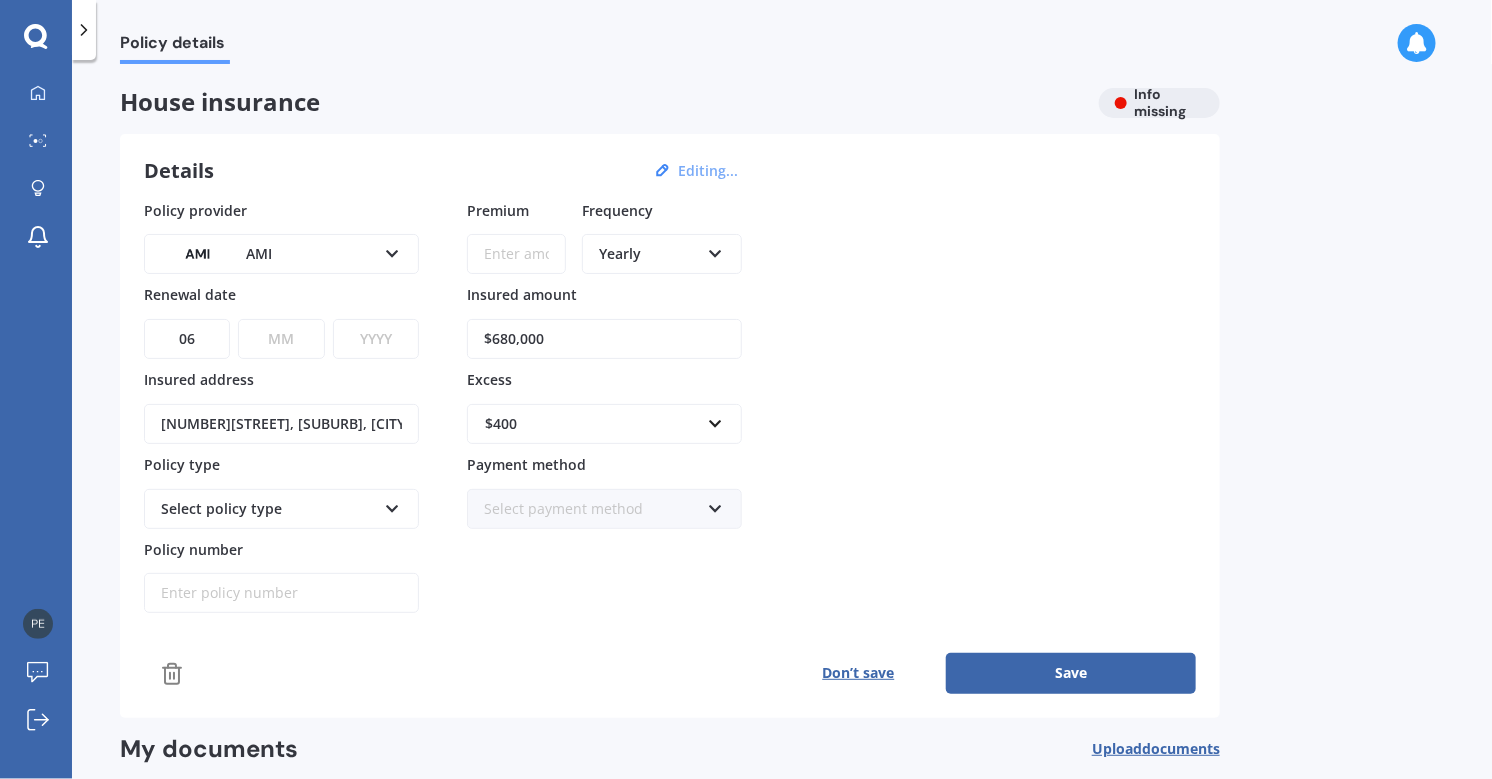 select on "09" 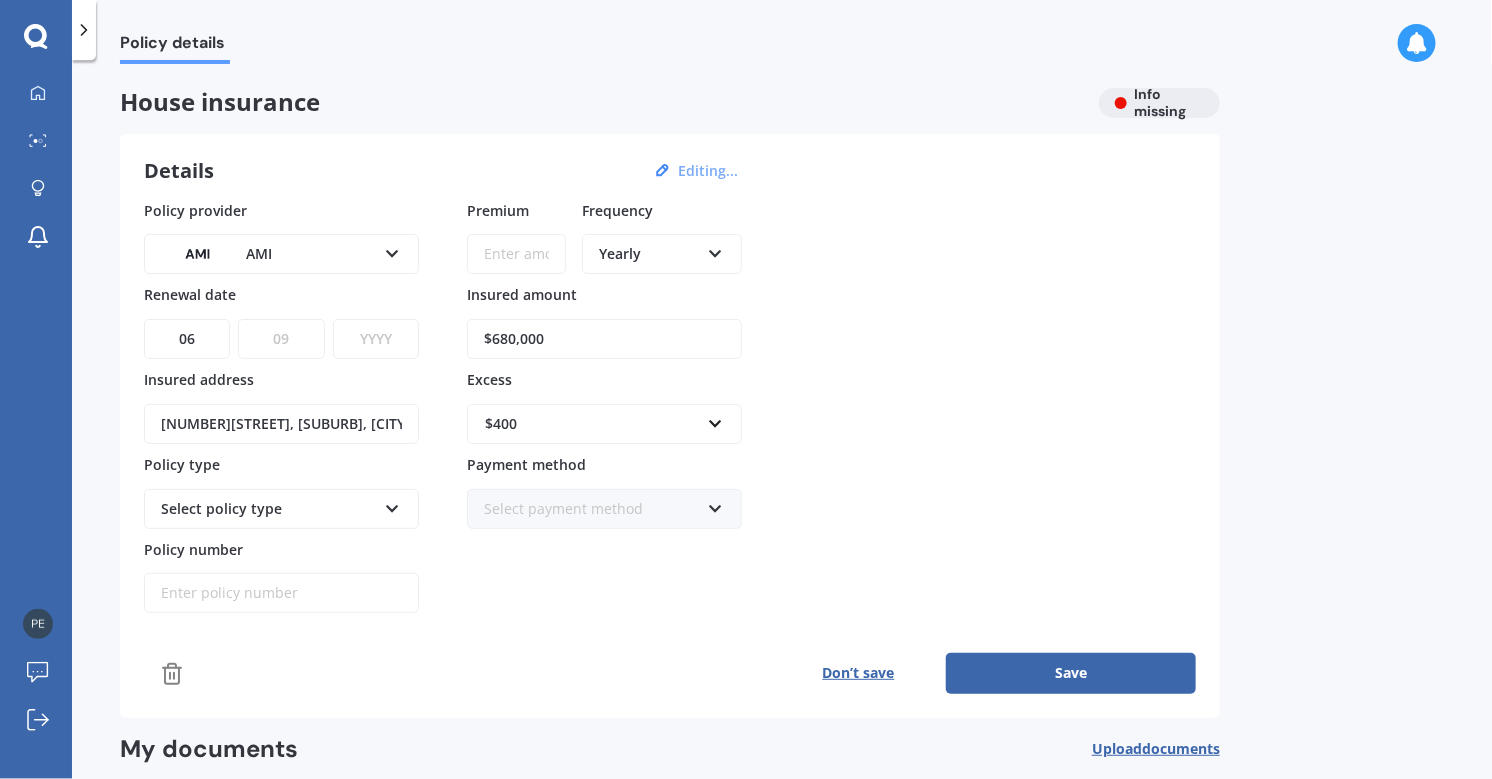 click on "MM 01 02 03 04 05 06 07 08 09 10 11 12" at bounding box center (281, 339) 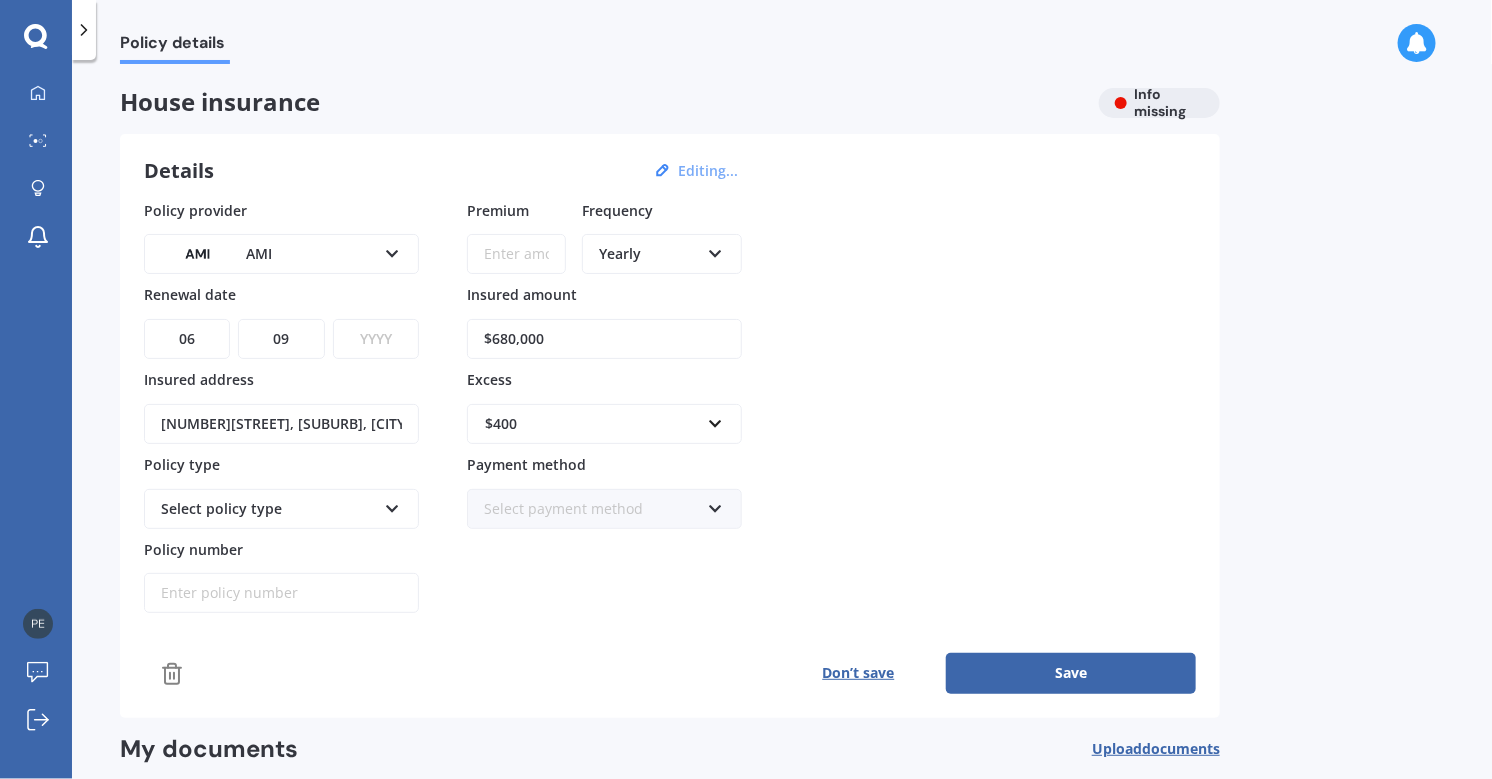 click on "YYYY 2027 2026 2025 2024 2023 2022 2021 2020 2019 2018 2017 2016 2015 2014 2013 2012 2011 2010 2009 2008 2007 2006 2005 2004 2003 2002 2001 2000 1999 1998 1997 1996 1995 1994 1993 1992 1991 1990 1989 1988 1987 1986 1985 1984 1983 1982 1981 1980 1979 1978 1977 1976 1975 1974 1973 1972 1971 1970 1969 1968 1967 1966 1965 1964 1963 1962 1961 1960 1959 1958 1957 1956 1955 1954 1953 1952 1951 1950 1949 1948 1947 1946 1945 1944 1943 1942 1941 1940 1939 1938 1937 1936 1935 1934 1933 1932 1931 1930 1929 1928" at bounding box center (376, 339) 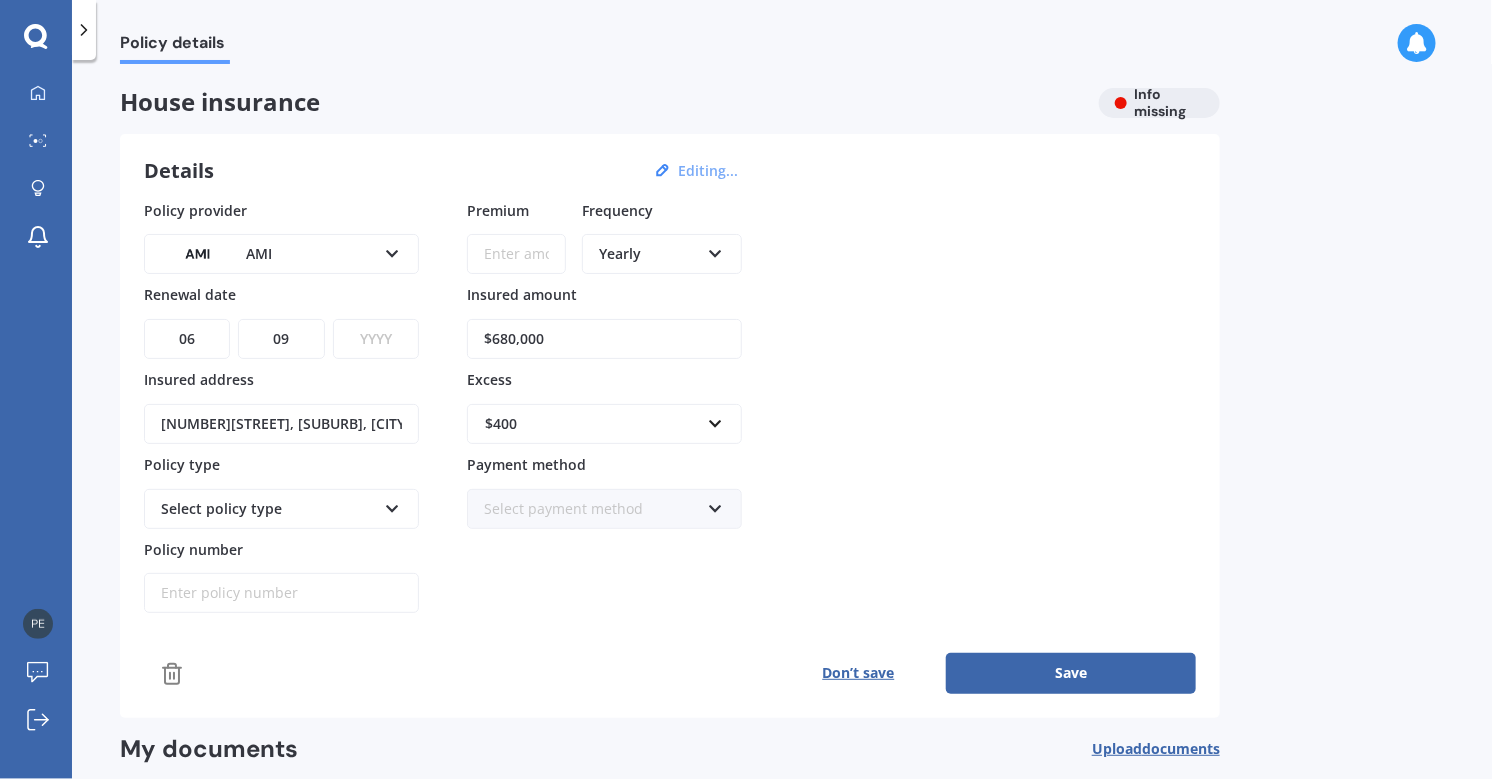 select on "2025" 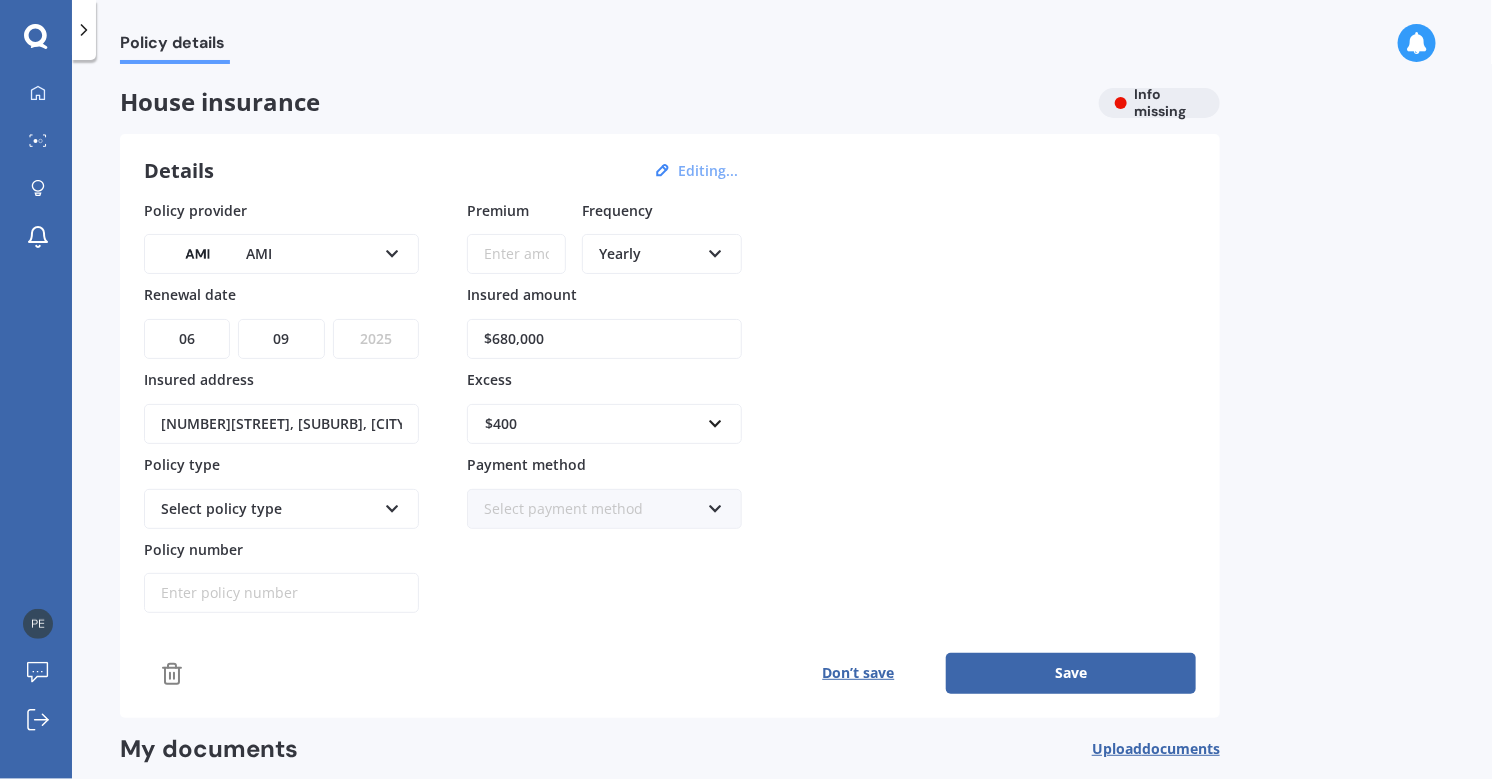 click on "YYYY 2027 2026 2025 2024 2023 2022 2021 2020 2019 2018 2017 2016 2015 2014 2013 2012 2011 2010 2009 2008 2007 2006 2005 2004 2003 2002 2001 2000 1999 1998 1997 1996 1995 1994 1993 1992 1991 1990 1989 1988 1987 1986 1985 1984 1983 1982 1981 1980 1979 1978 1977 1976 1975 1974 1973 1972 1971 1970 1969 1968 1967 1966 1965 1964 1963 1962 1961 1960 1959 1958 1957 1956 1955 1954 1953 1952 1951 1950 1949 1948 1947 1946 1945 1944 1943 1942 1941 1940 1939 1938 1937 1936 1935 1934 1933 1932 1931 1930 1929 1928" at bounding box center (376, 339) 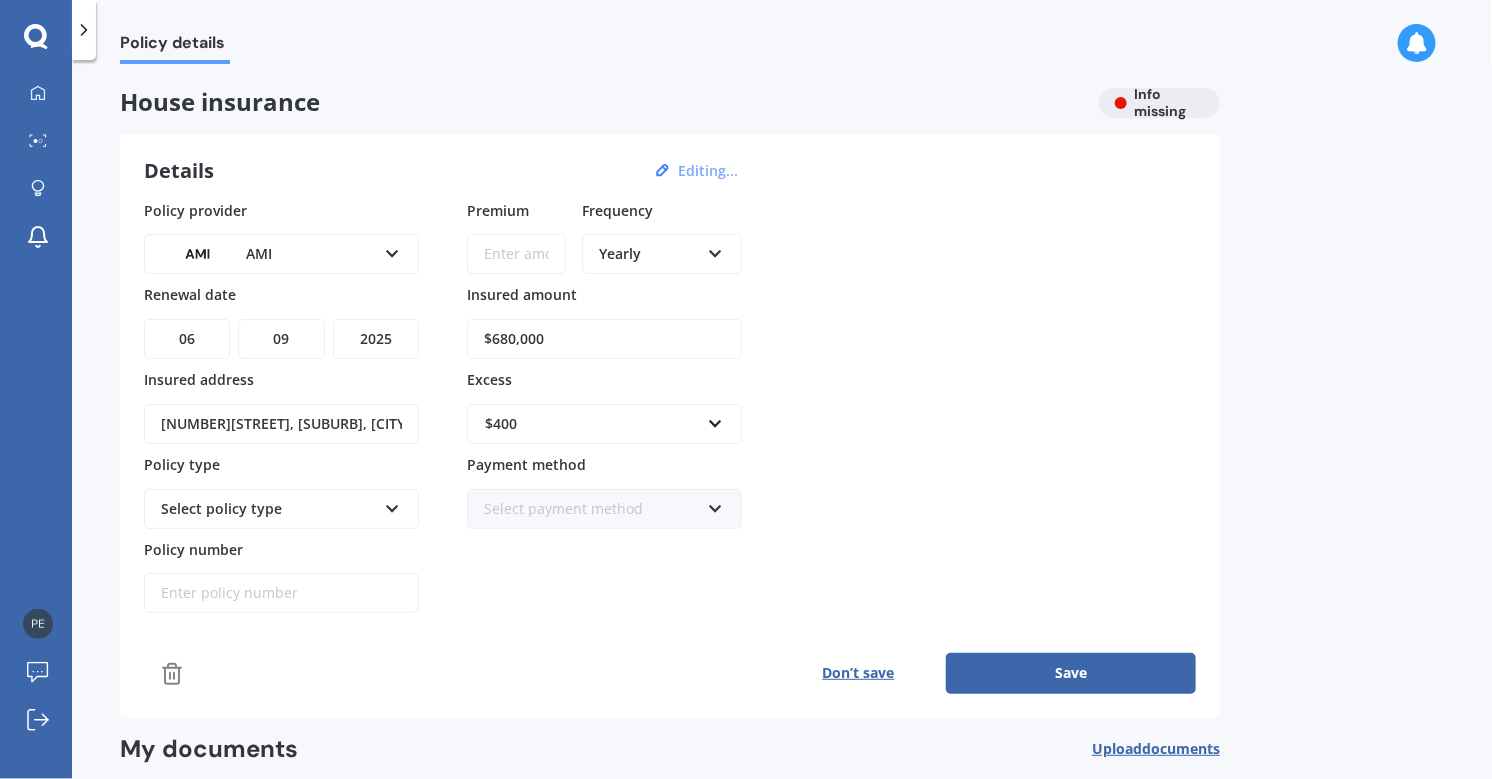 click at bounding box center [392, 505] 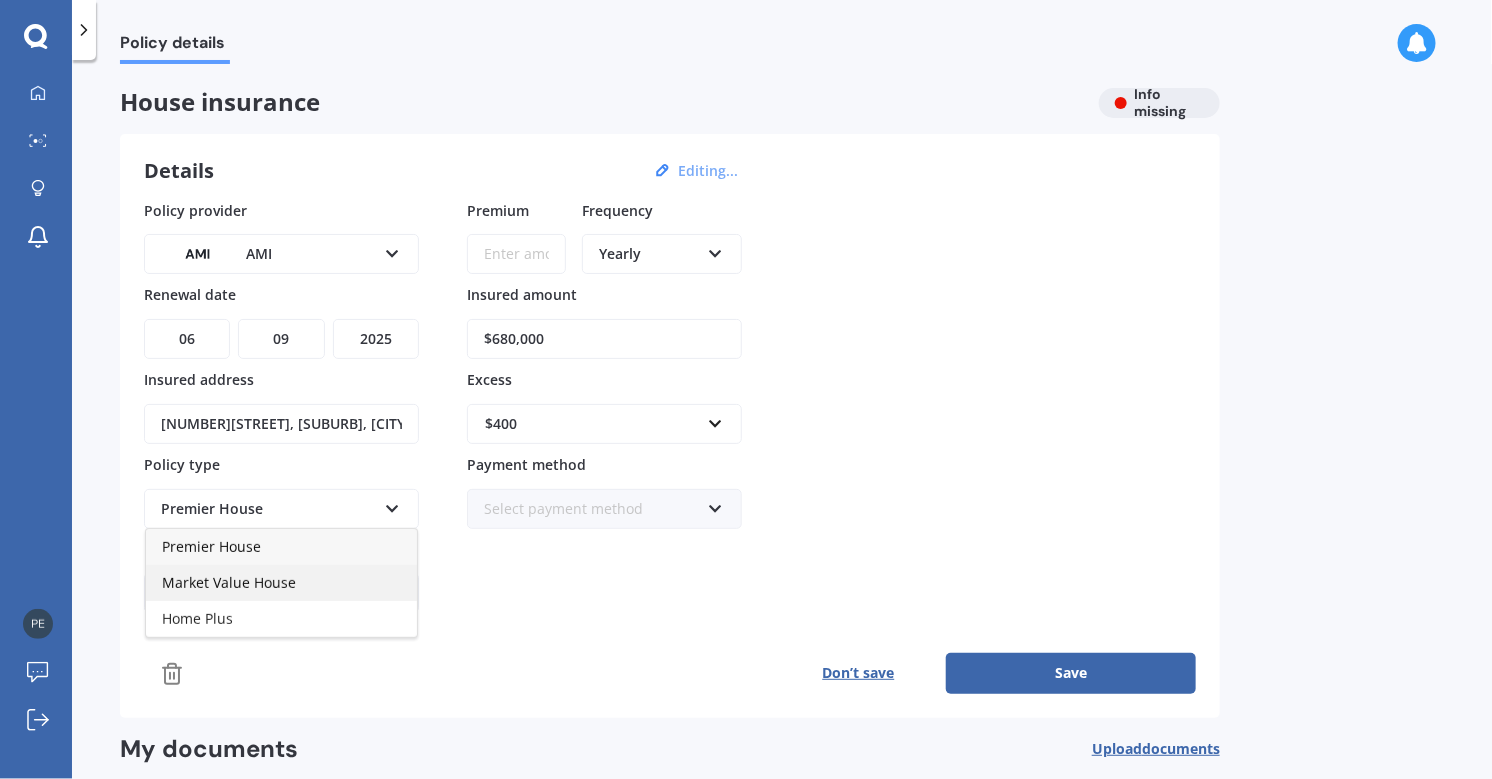 click on "Market Value House" at bounding box center [229, 582] 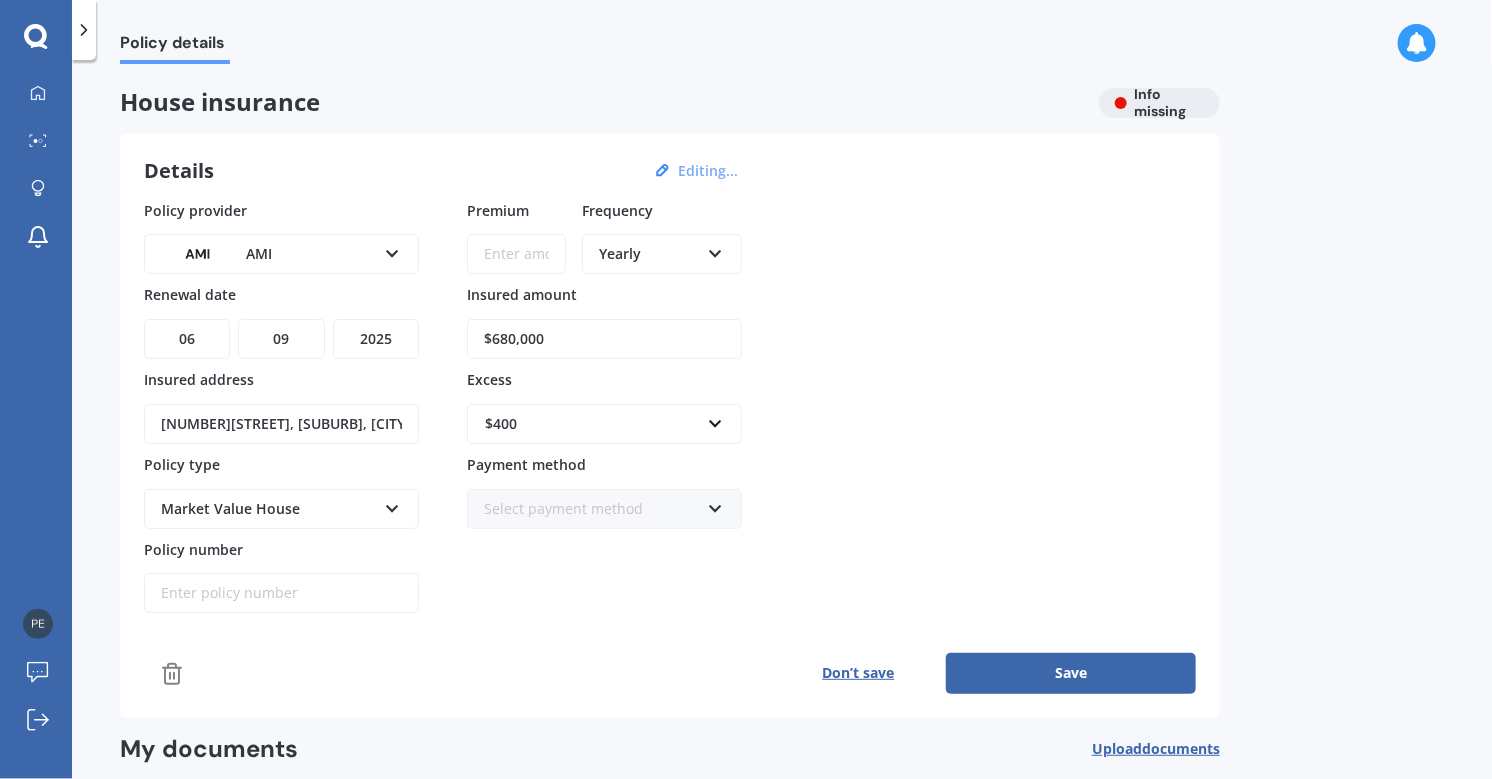 click at bounding box center [392, 505] 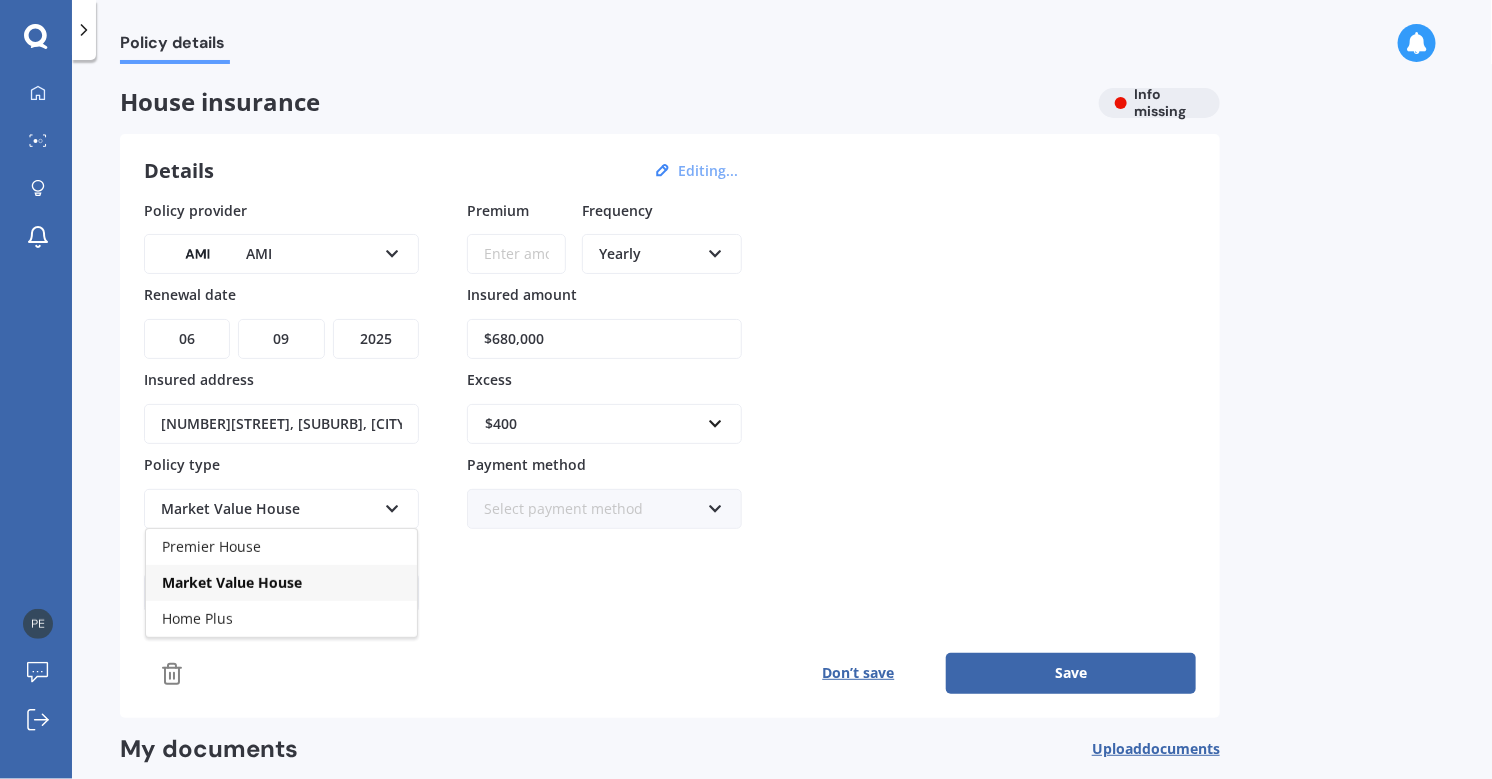 click on "Market Value House" at bounding box center [232, 582] 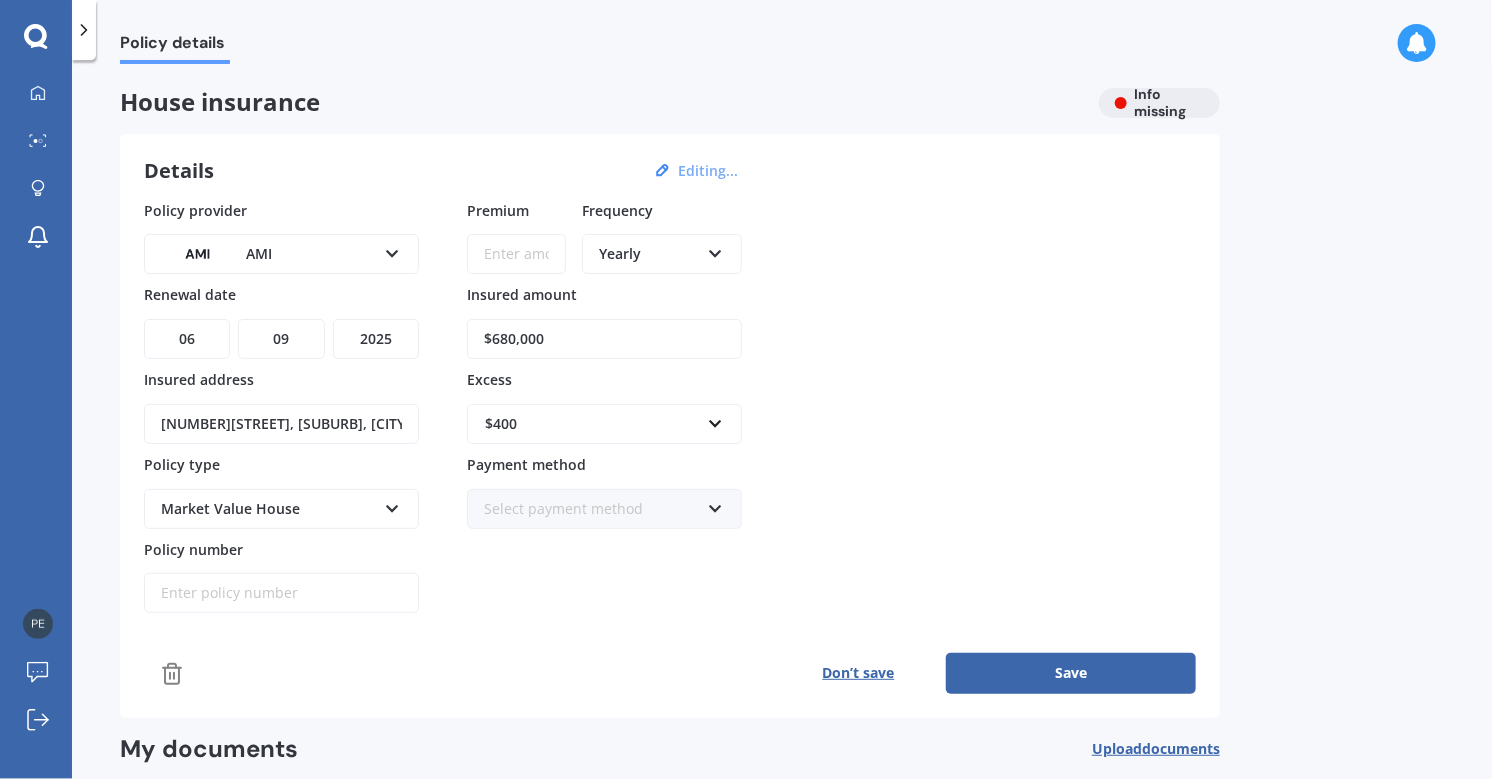 click on "Policy number" at bounding box center [281, 593] 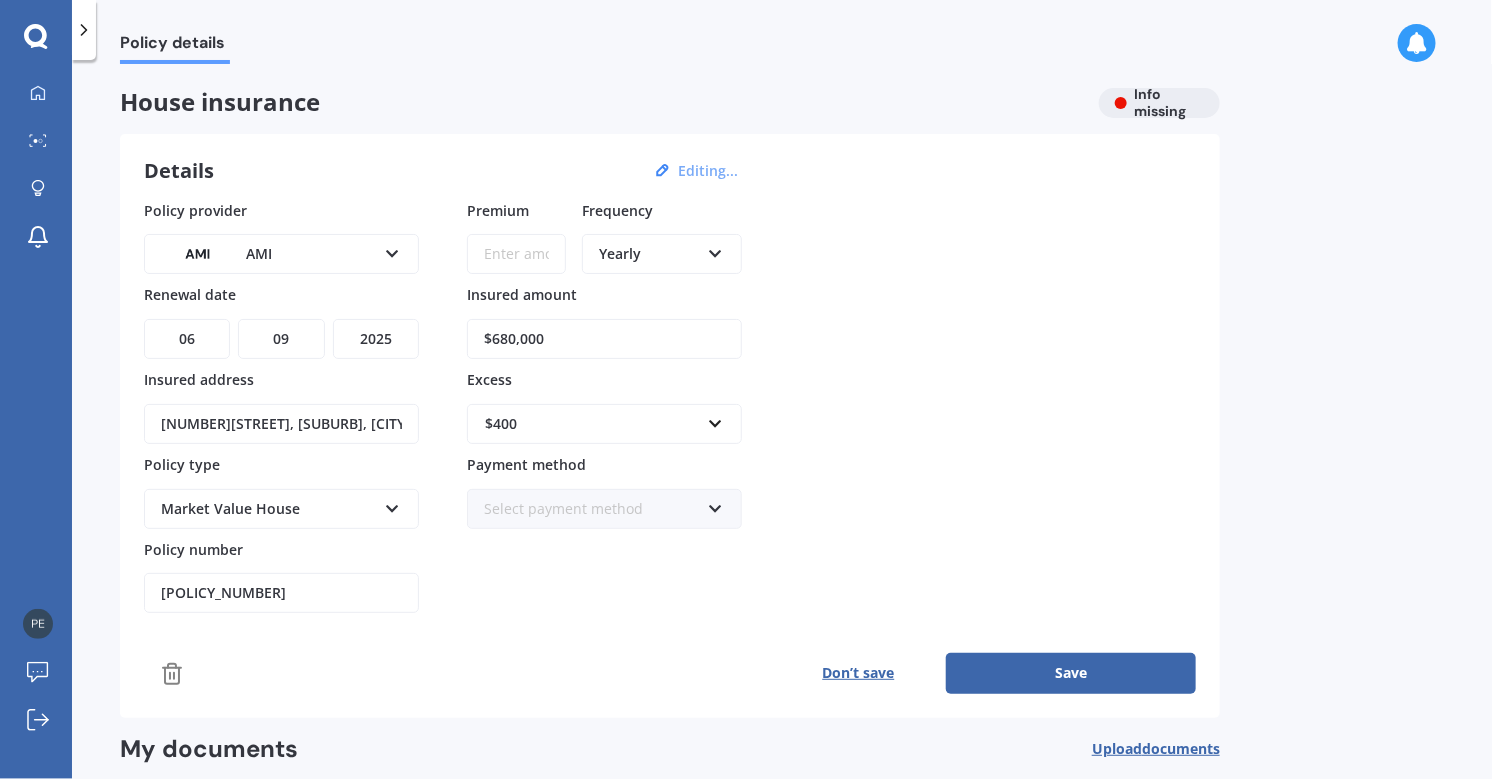 type on "[POLICY_NUMBER]" 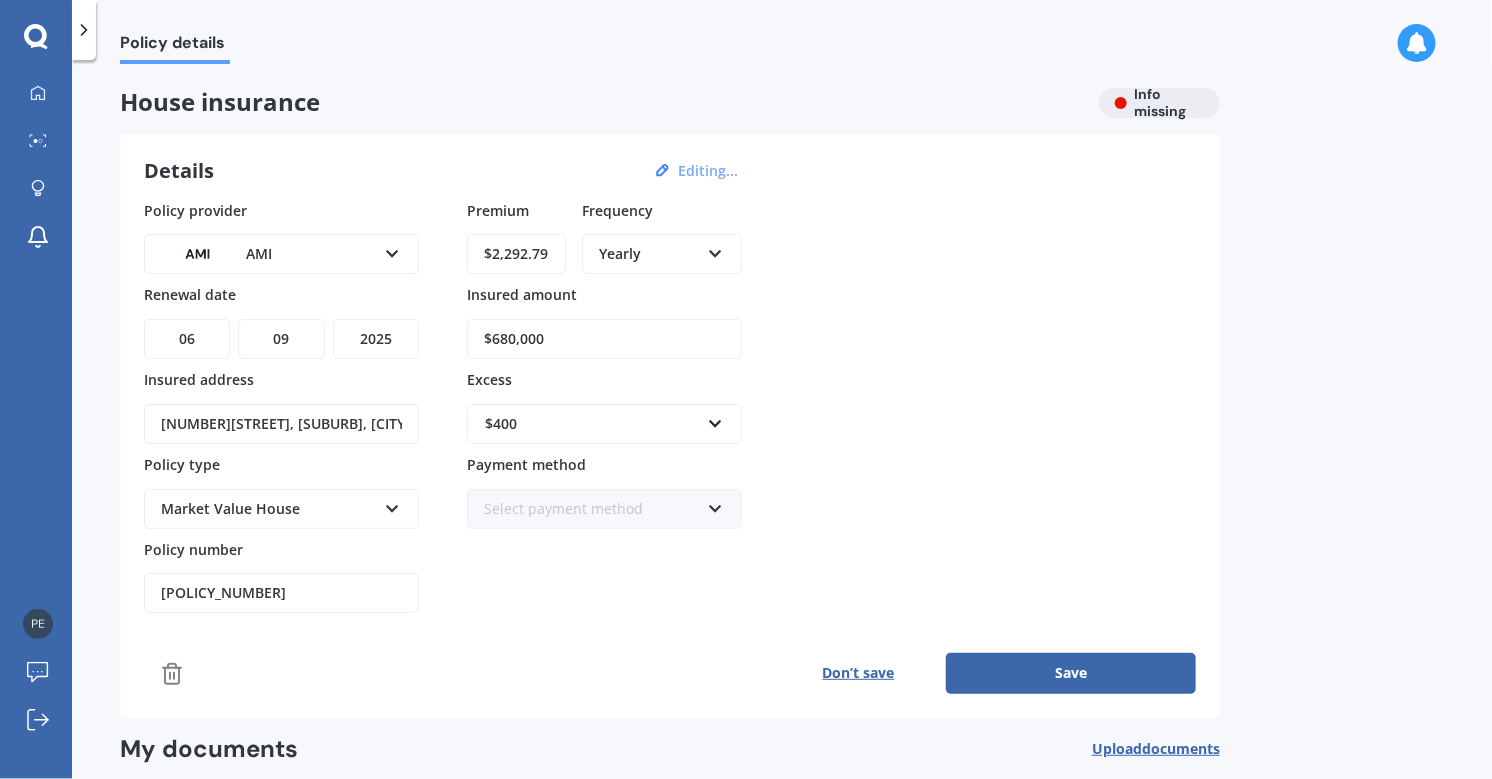 type on "$2,292.79" 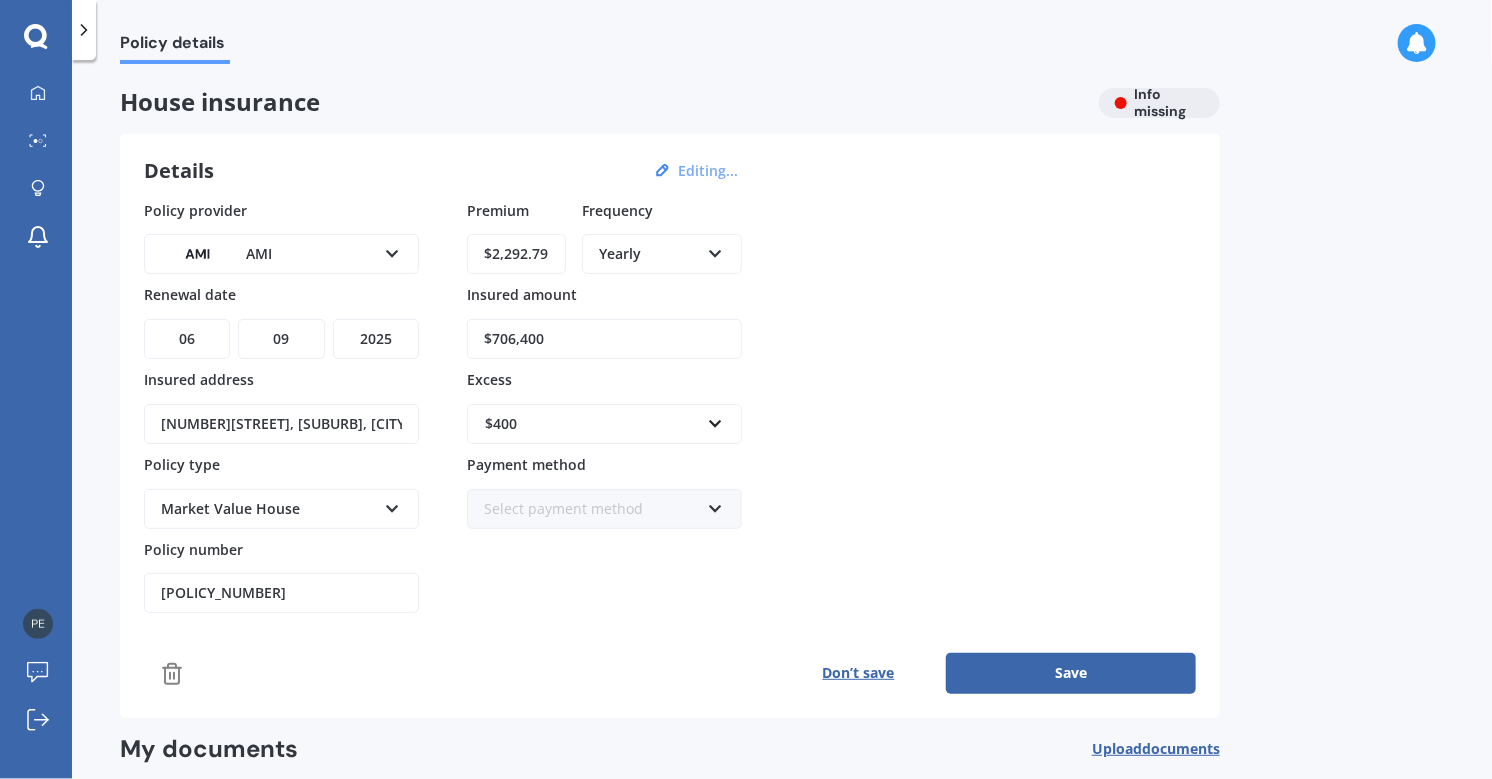 type on "$706,400" 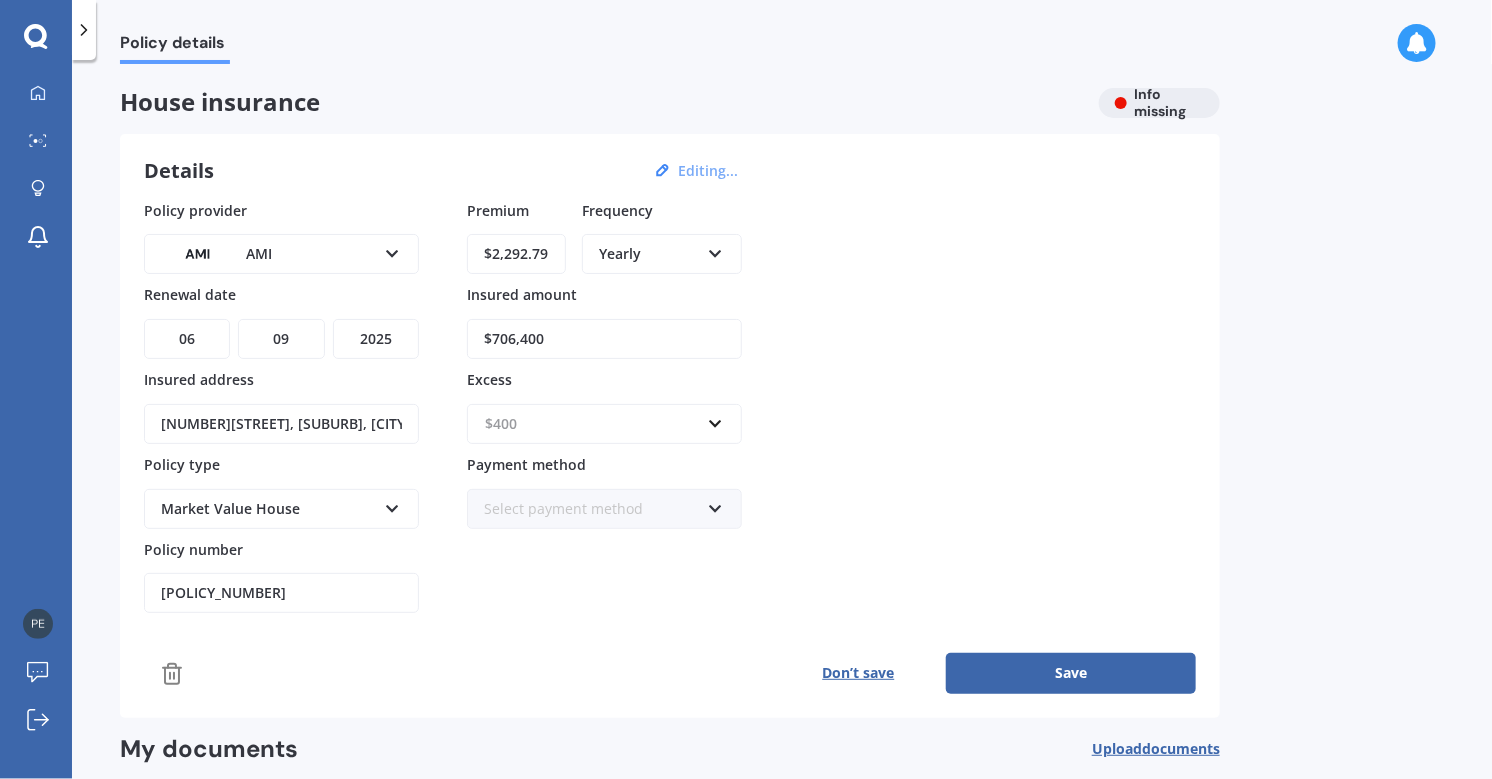 click at bounding box center (597, 424) 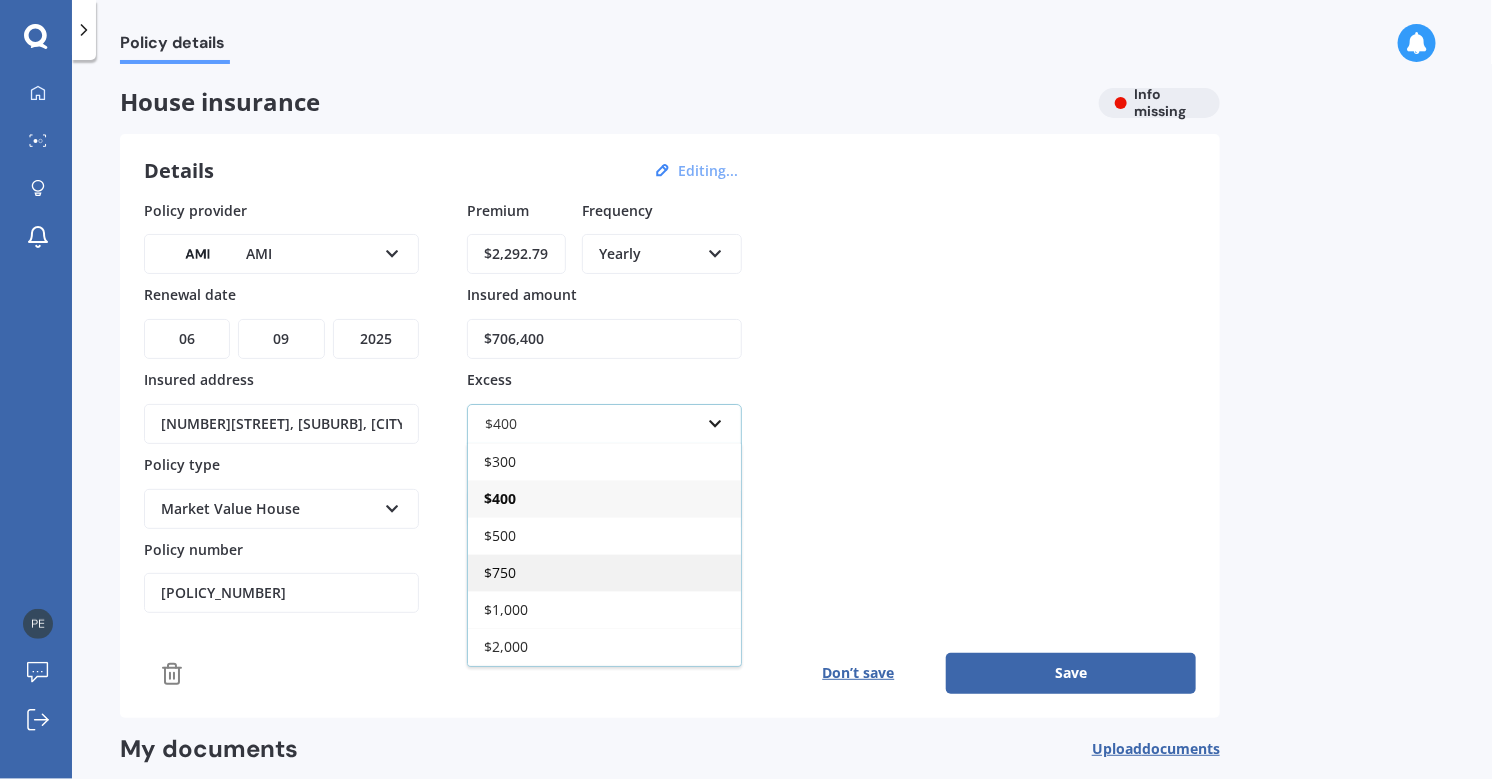 click on "$750" at bounding box center (500, 572) 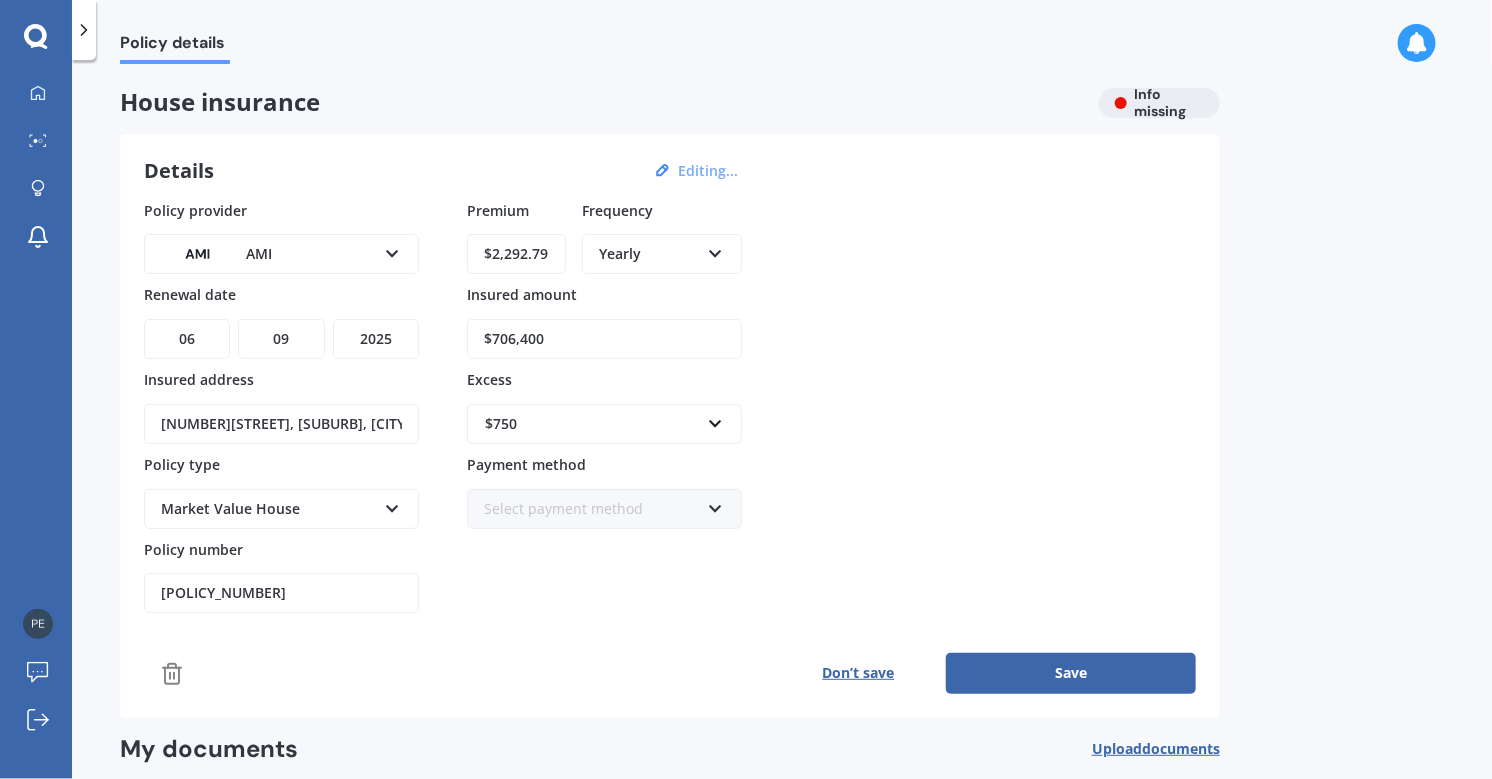click at bounding box center (715, 505) 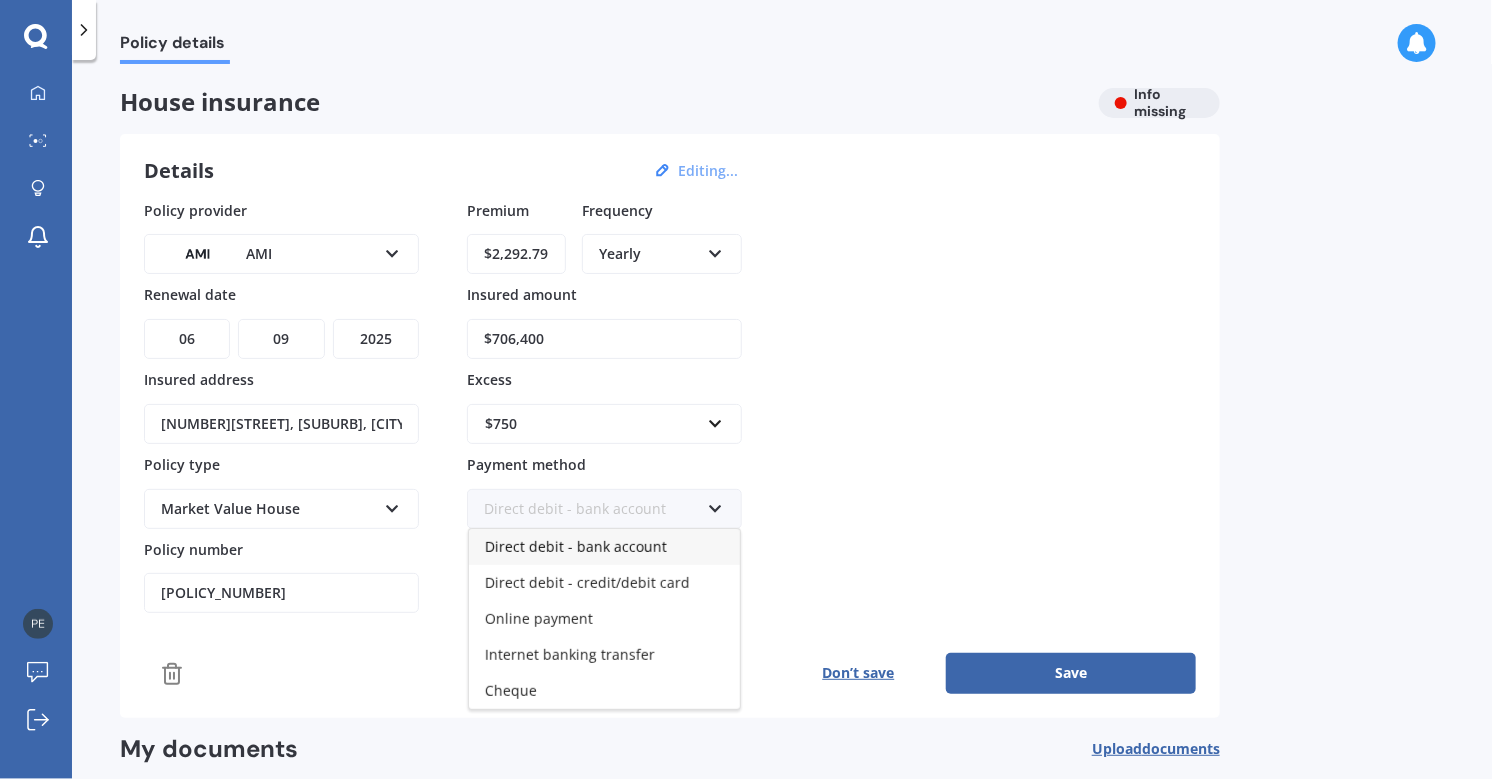 click on "Direct debit - bank account" at bounding box center [576, 546] 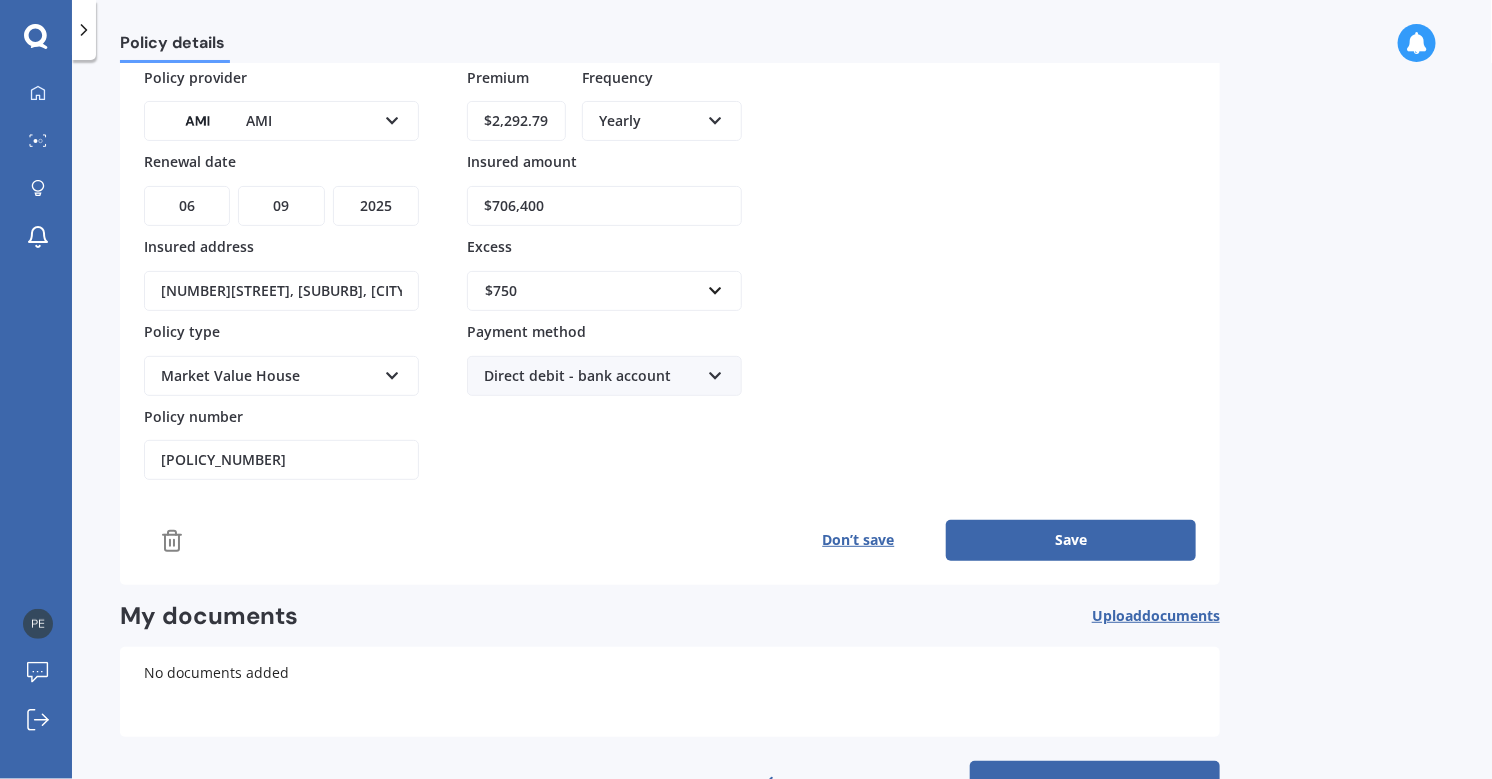scroll, scrollTop: 194, scrollLeft: 0, axis: vertical 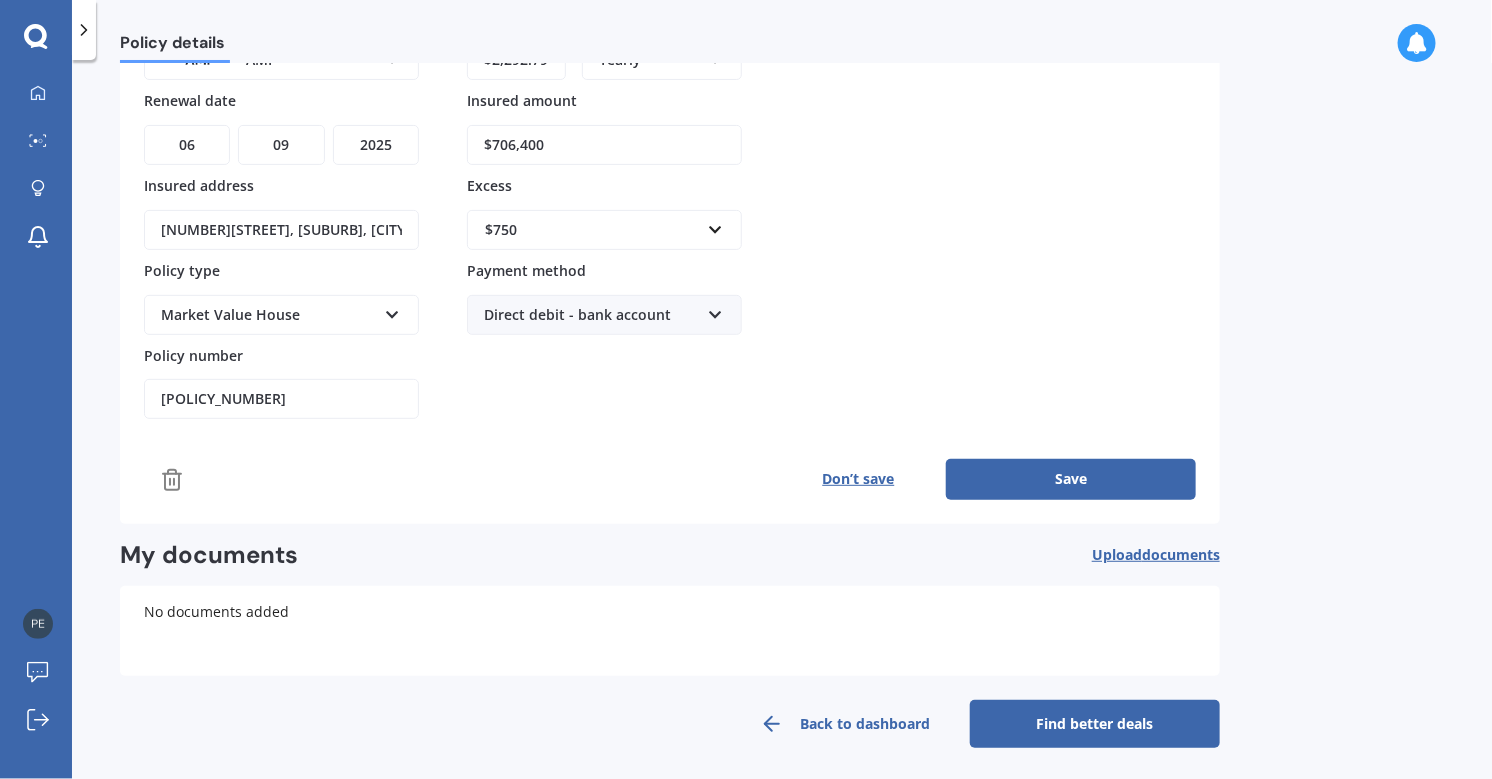 click on "Save" at bounding box center [1071, 479] 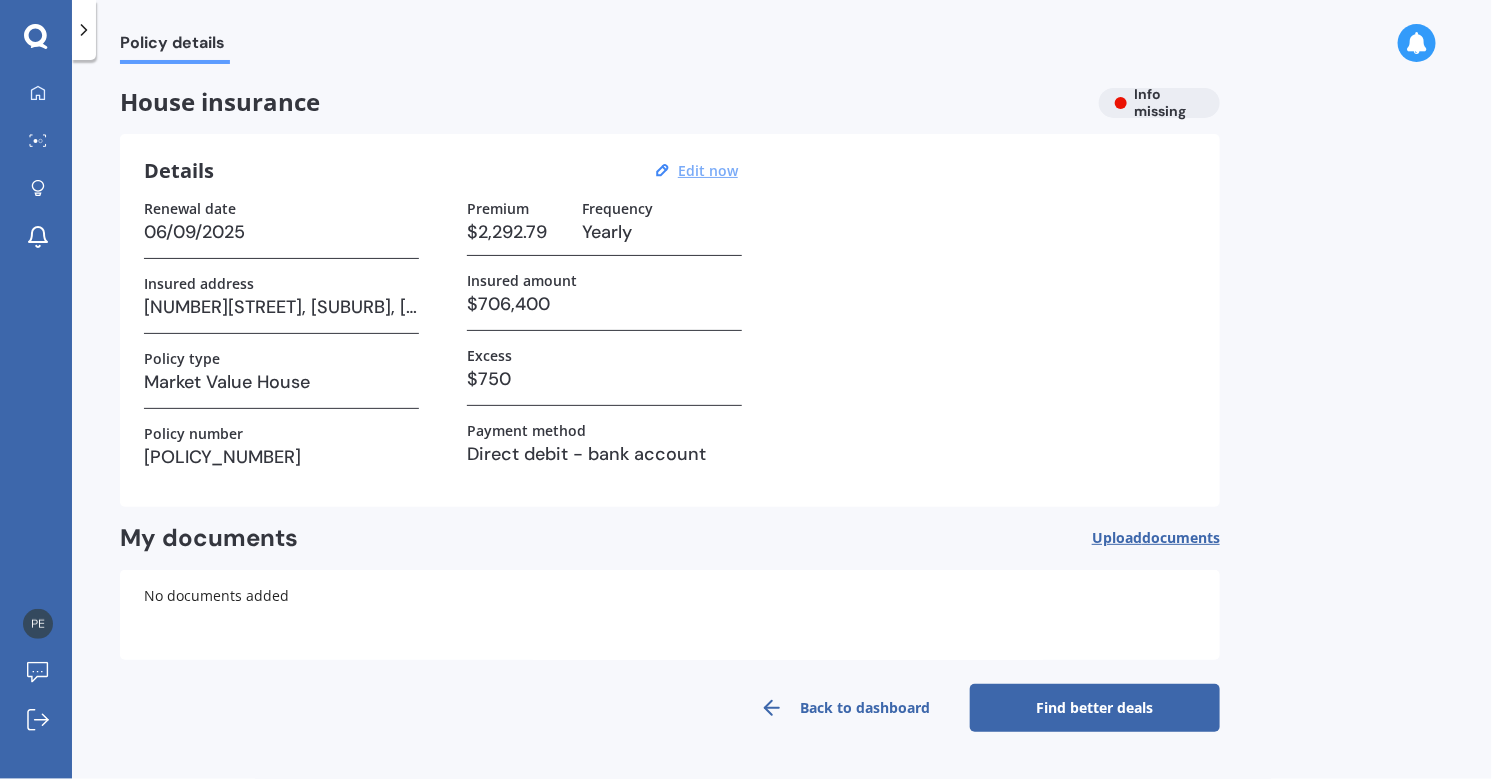 scroll, scrollTop: 0, scrollLeft: 0, axis: both 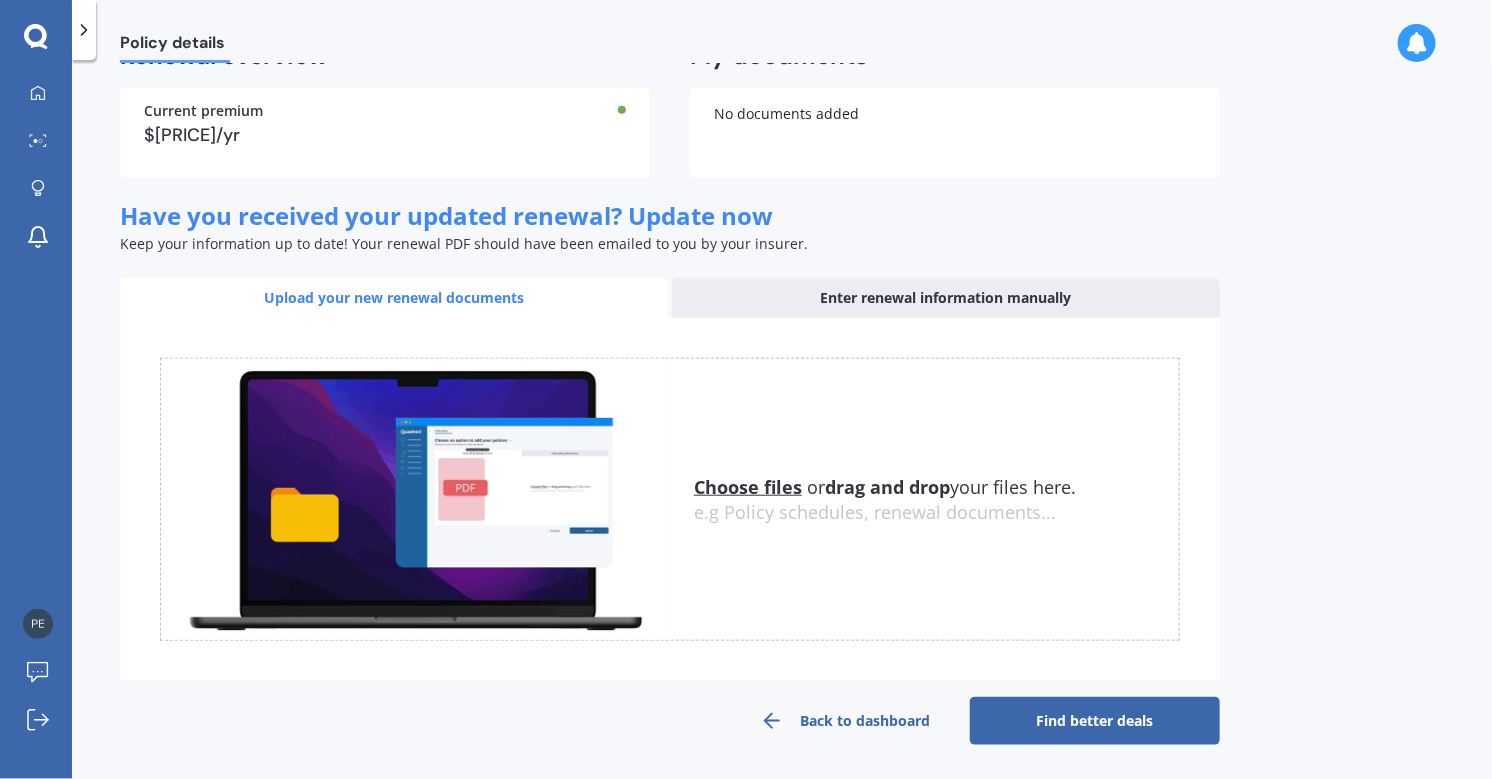 click on "Find better deals" at bounding box center (1095, 721) 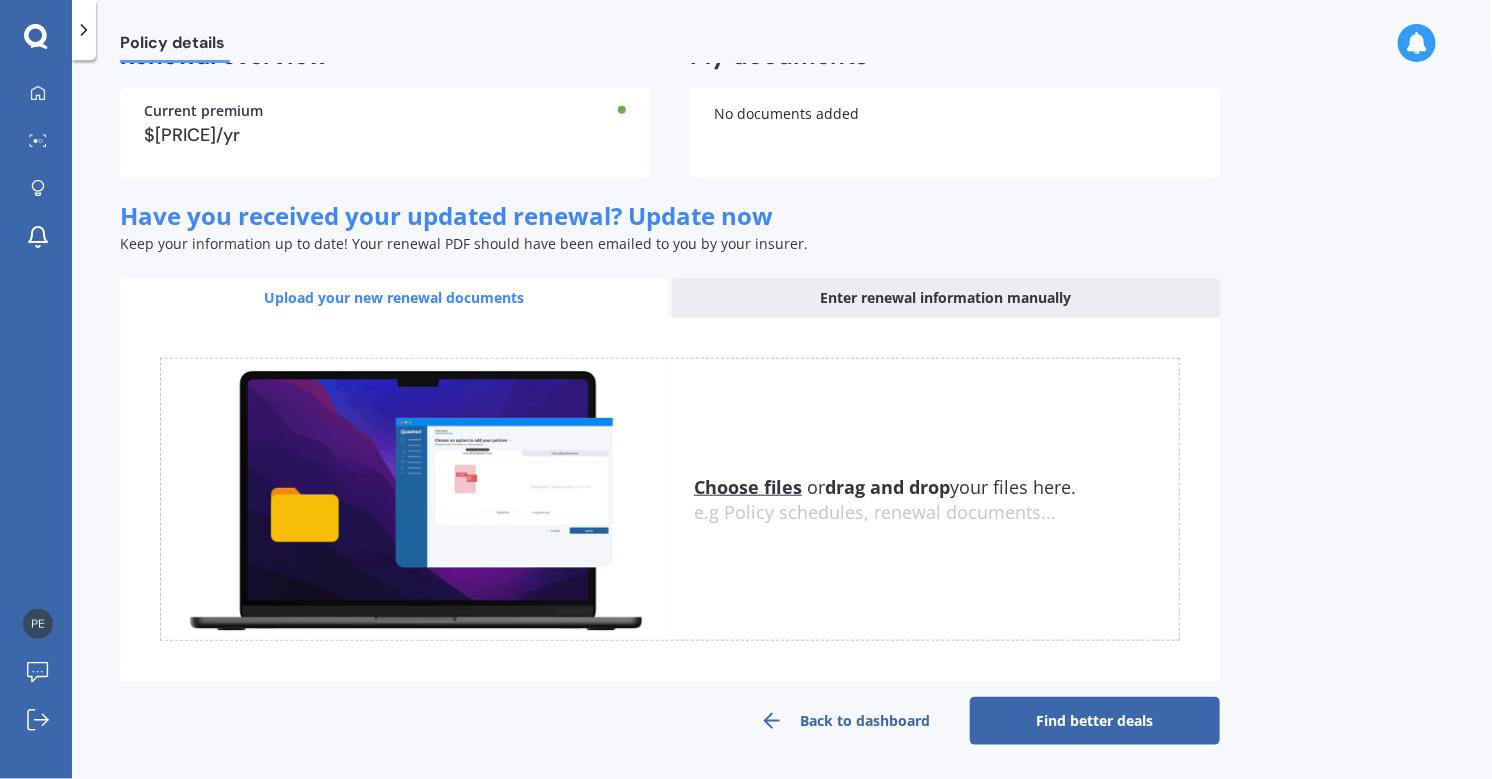 scroll, scrollTop: 0, scrollLeft: 0, axis: both 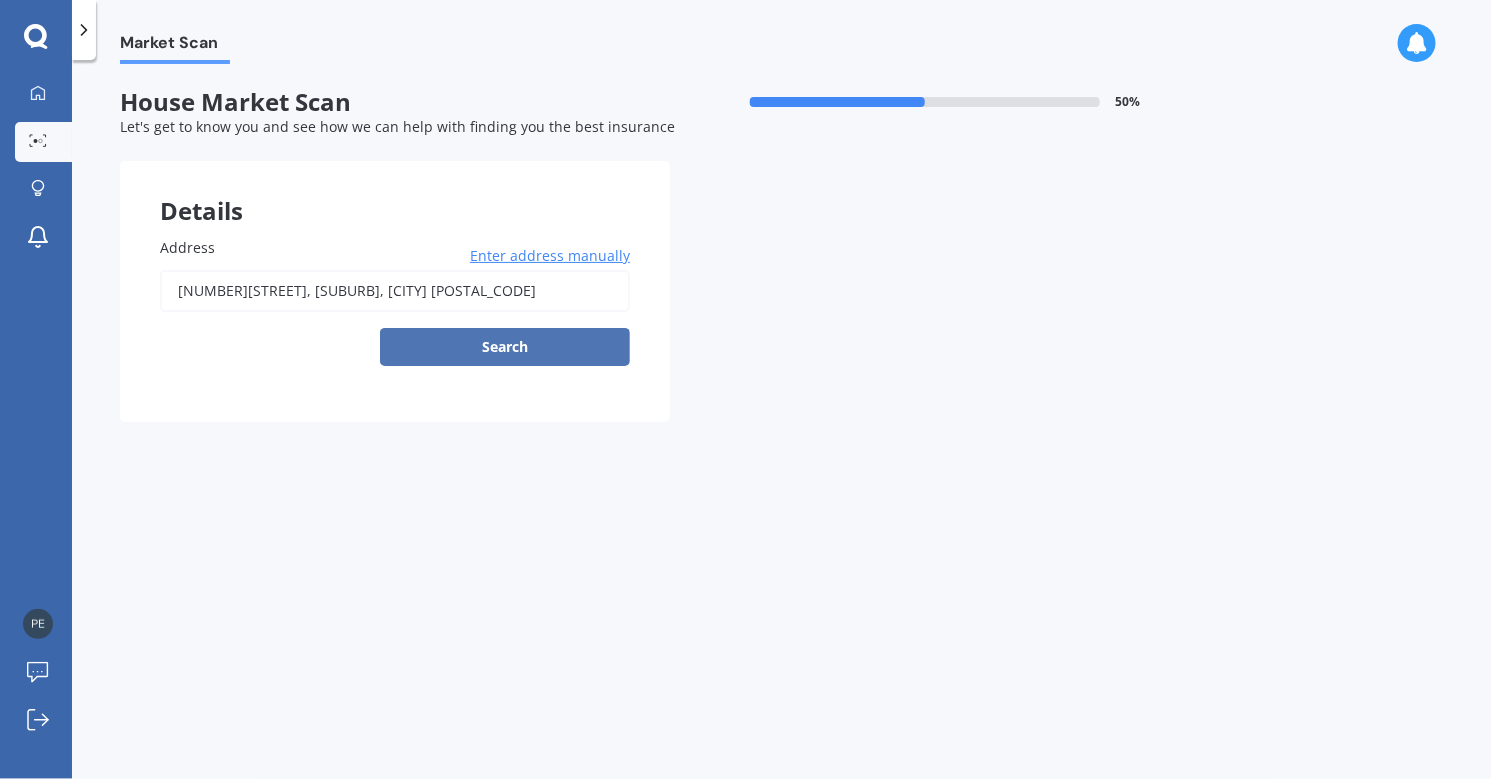 click on "Search" at bounding box center (505, 347) 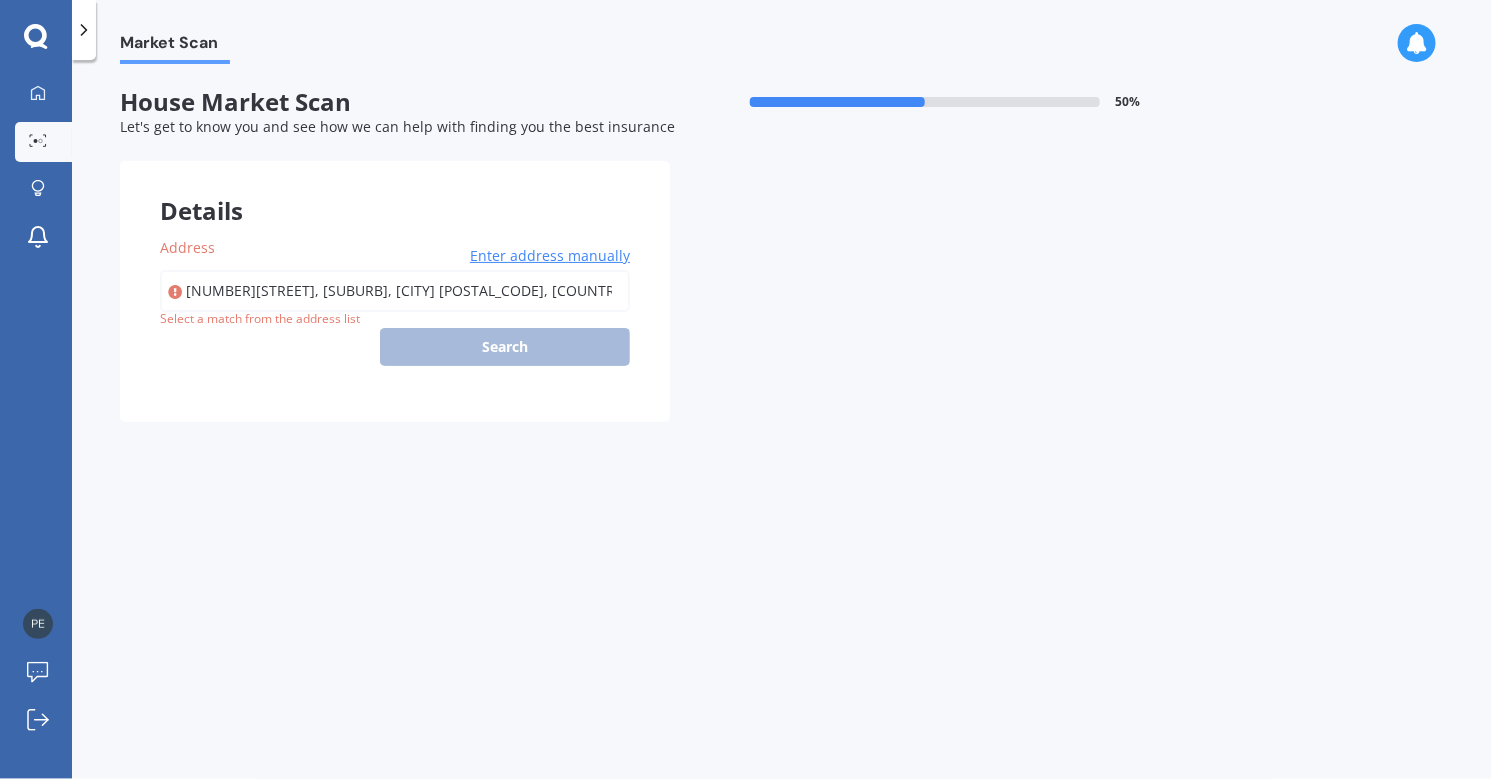 type on "[NUMBER][STREET], [SUBURB], [CITY] [POSTAL_CODE]" 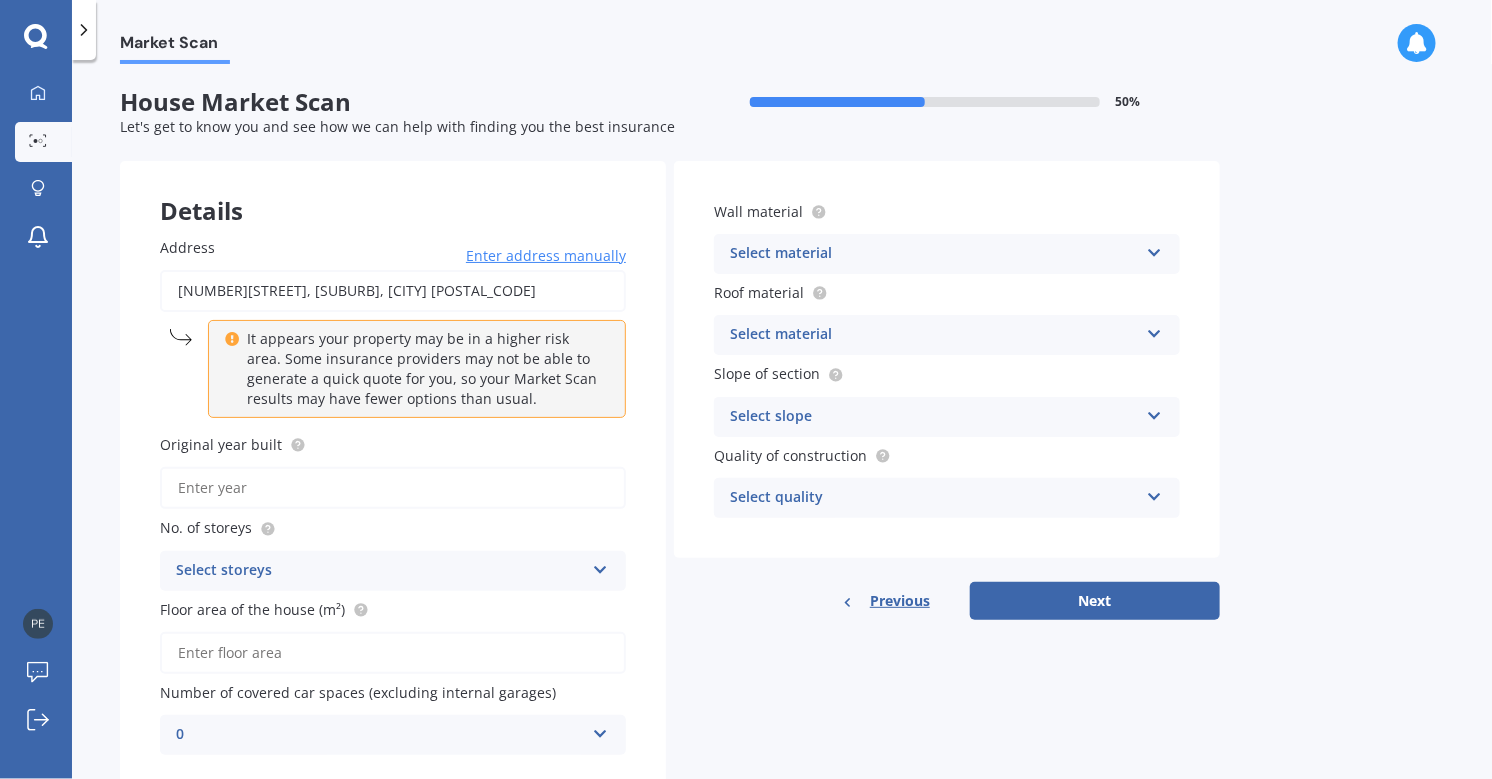 click on "Original year built" at bounding box center [393, 488] 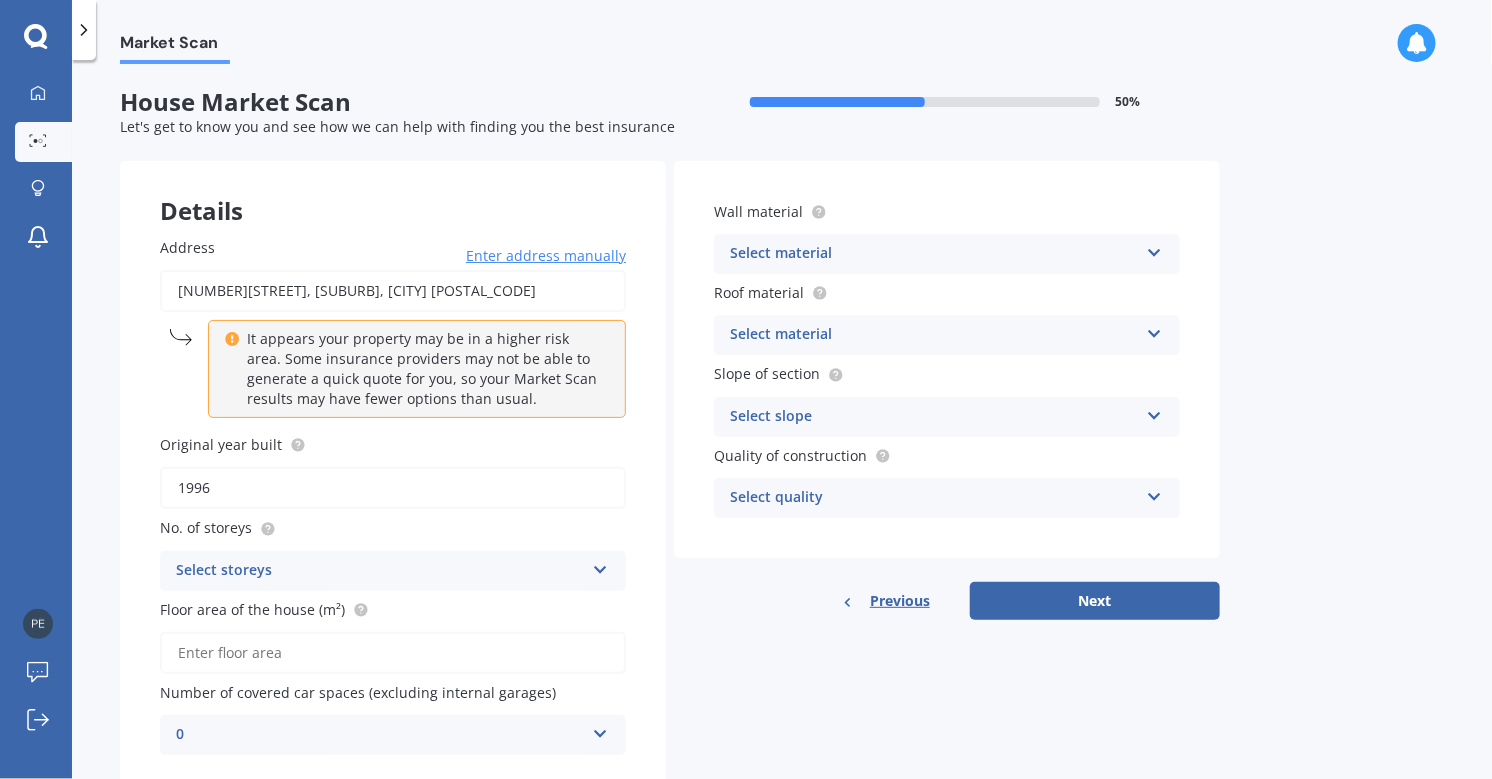 click at bounding box center [600, 566] 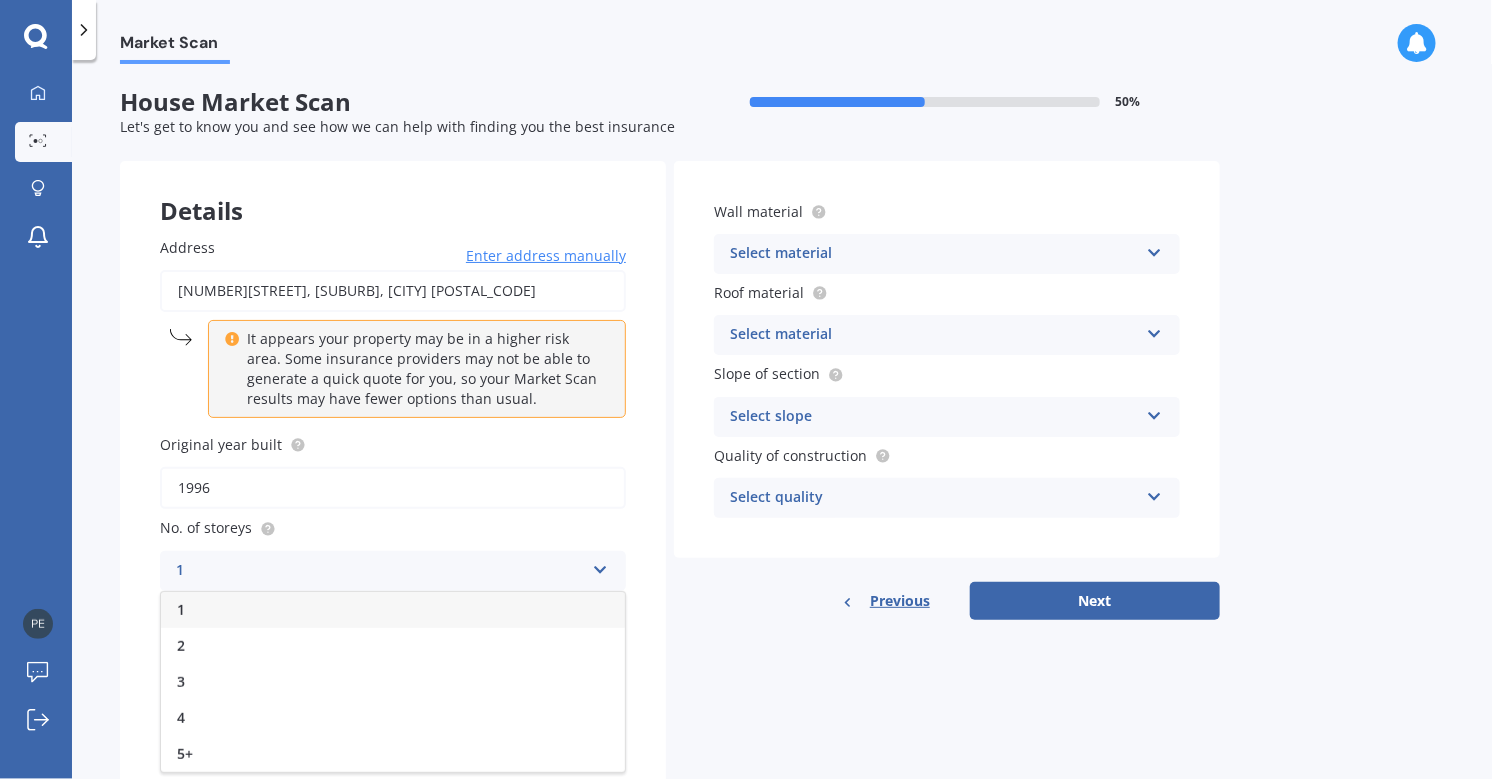 click on "1" at bounding box center [181, 609] 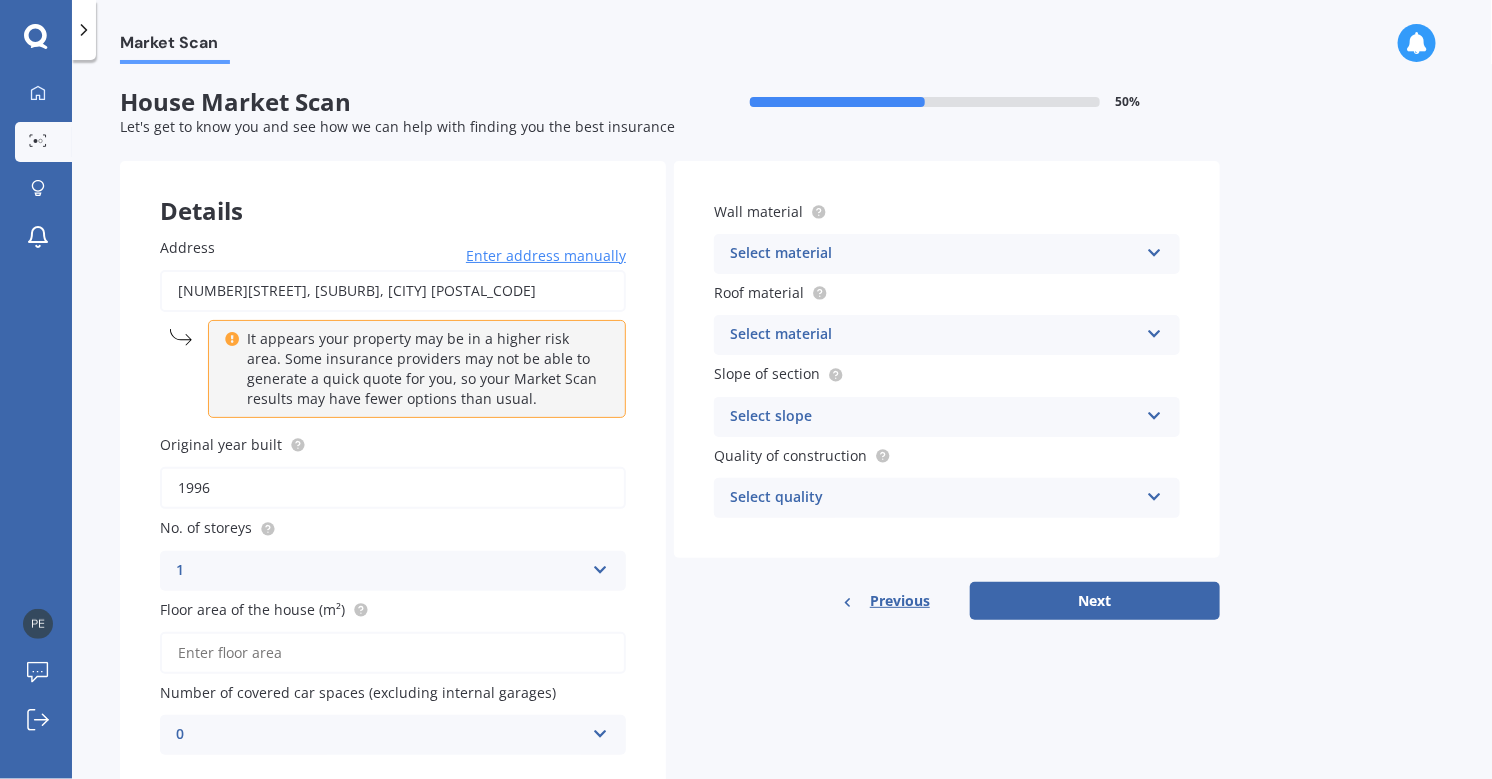 click on "Floor area of the house (m²)" at bounding box center (393, 653) 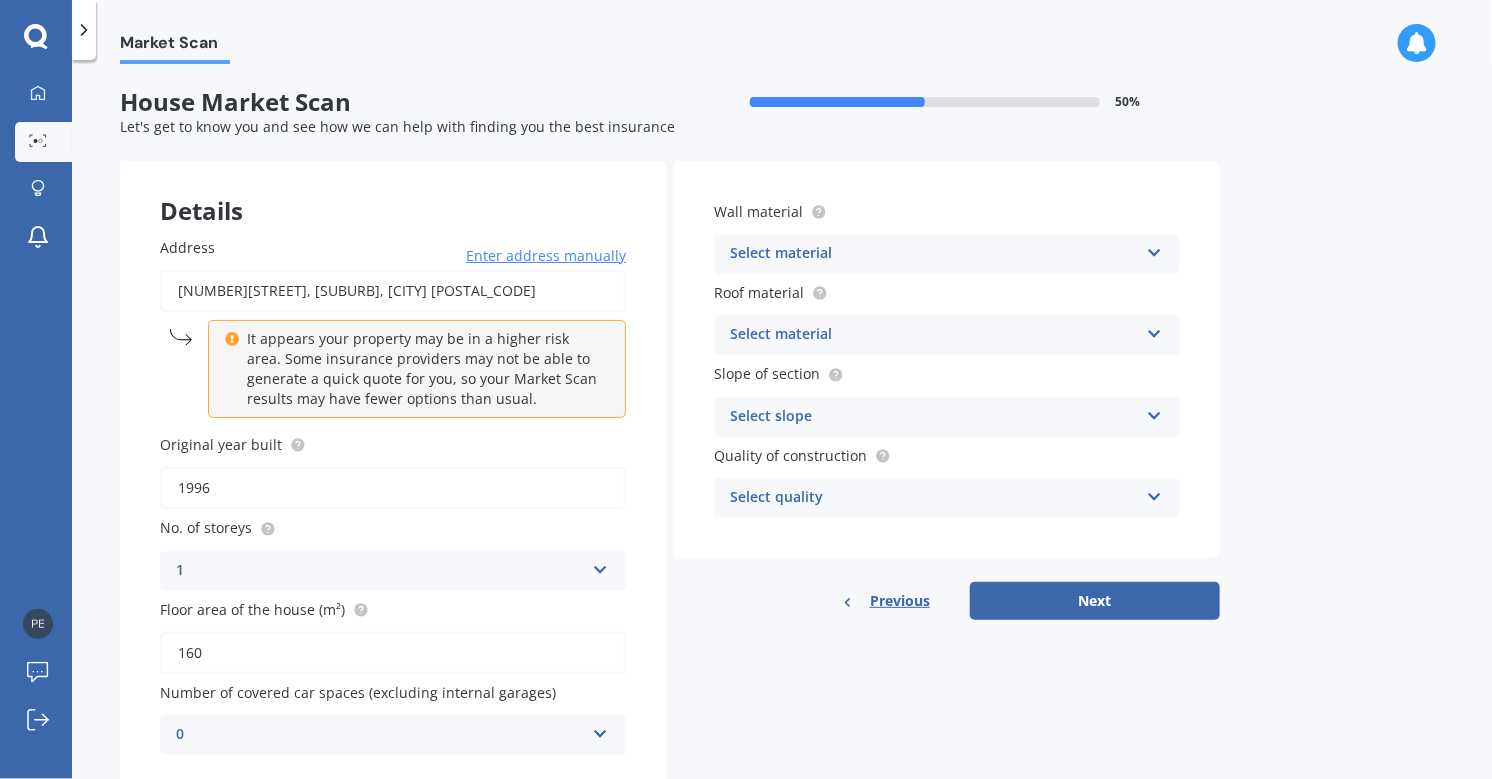 click at bounding box center (600, 730) 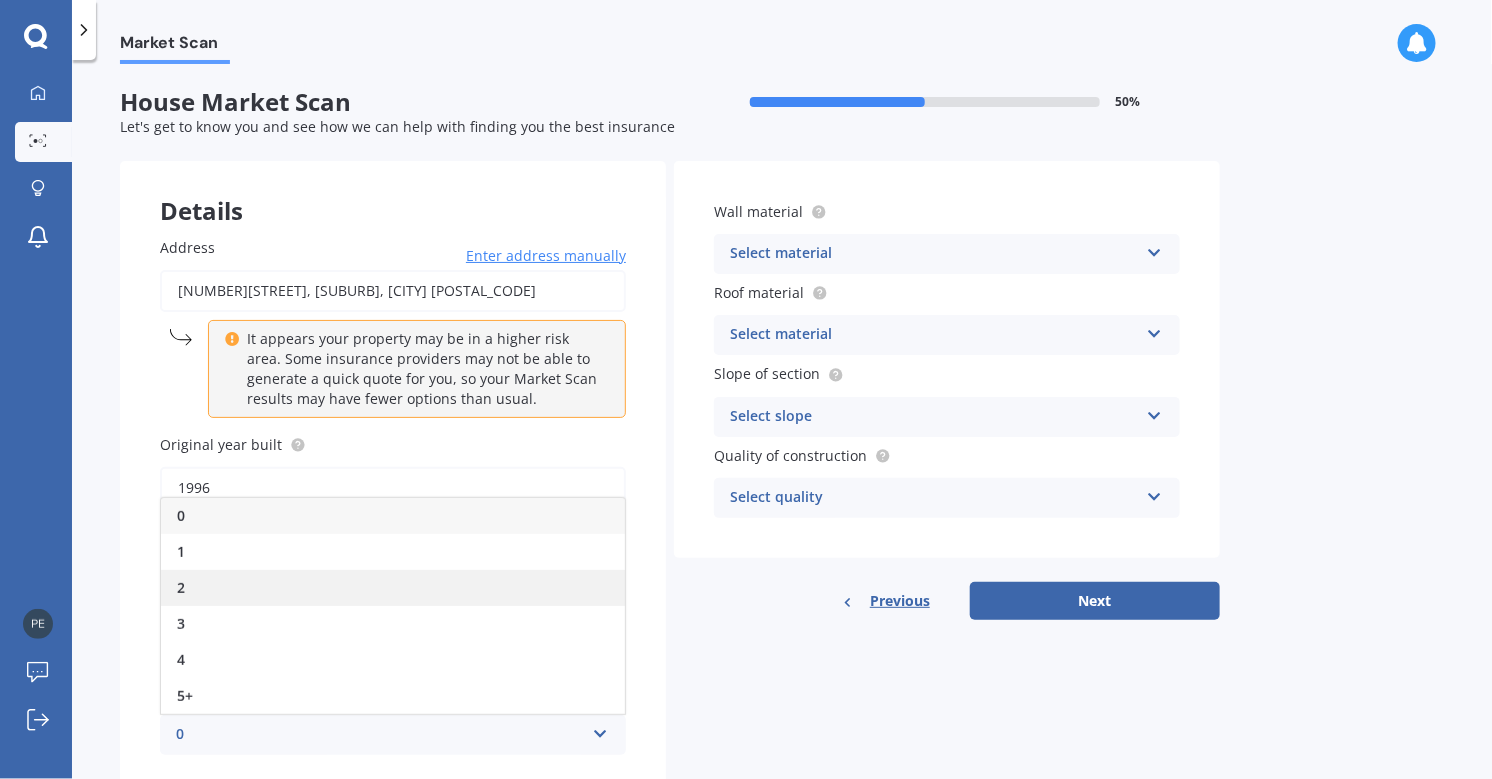 click on "2" at bounding box center (181, 587) 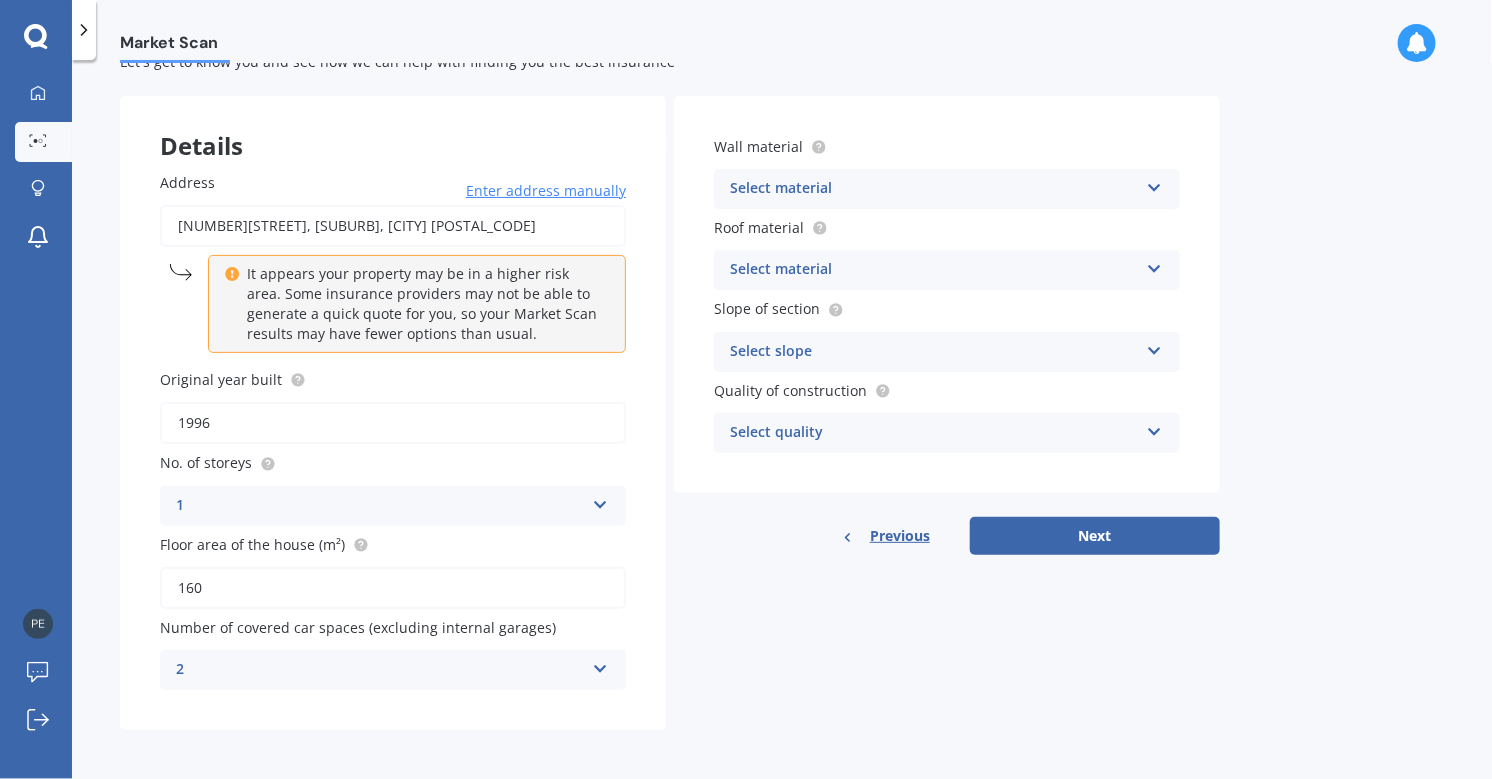 scroll, scrollTop: 0, scrollLeft: 0, axis: both 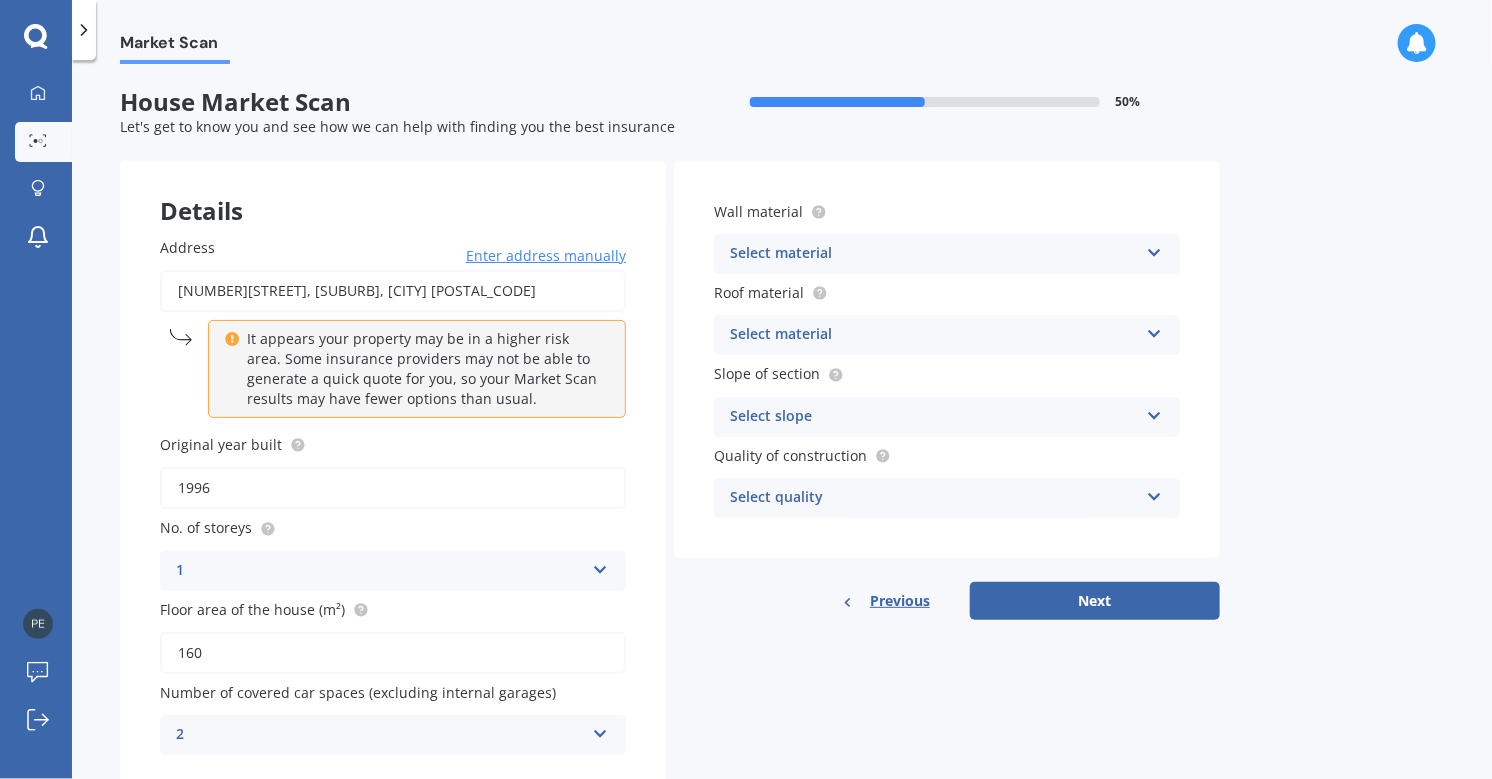 click at bounding box center (1154, 249) 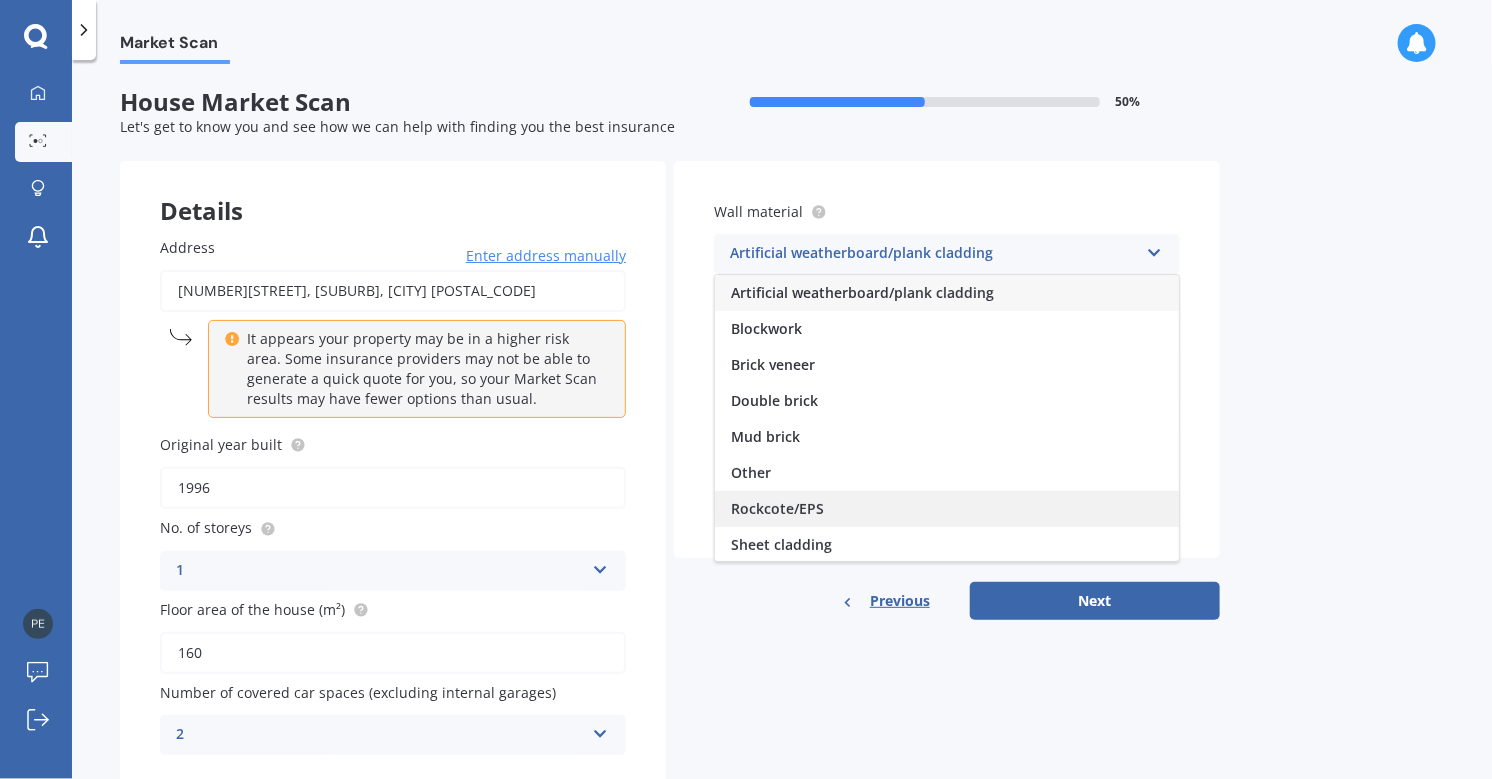 click on "Rockcote/EPS" at bounding box center [777, 508] 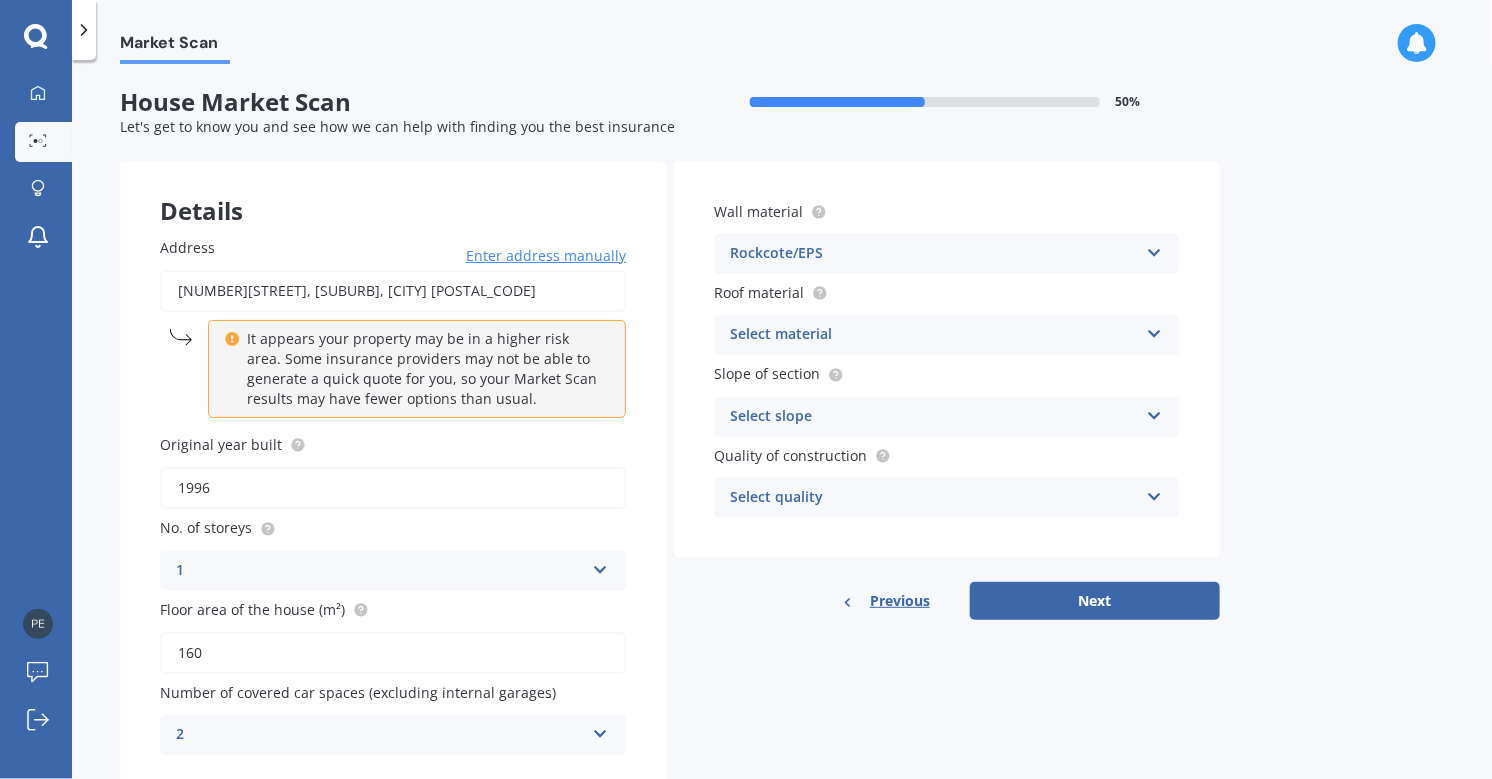 click on "Select material" at bounding box center [934, 335] 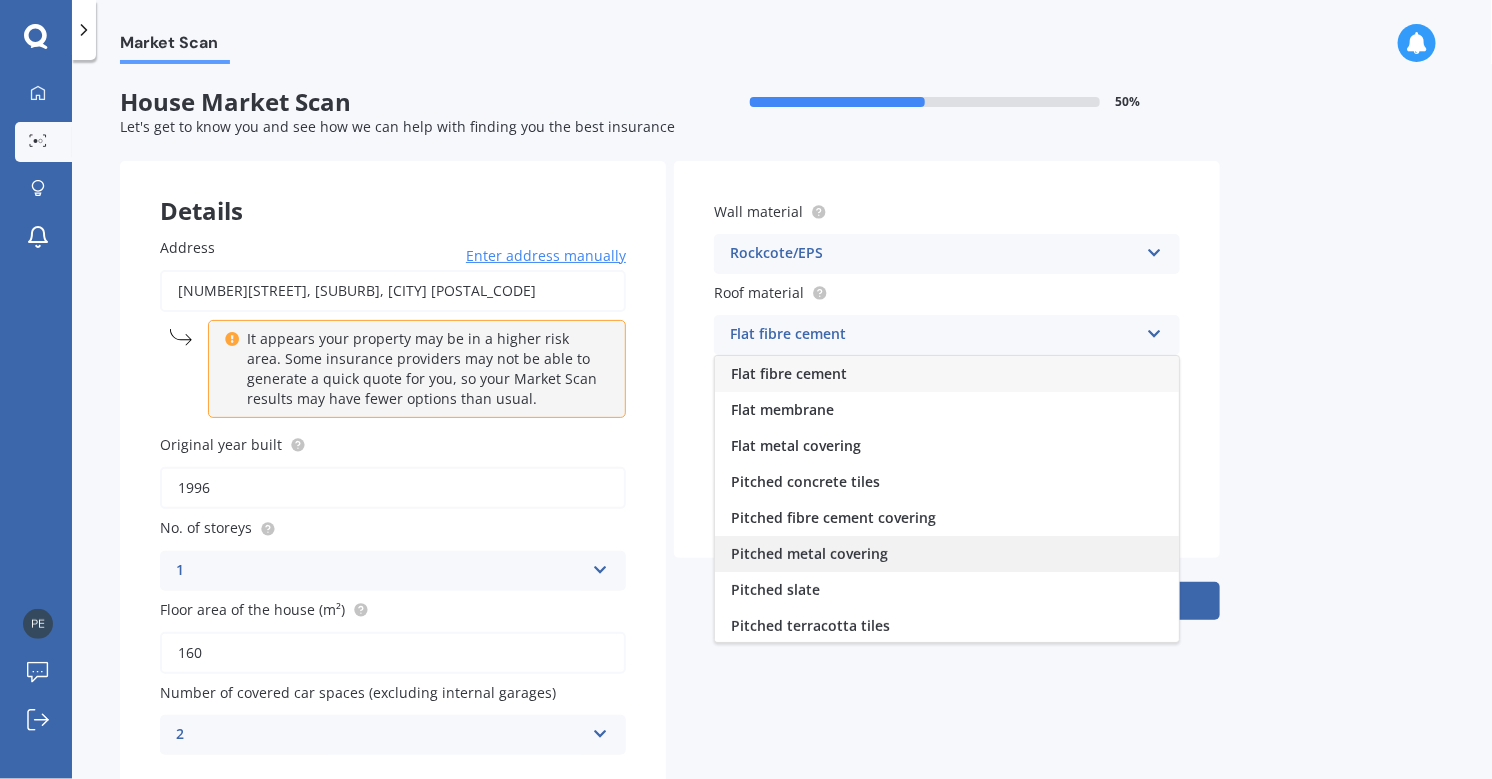 click on "Pitched metal covering" at bounding box center [809, 553] 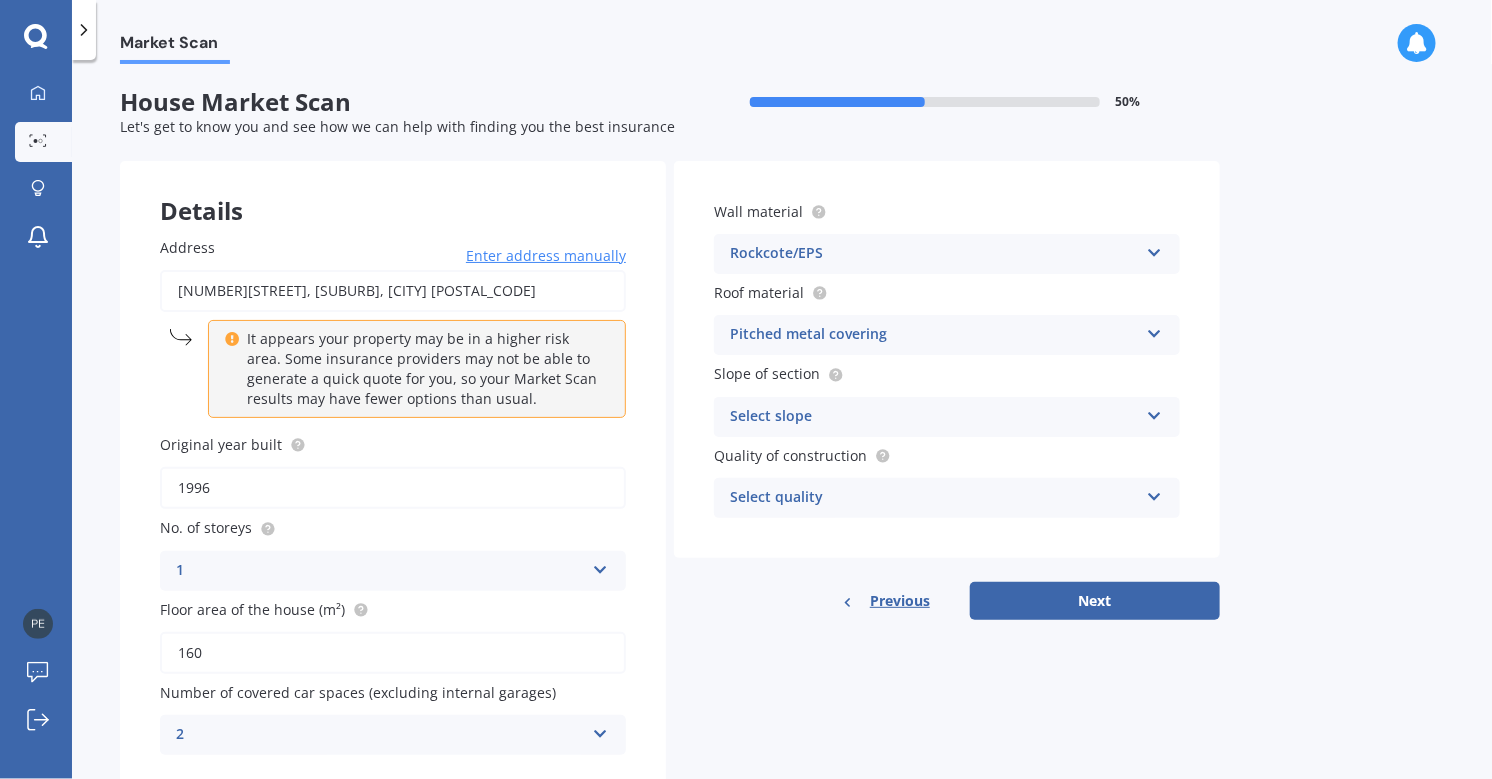 click on "Select slope" at bounding box center (934, 417) 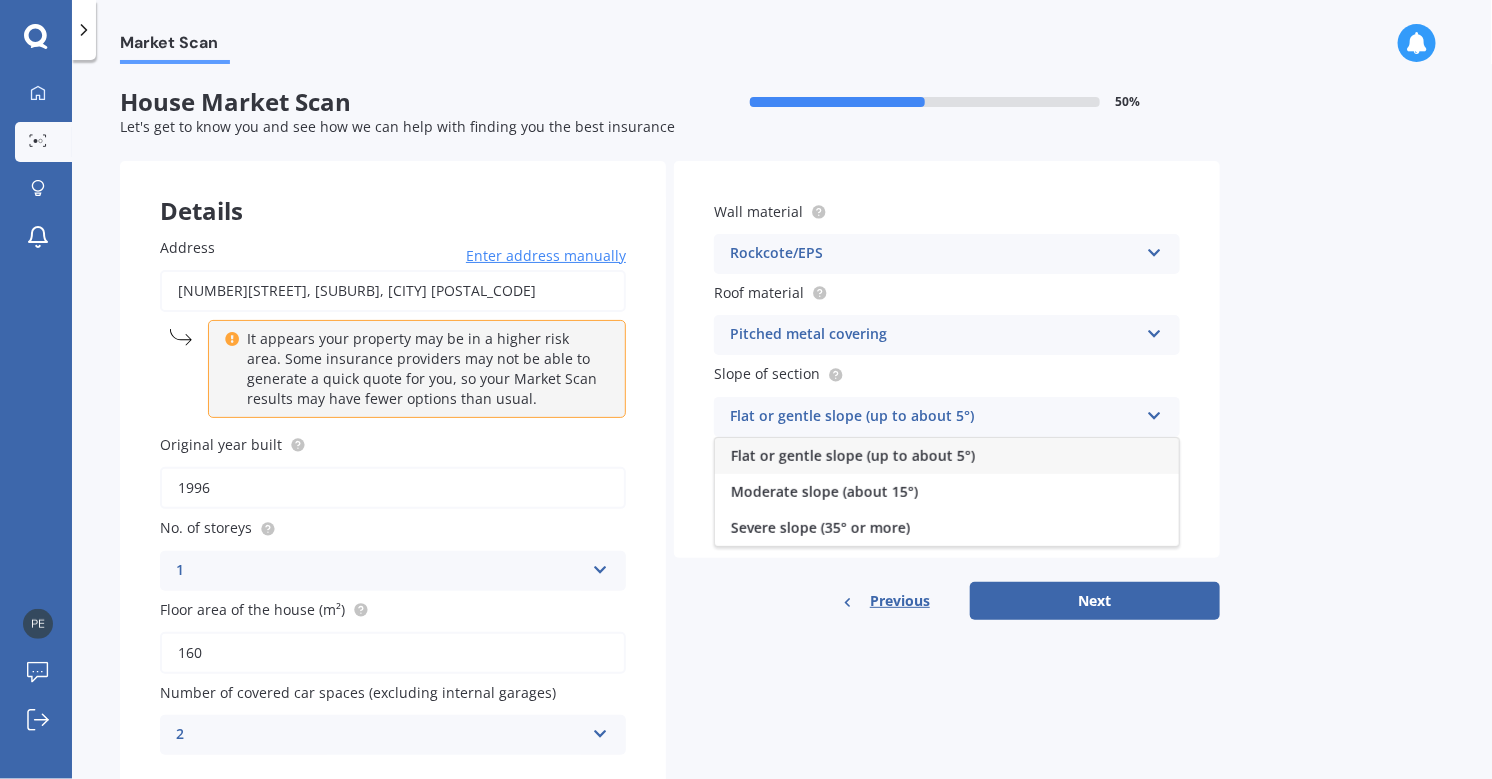 click on "Flat or gentle slope (up to about 5°)" at bounding box center (853, 455) 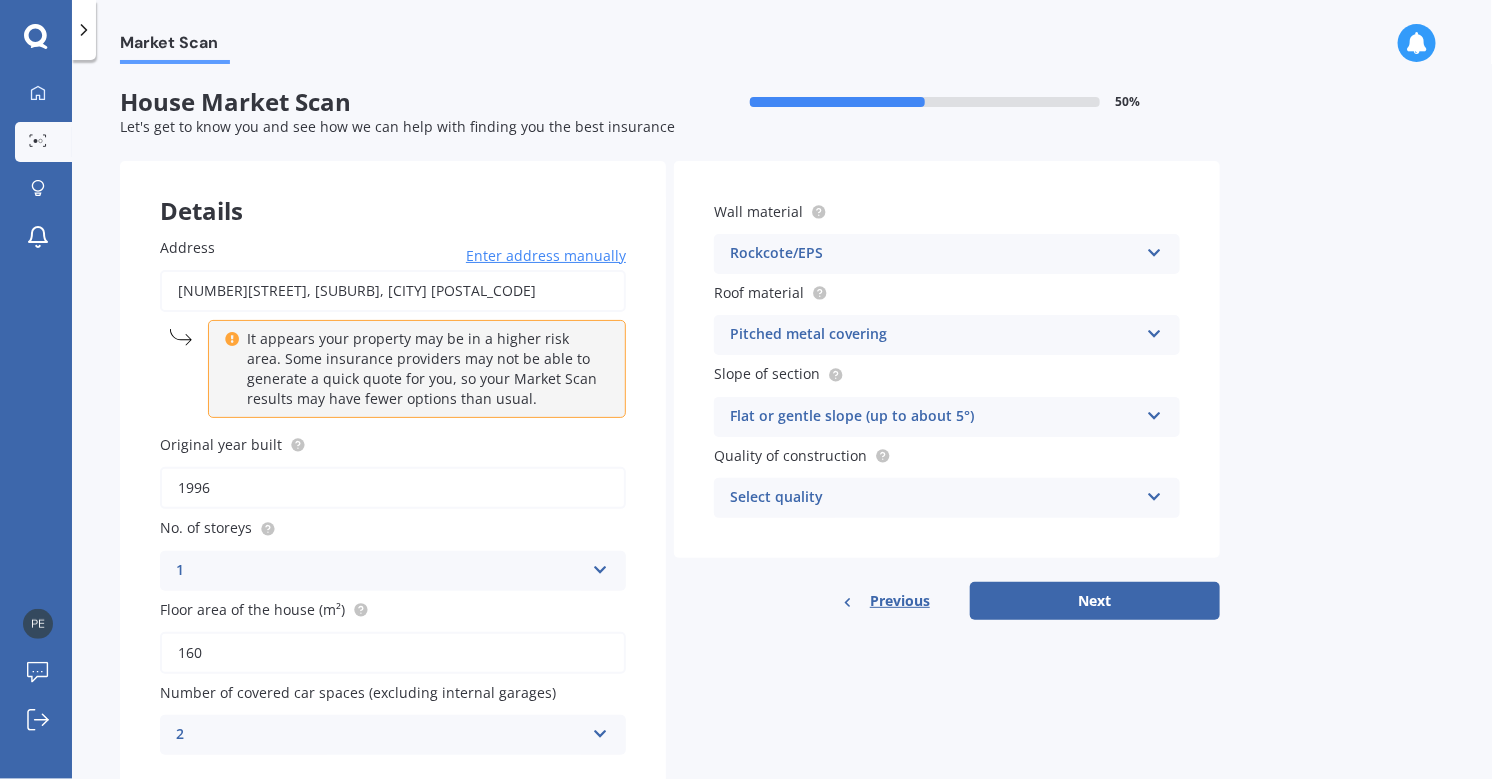 click on "Select quality" at bounding box center [934, 498] 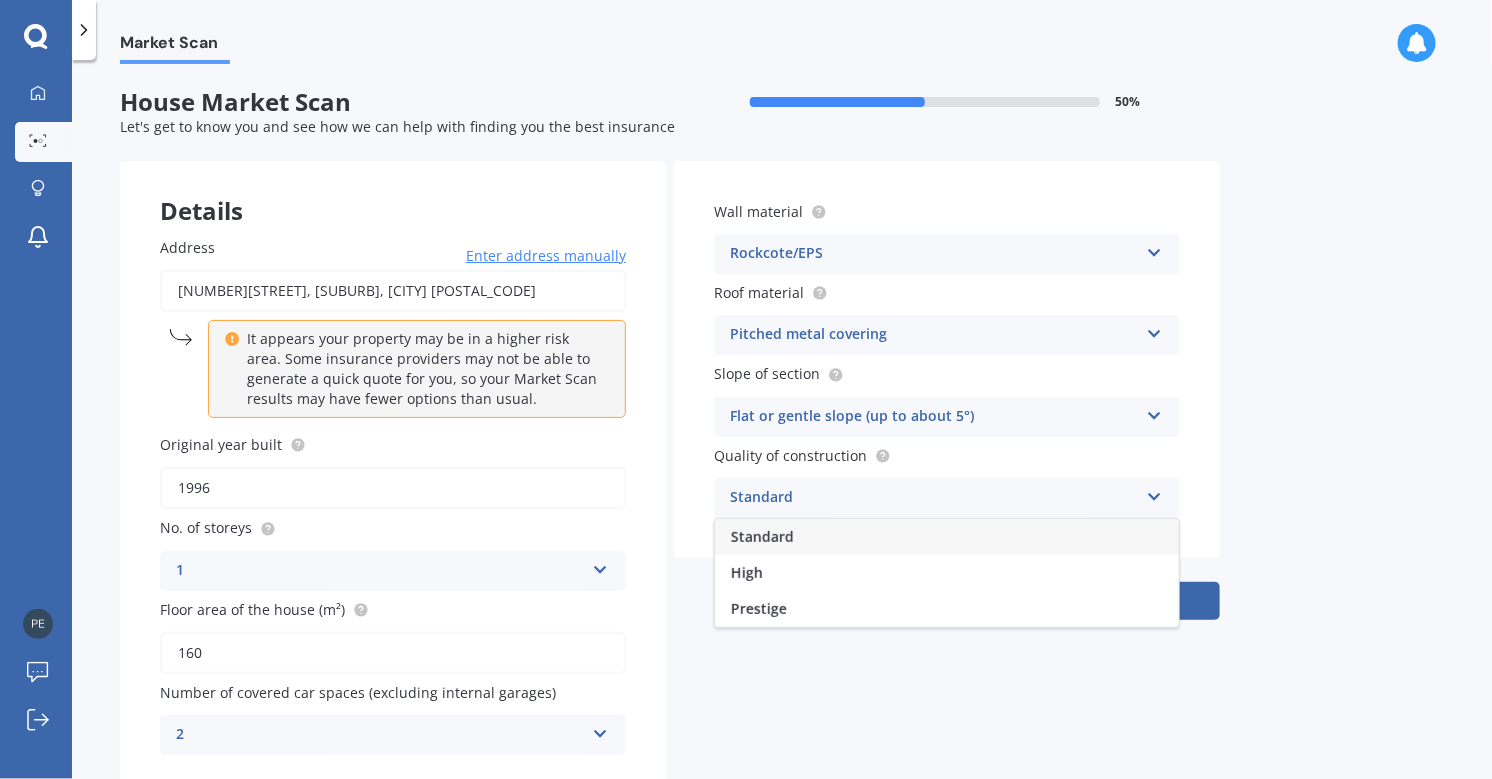 click on "Standard" at bounding box center [762, 536] 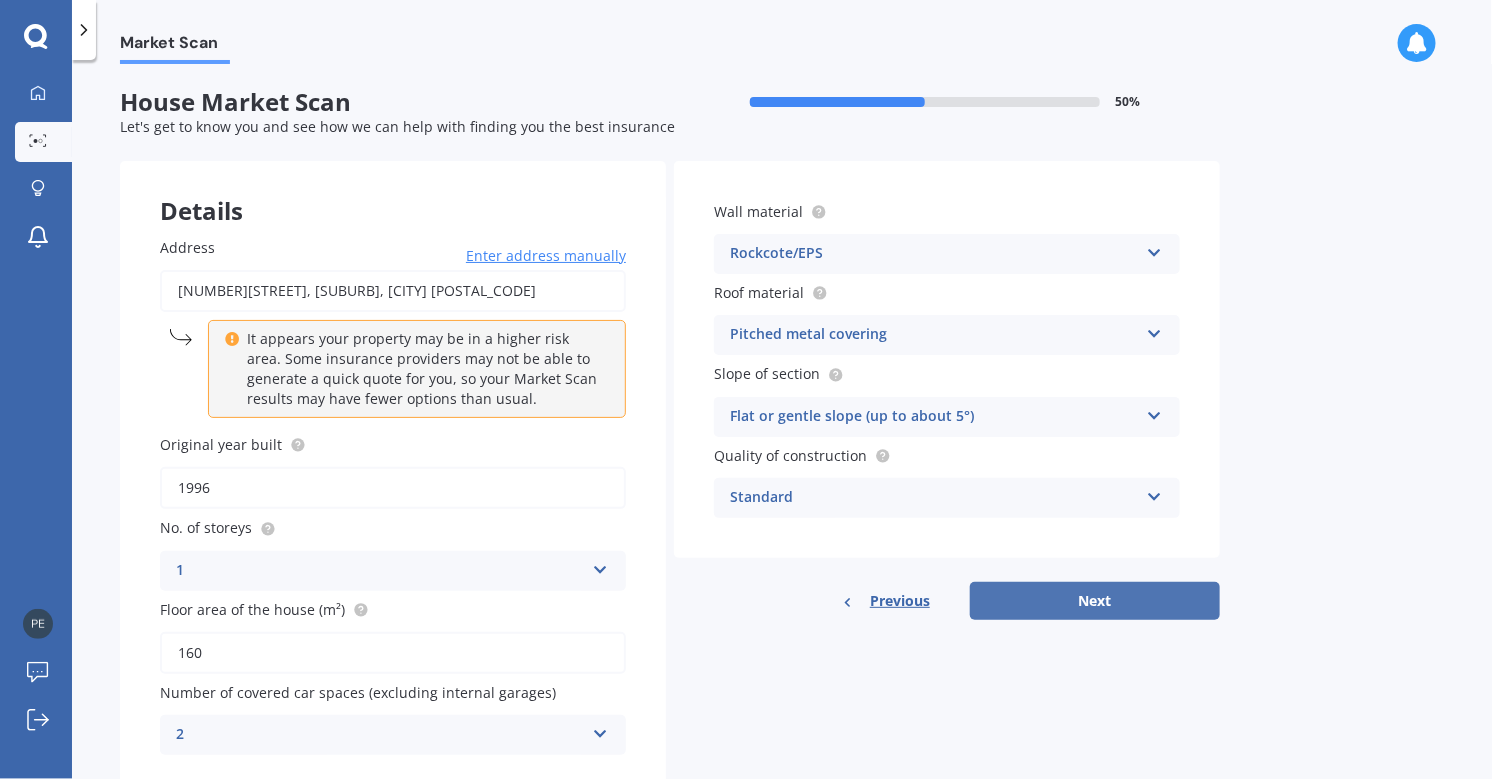 click on "Next" at bounding box center [1095, 601] 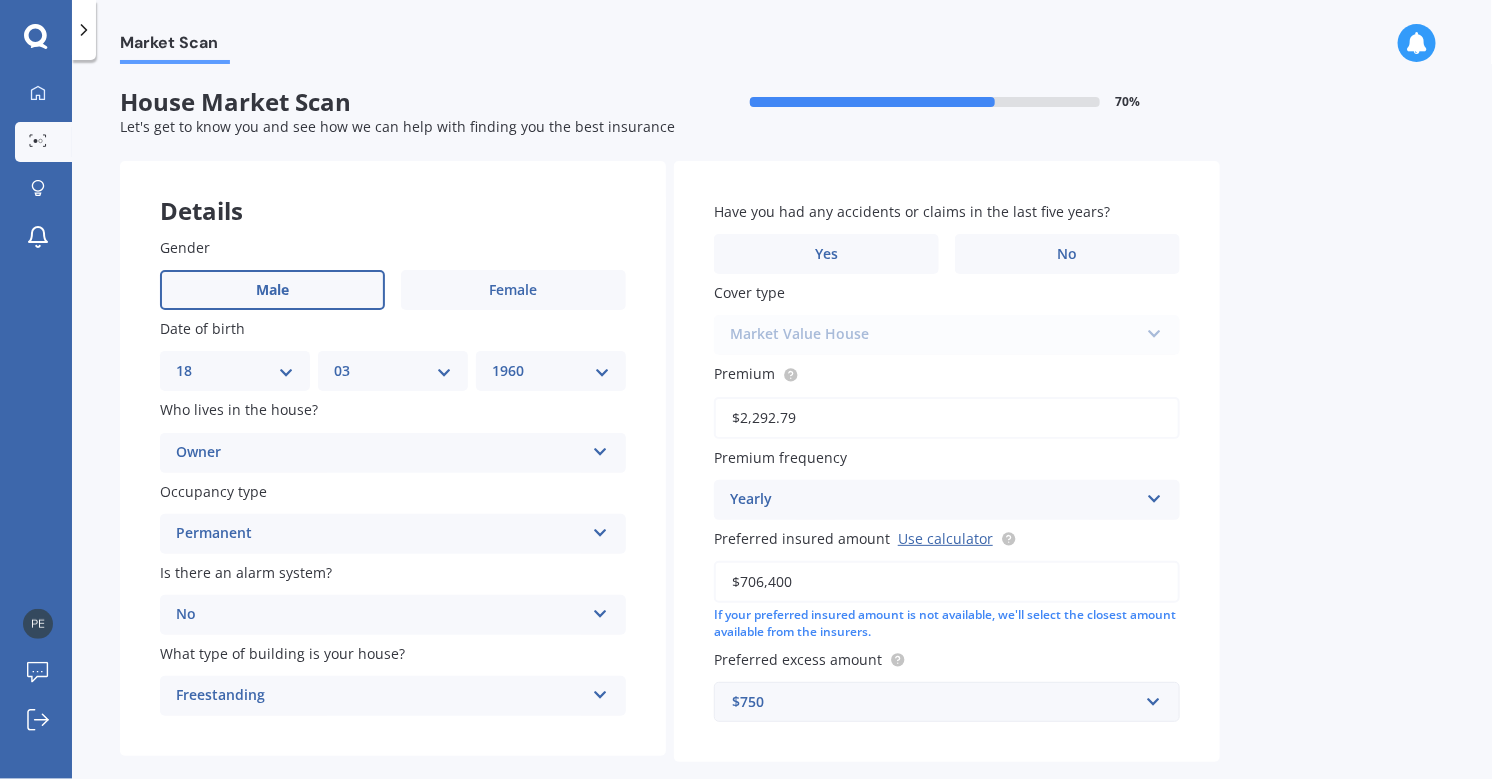 click on "Male" at bounding box center [272, 290] 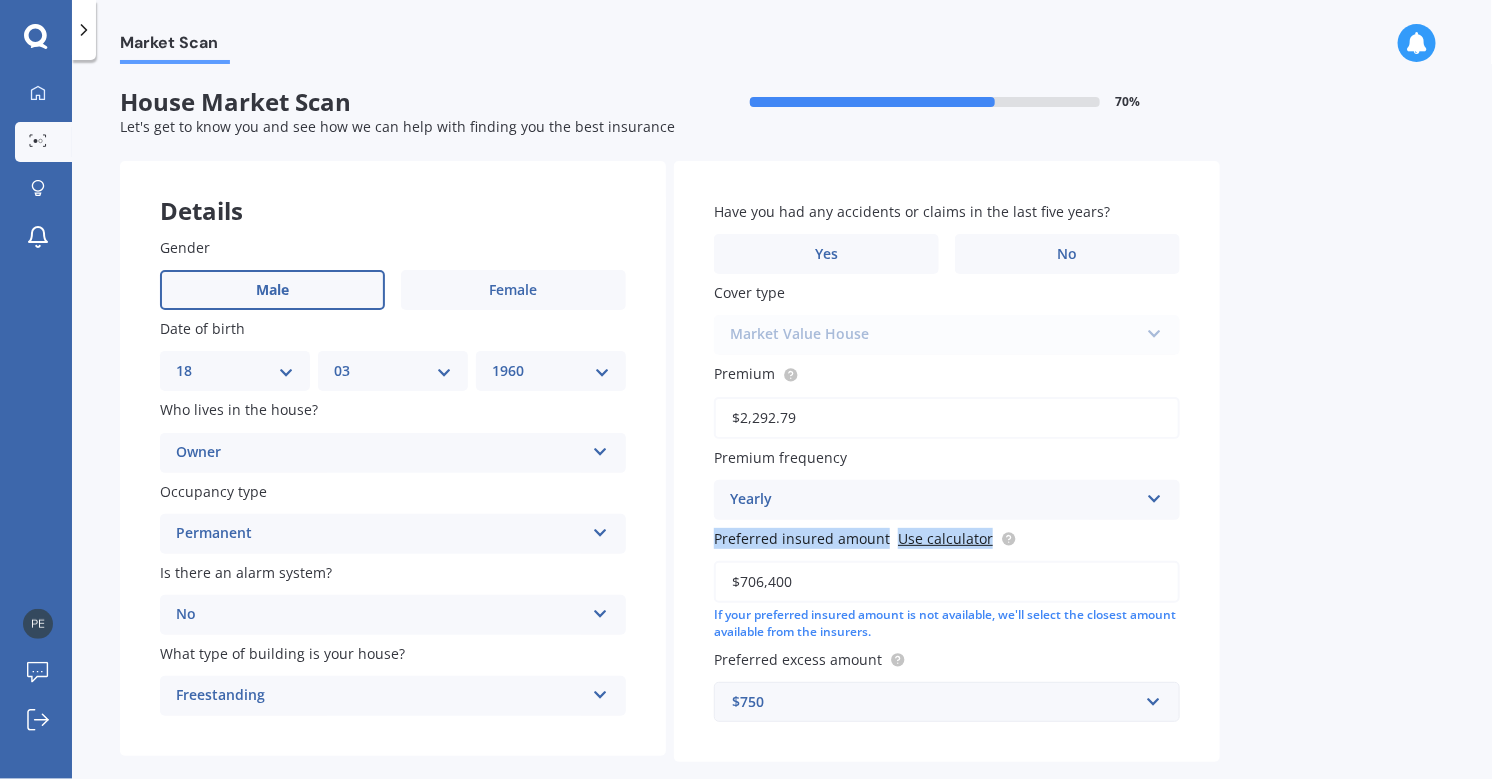 drag, startPoint x: 1480, startPoint y: 450, endPoint x: 1465, endPoint y: 555, distance: 106.06602 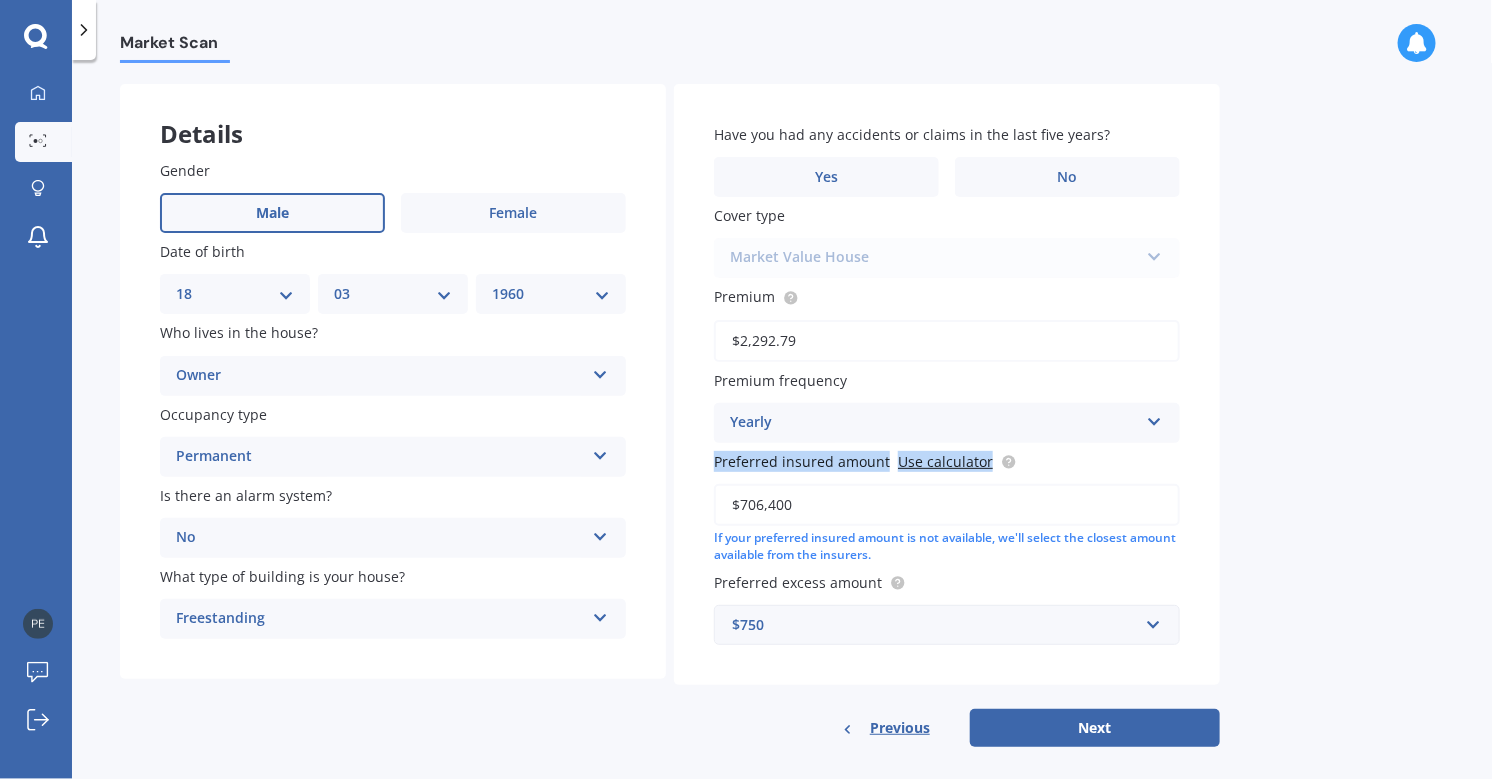 scroll, scrollTop: 95, scrollLeft: 0, axis: vertical 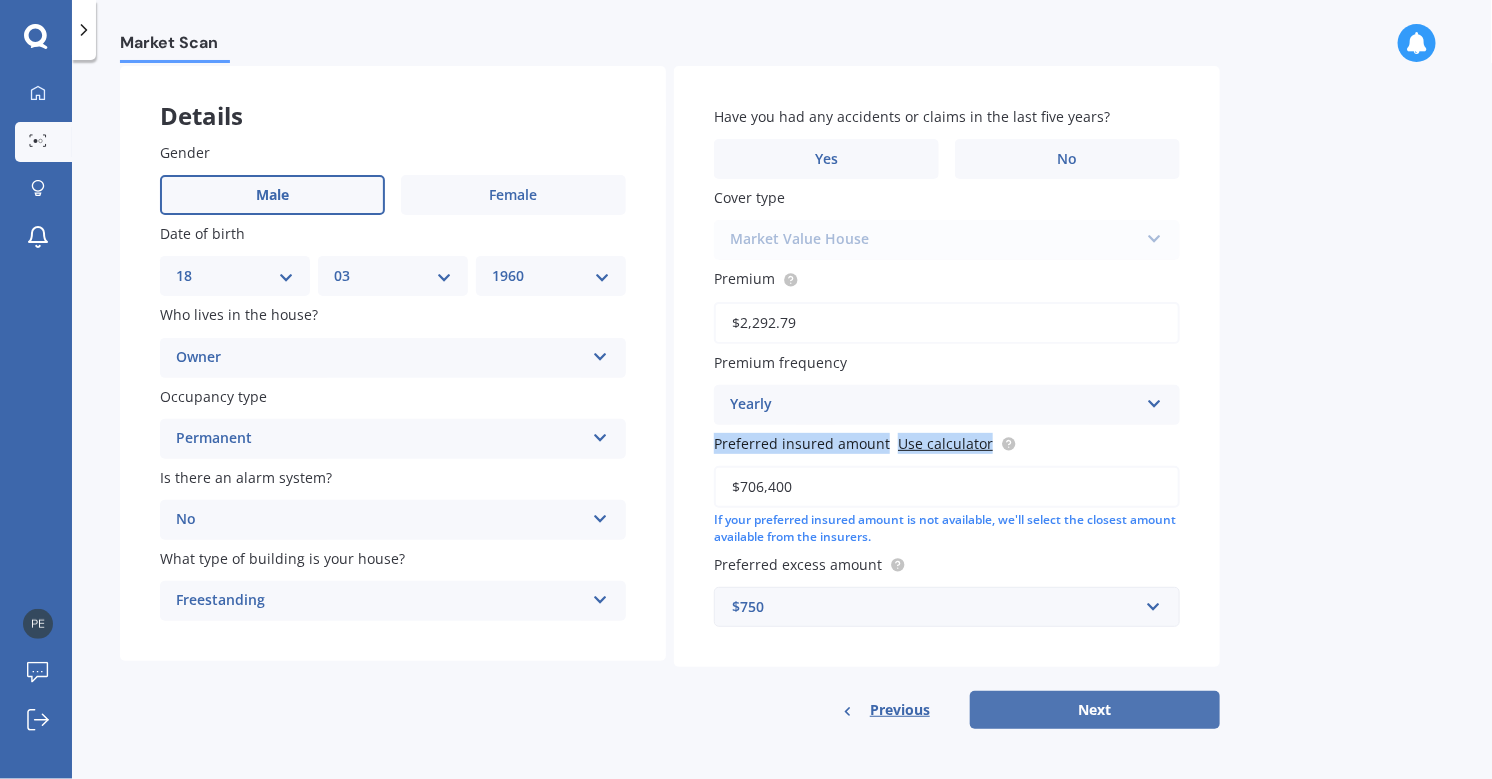 click on "Next" at bounding box center [1095, 710] 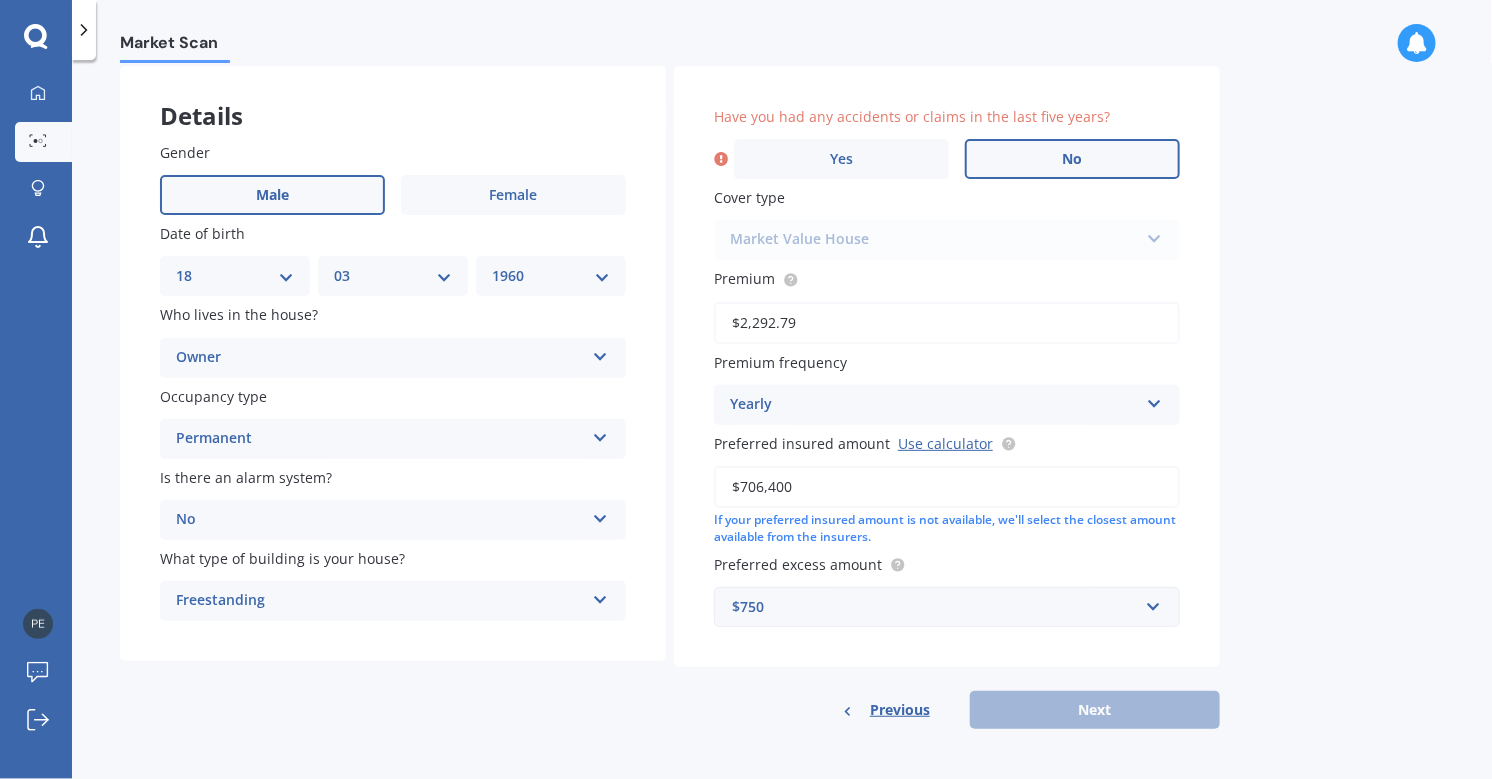 click on "No" at bounding box center [1072, 159] 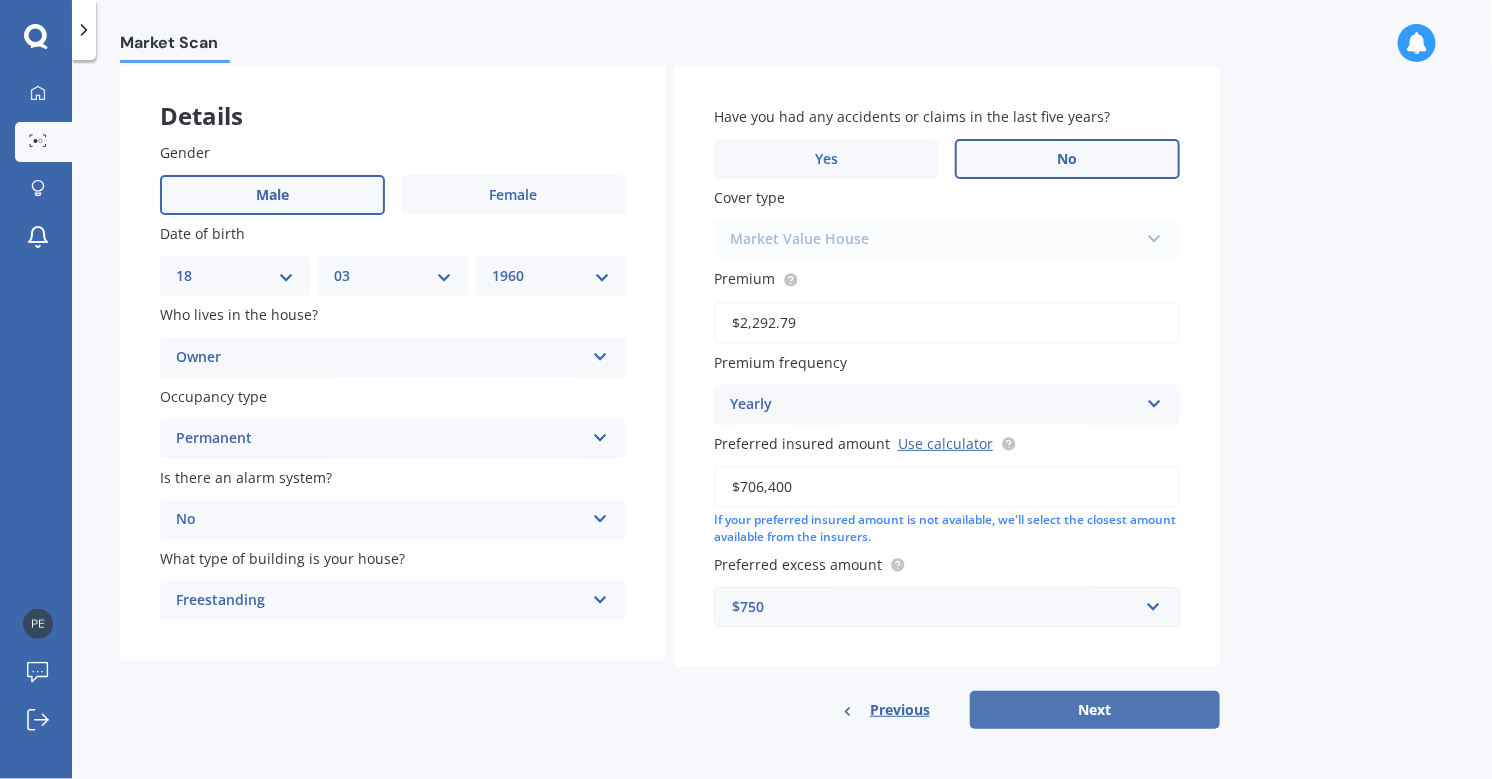 click on "Next" at bounding box center [1095, 710] 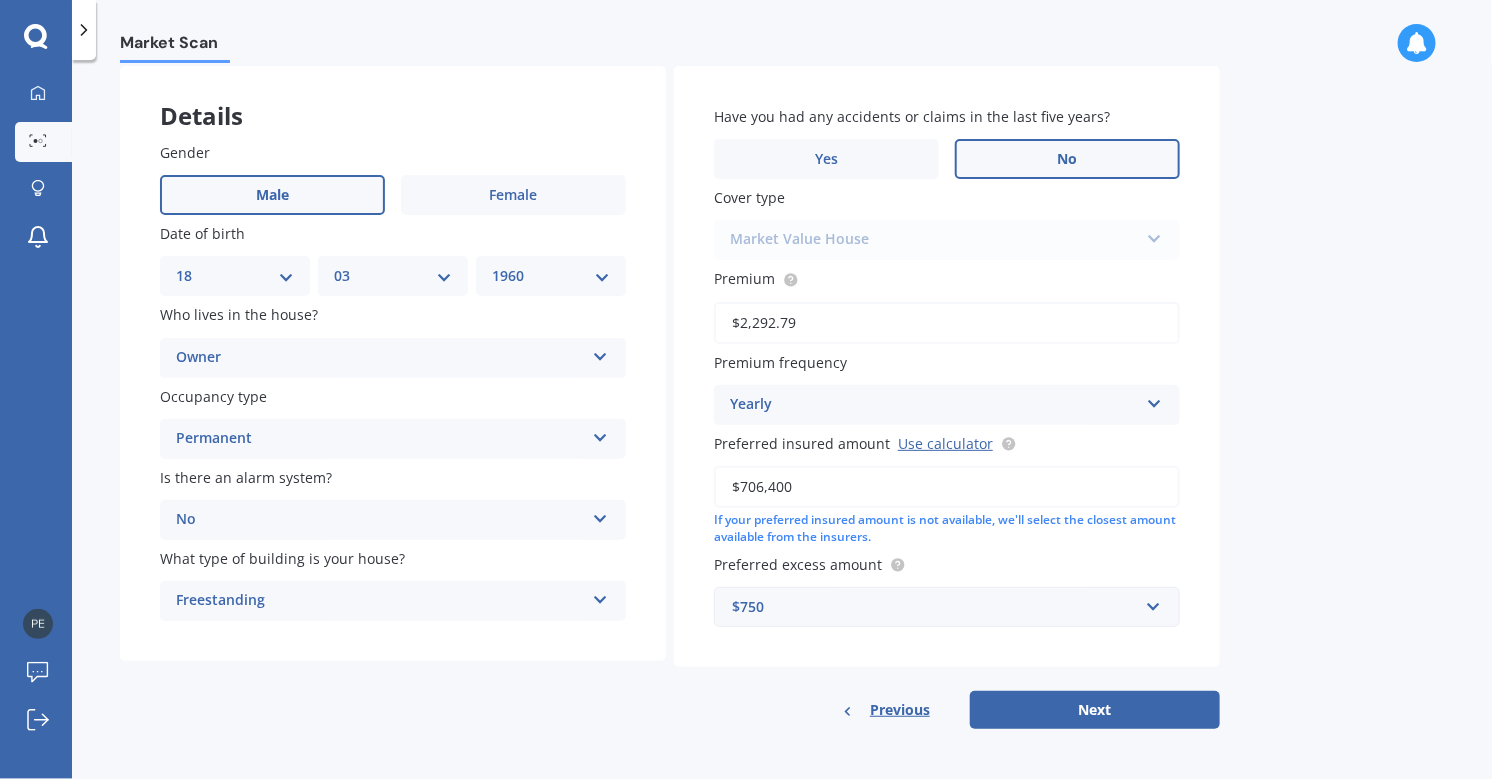 select on "18" 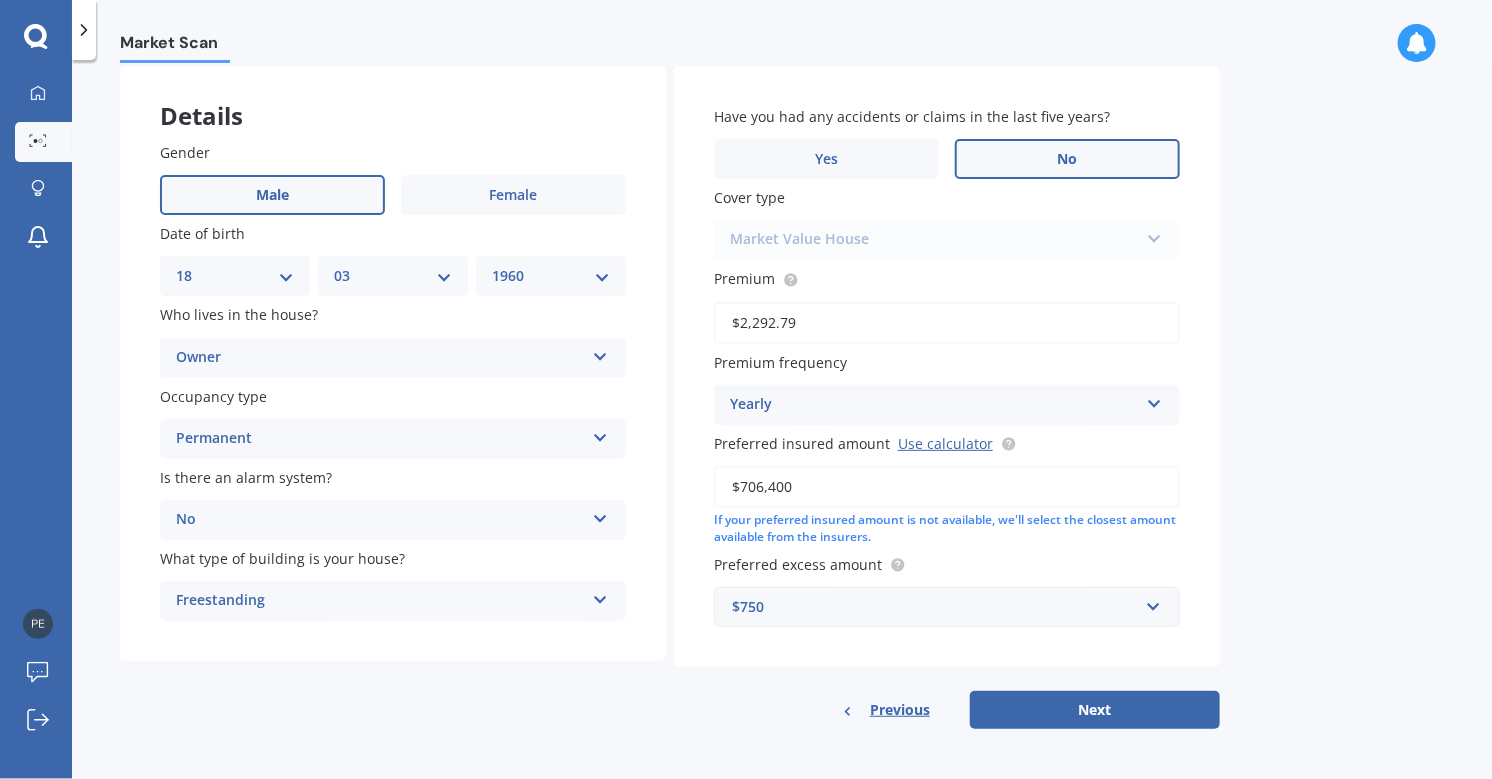 select on "03" 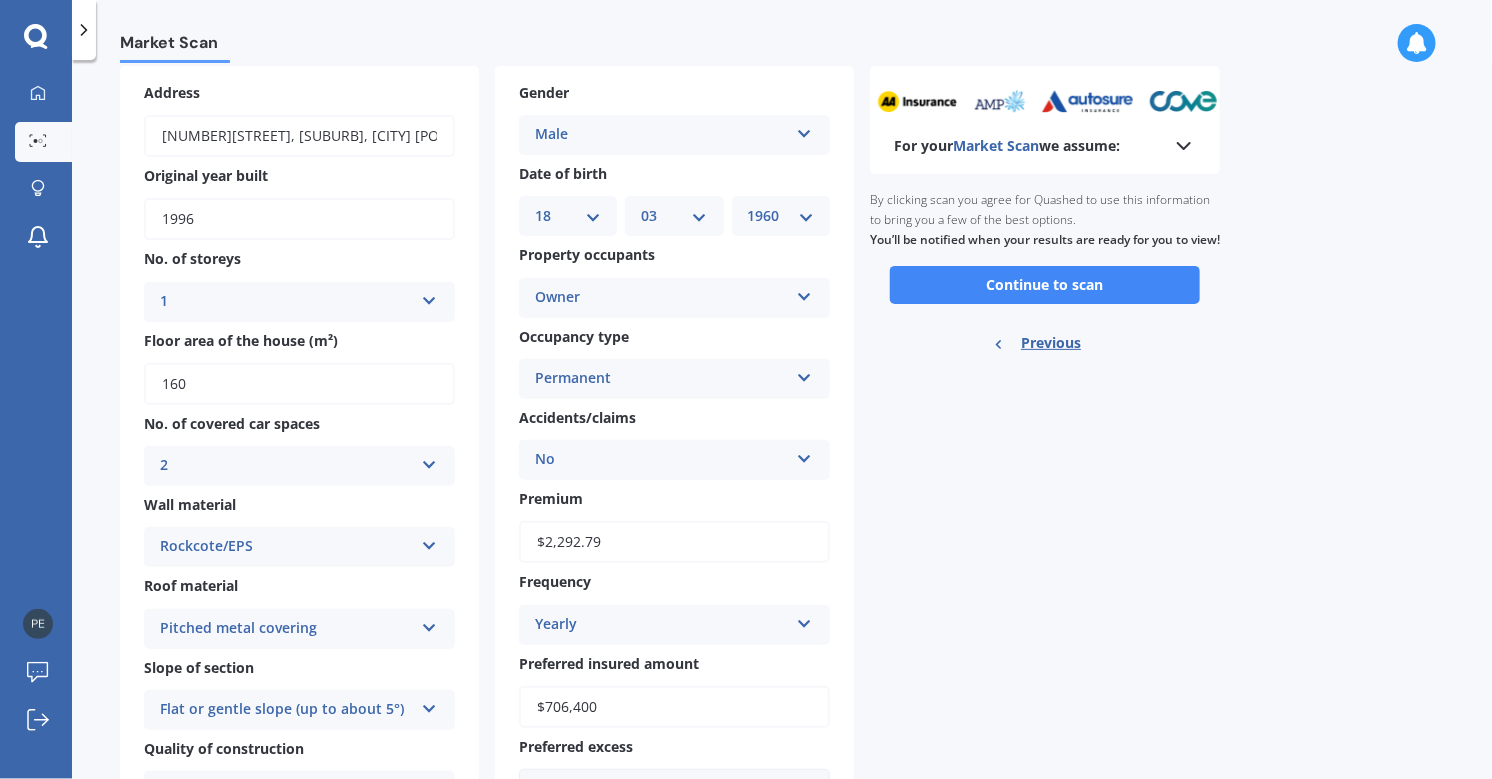 scroll, scrollTop: 0, scrollLeft: 0, axis: both 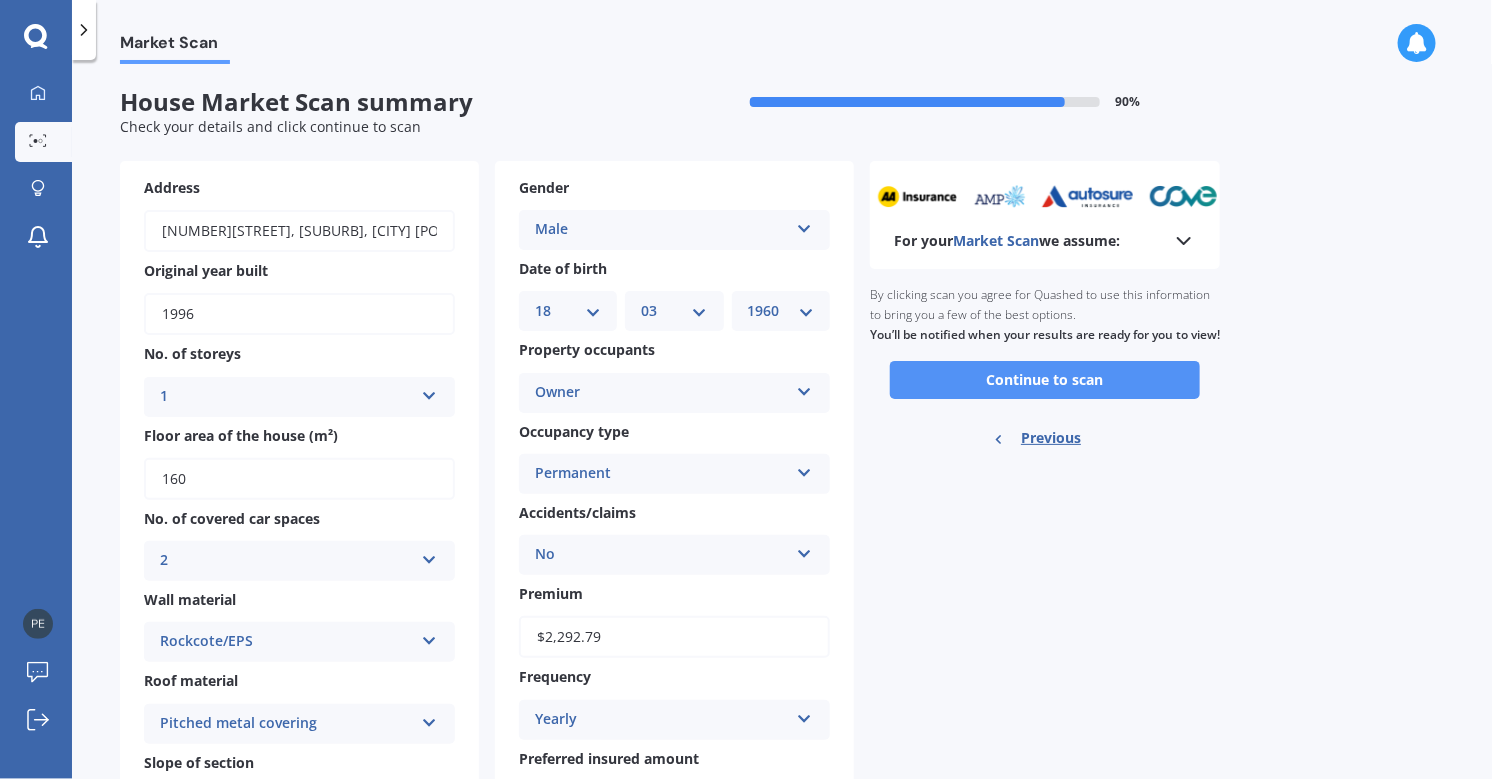 click on "Continue to scan" at bounding box center (1045, 380) 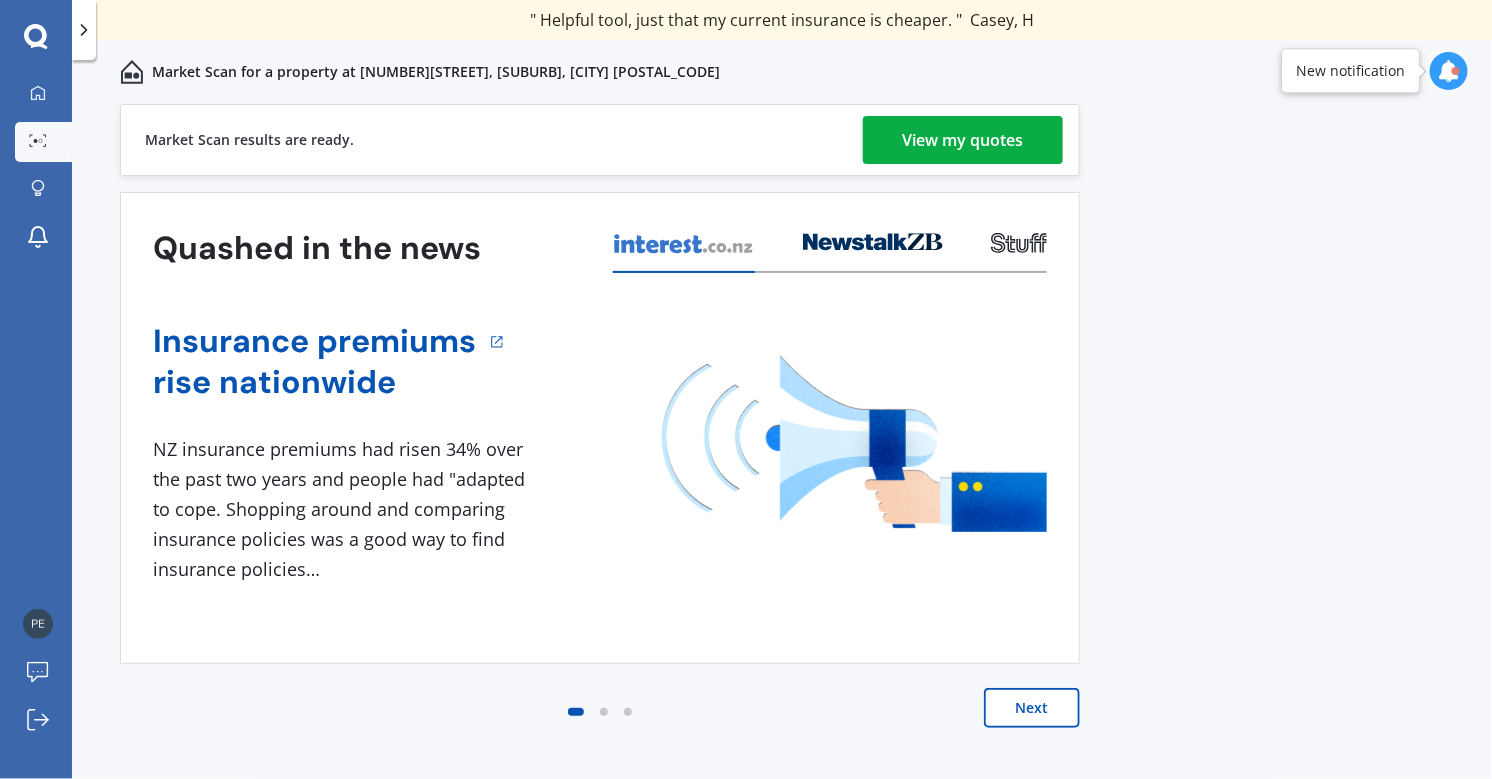 click on "View my quotes" at bounding box center (963, 140) 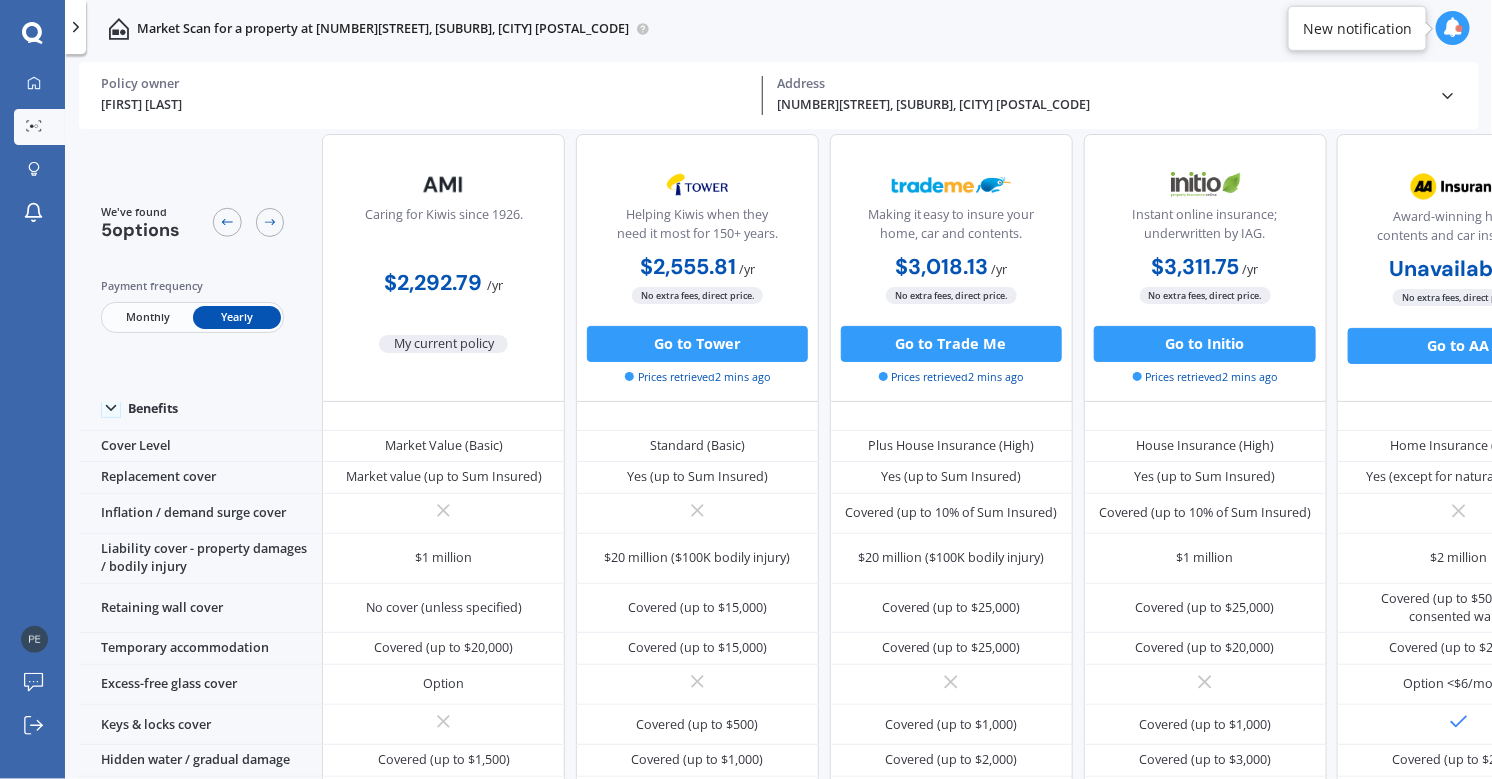 scroll, scrollTop: 111, scrollLeft: 0, axis: vertical 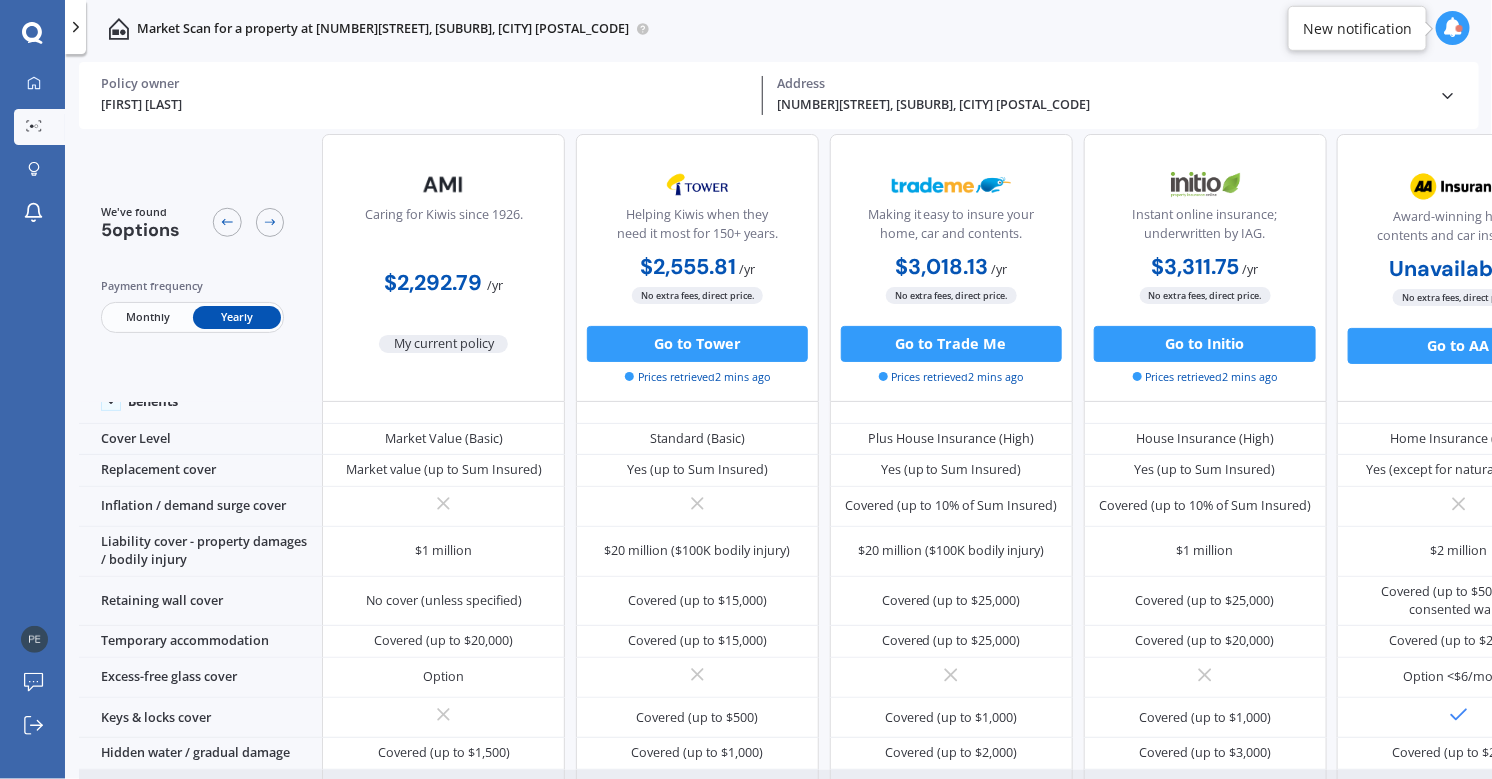 click on "Recreational features" at bounding box center (200, 790) 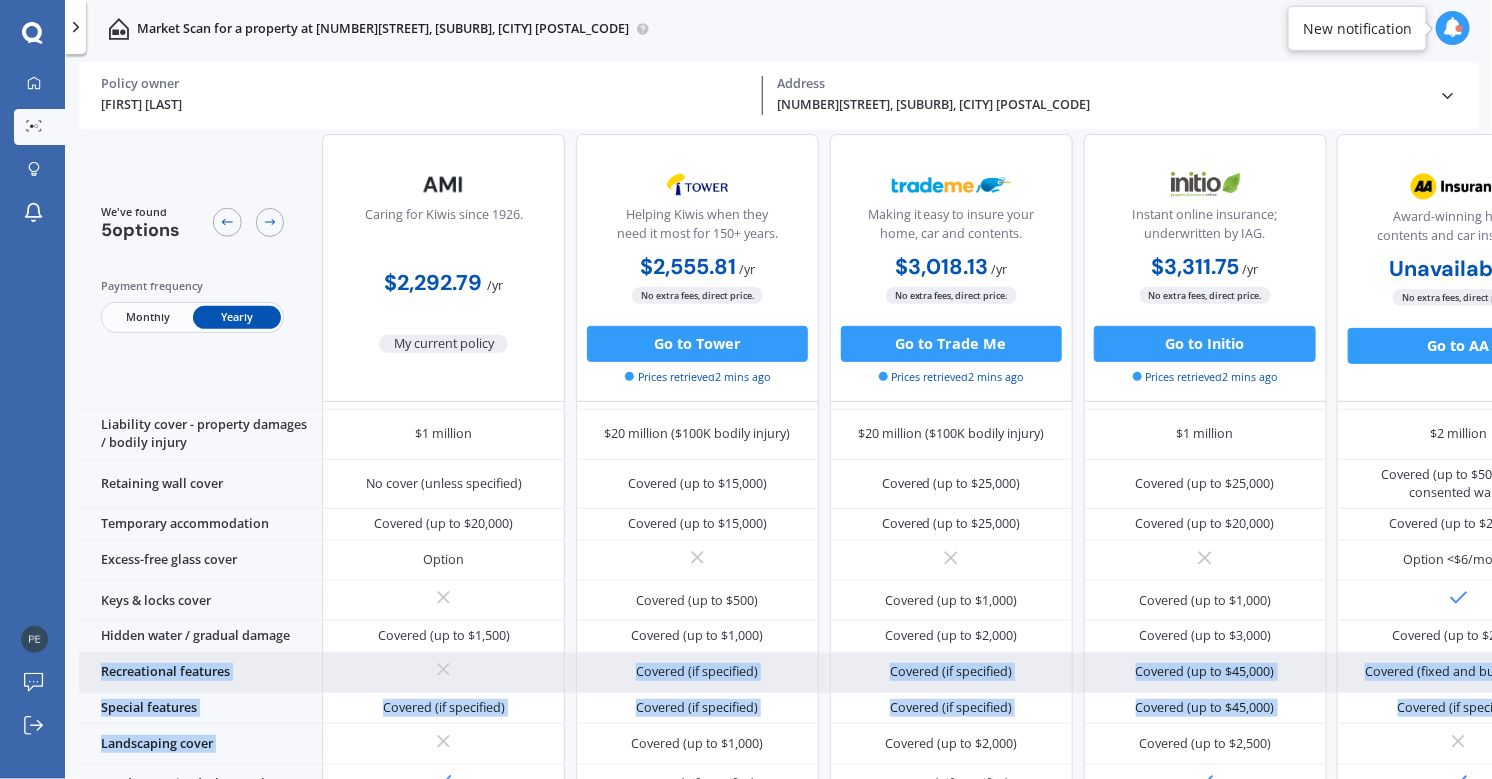 click on "Sum insured (incl. GST) $[PRICE] $[PRICE] $[PRICE] $[PRICE] Unavailable Excess amount $[PRICE] $[PRICE] $[PRICE] $[PRICE] Unavailable Benefits Cover Level Market Value (Basic) Standard (Basic) Plus House Insurance (High) House Insurance (High) Home Insurance (High) Replacement cover Market value (up to Sum Insured) Yes (up to Sum Insured) Yes (up to Sum Insured) Yes (up to Sum Insured) Yes (except for natural disaster) Inflation / demand surge cover Covered (up to 10% of Sum Insured) Covered (up to 10% of Sum Insured) Liability cover - property damages / bodily injury $1 million $20 million ($100K bodily injury) $20 million ($100K bodily injury) $1 million $2 million Retaining wall cover No cover (unless specified) Covered (up to $15,000) Covered (up to $25,000) Covered (up to $25,000) Covered (up to $50,000 for consented walls) Temporary accommodation Covered (up to $20,000) Covered (up to $15,000) Covered (up to $25,000) Covered (up to $20,000) Covered (up to $20,000) Excess-free glass cover Option Option <$6/month 15 days" at bounding box center [829, 768] 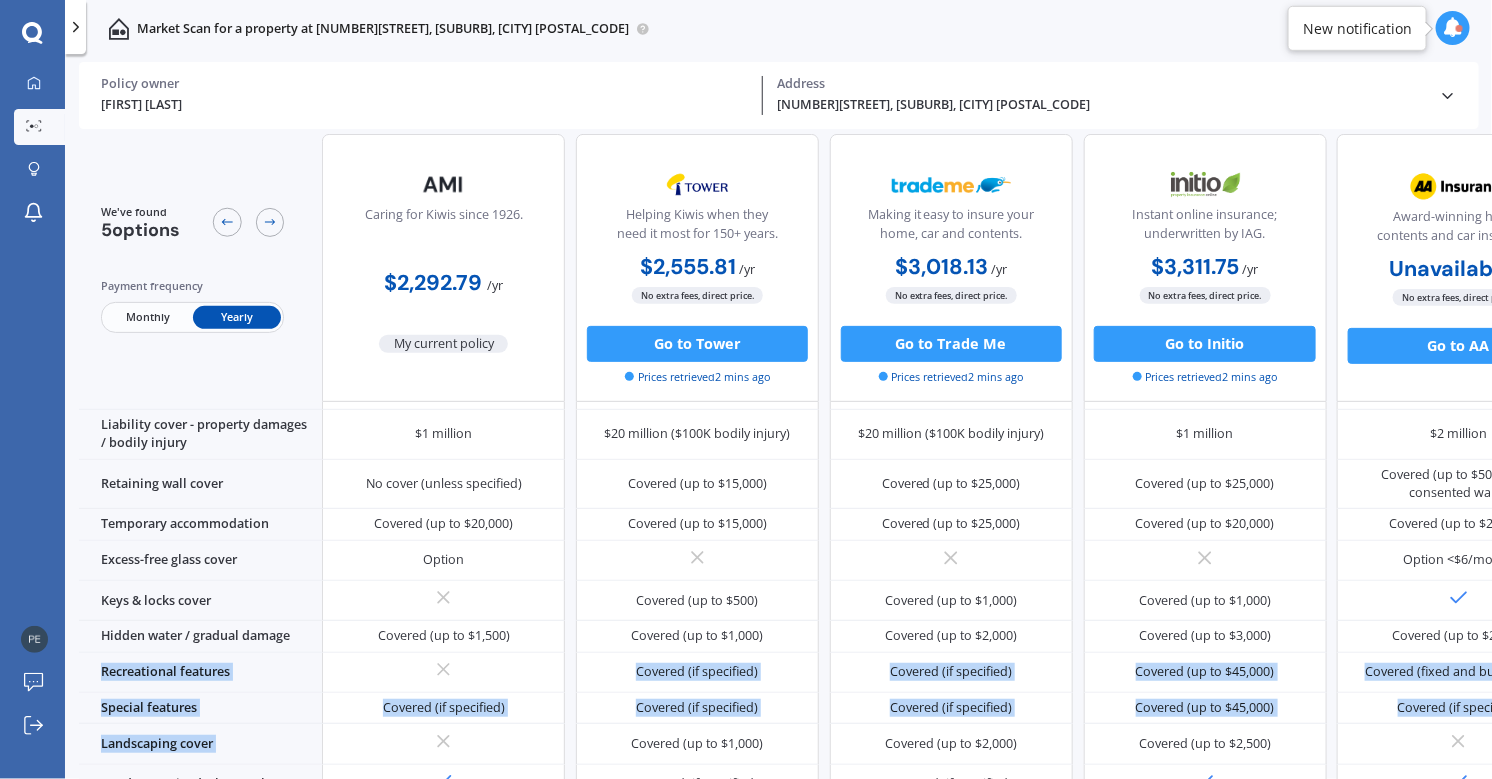 click at bounding box center (1453, 28) 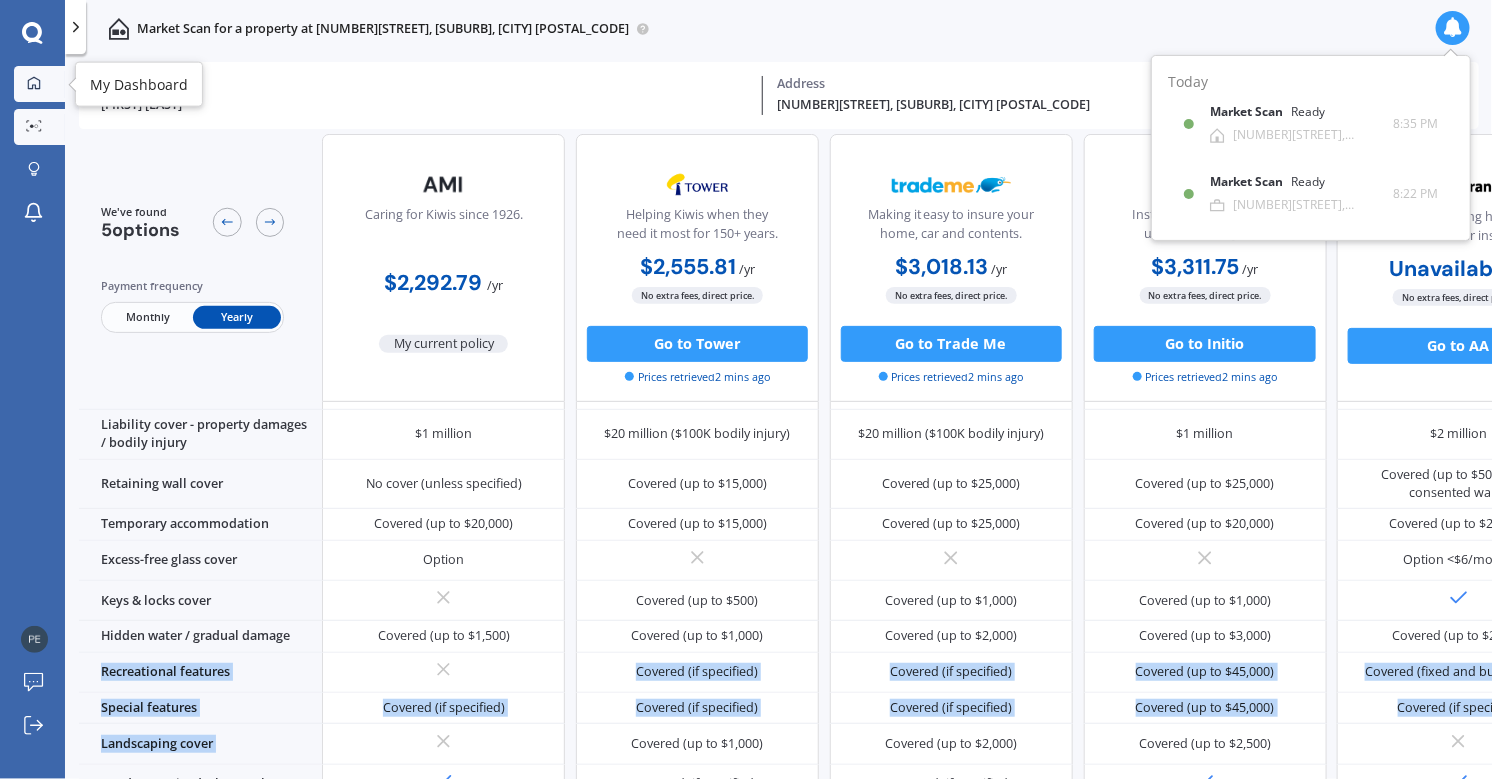 click 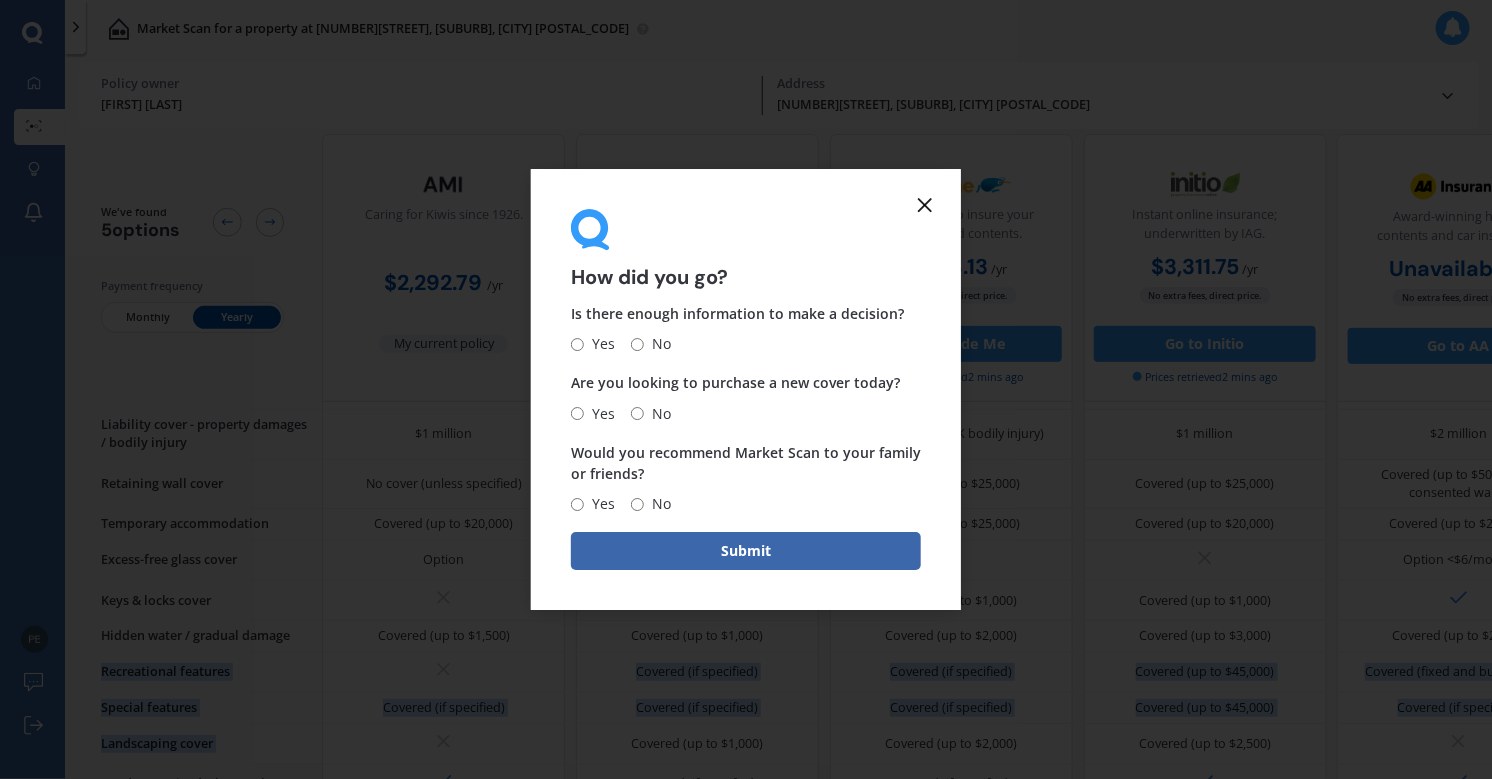 click on "Yes" at bounding box center (577, 344) 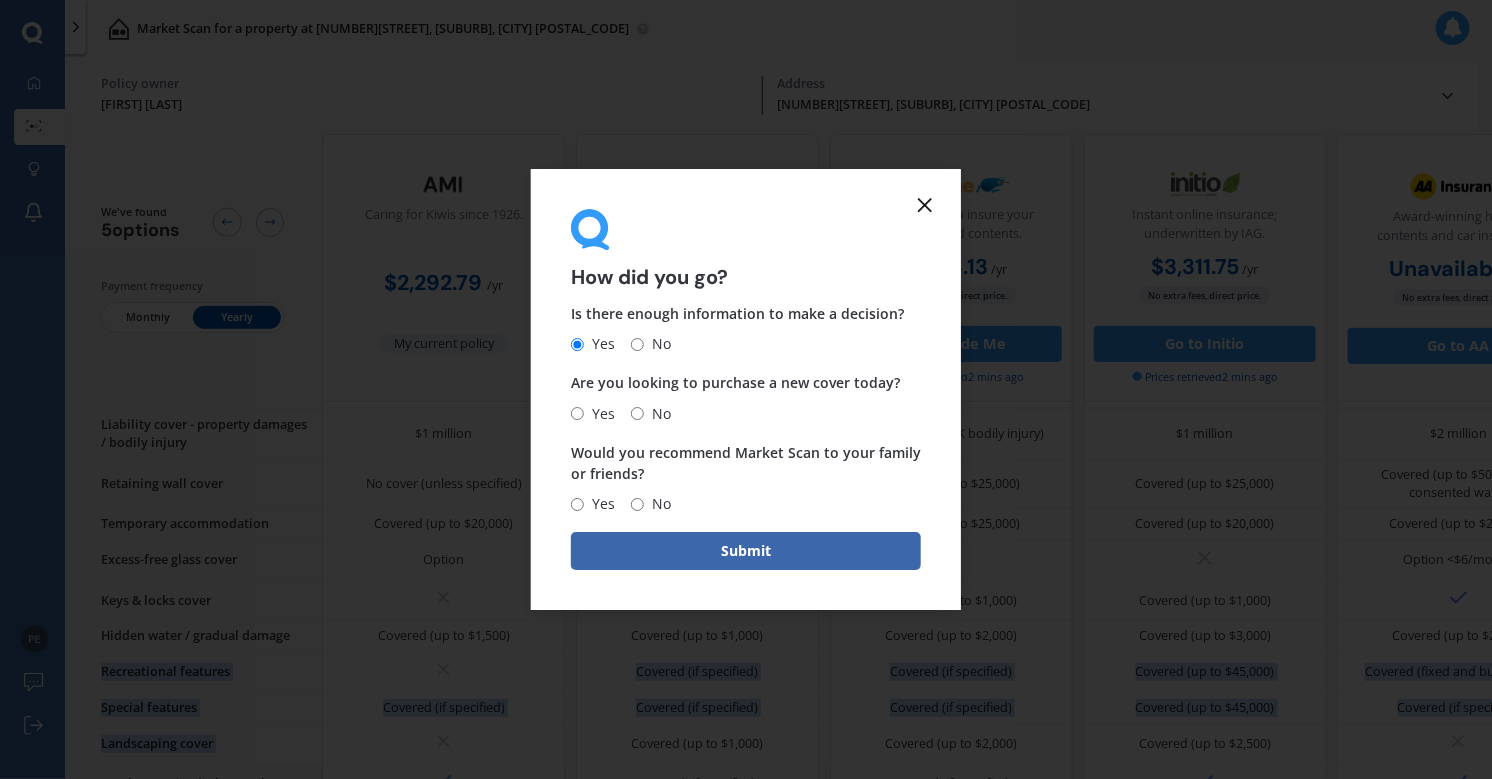 click on "No" at bounding box center (637, 413) 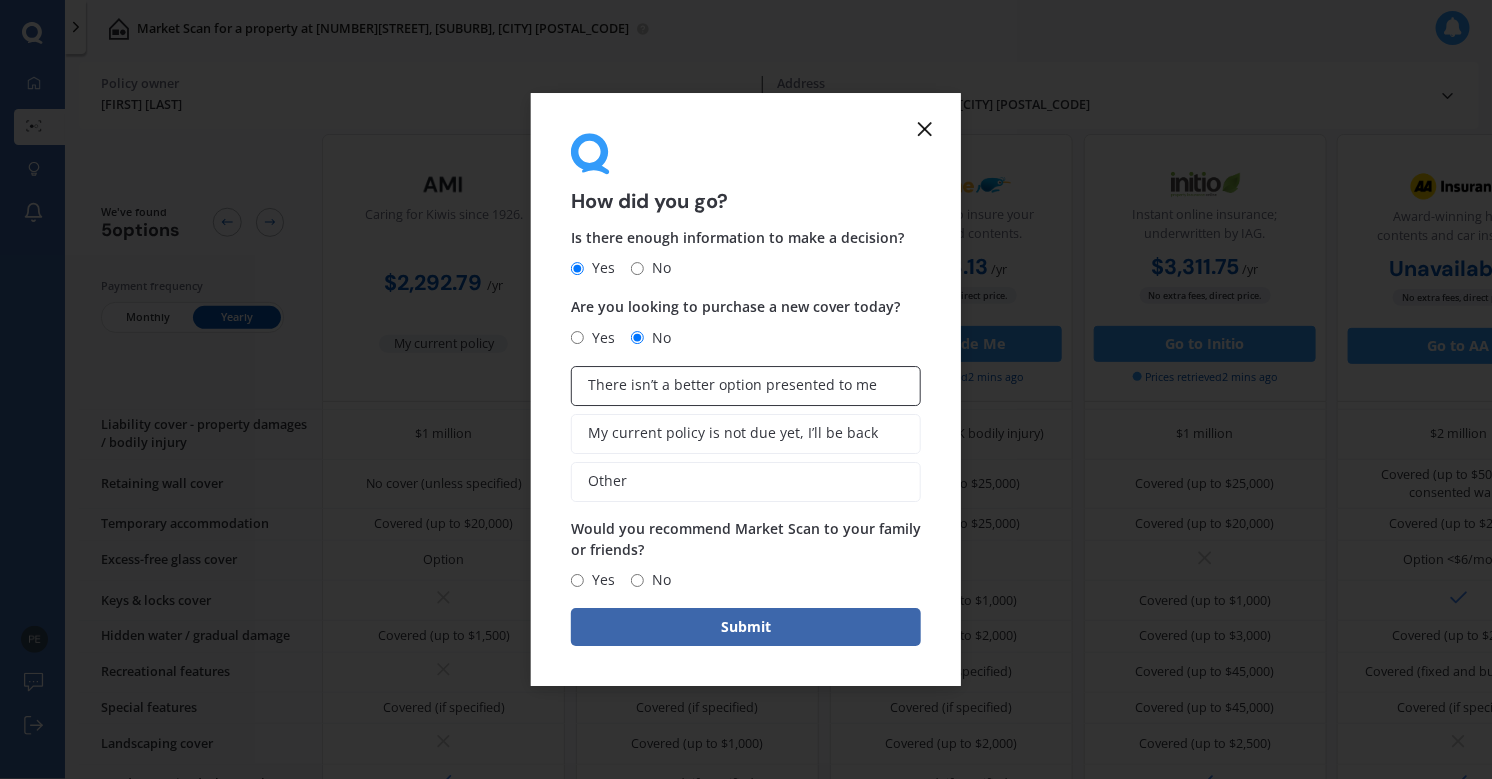 click on "There isn’t a better option presented to me" at bounding box center (732, 385) 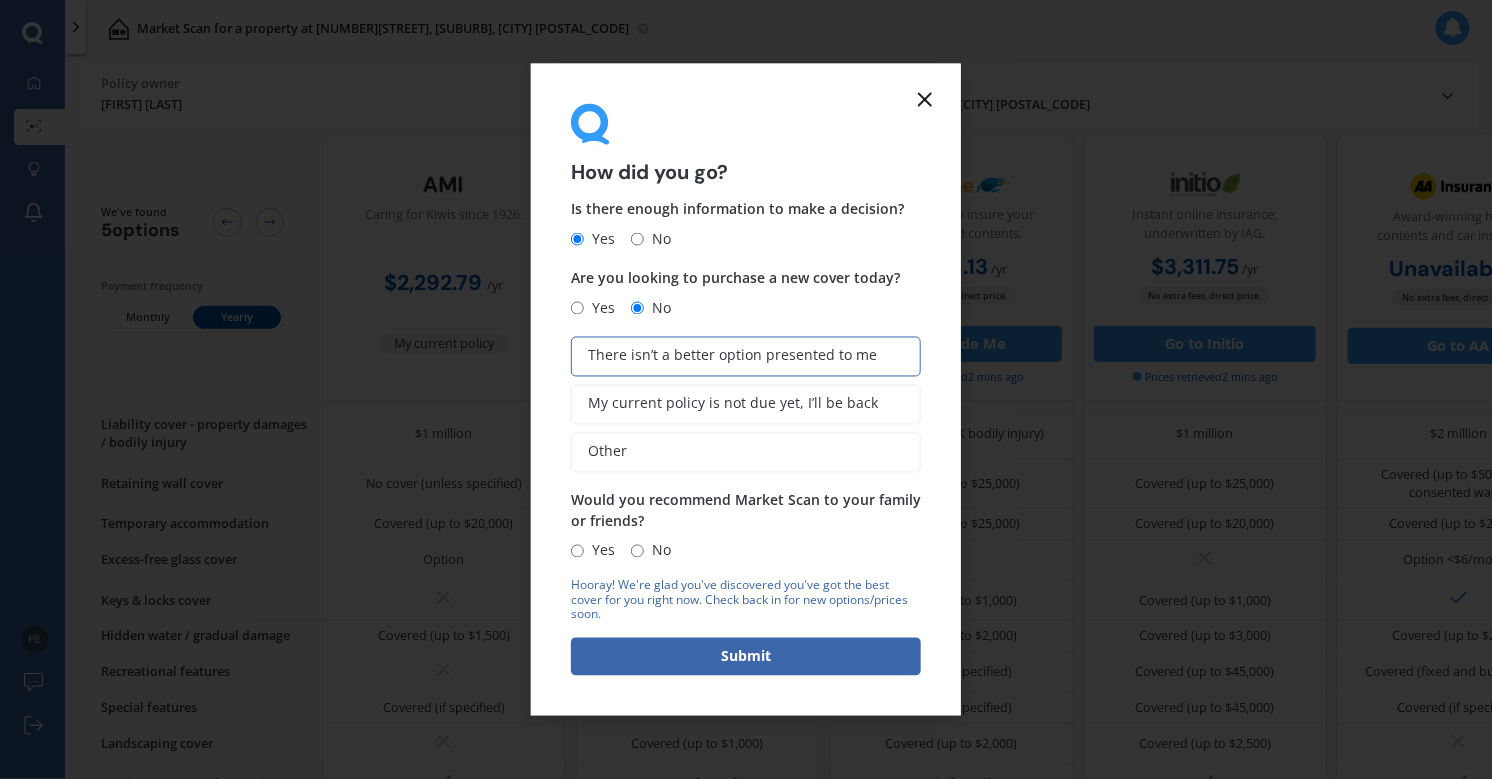 click on "Yes" at bounding box center [577, 550] 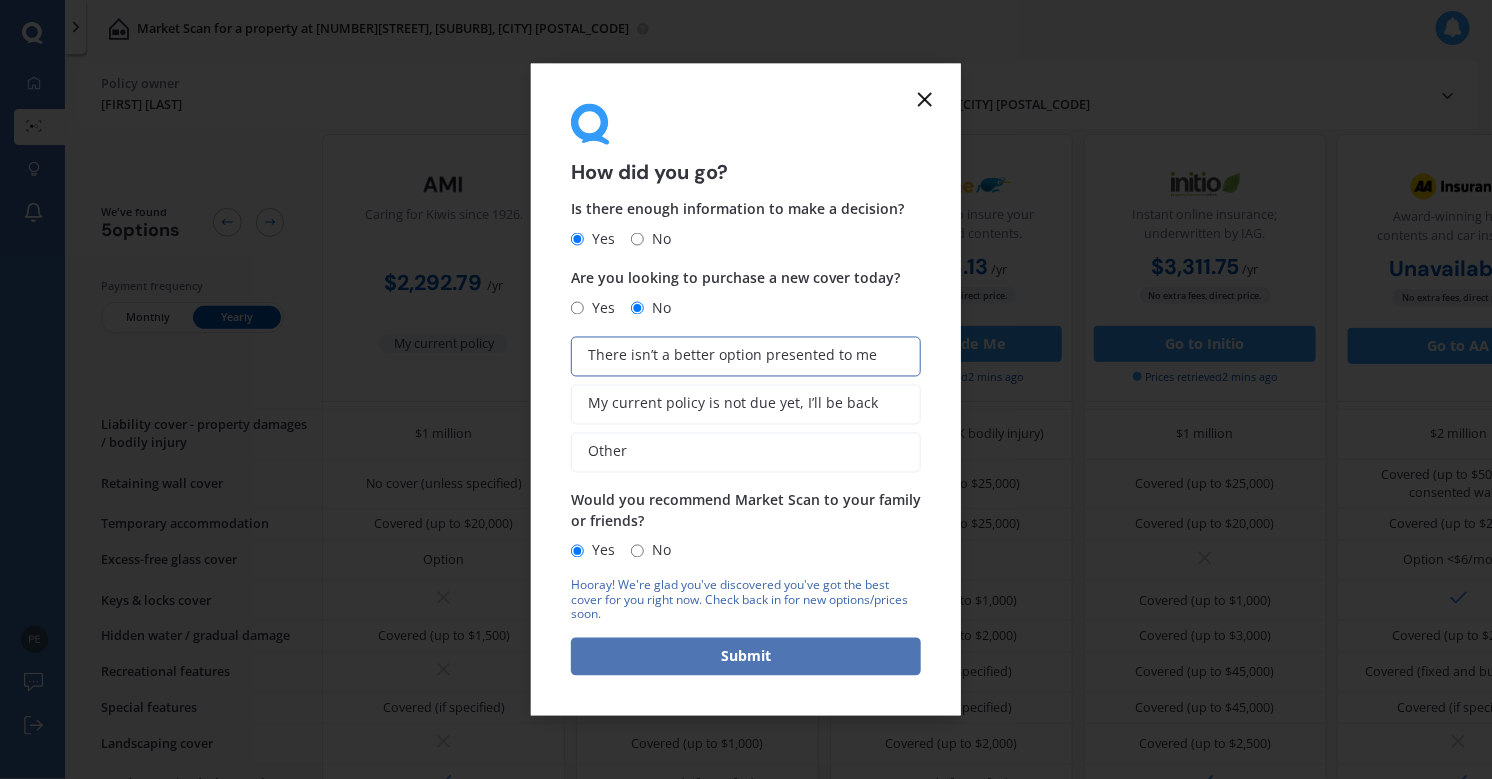 click on "Submit" at bounding box center [746, 657] 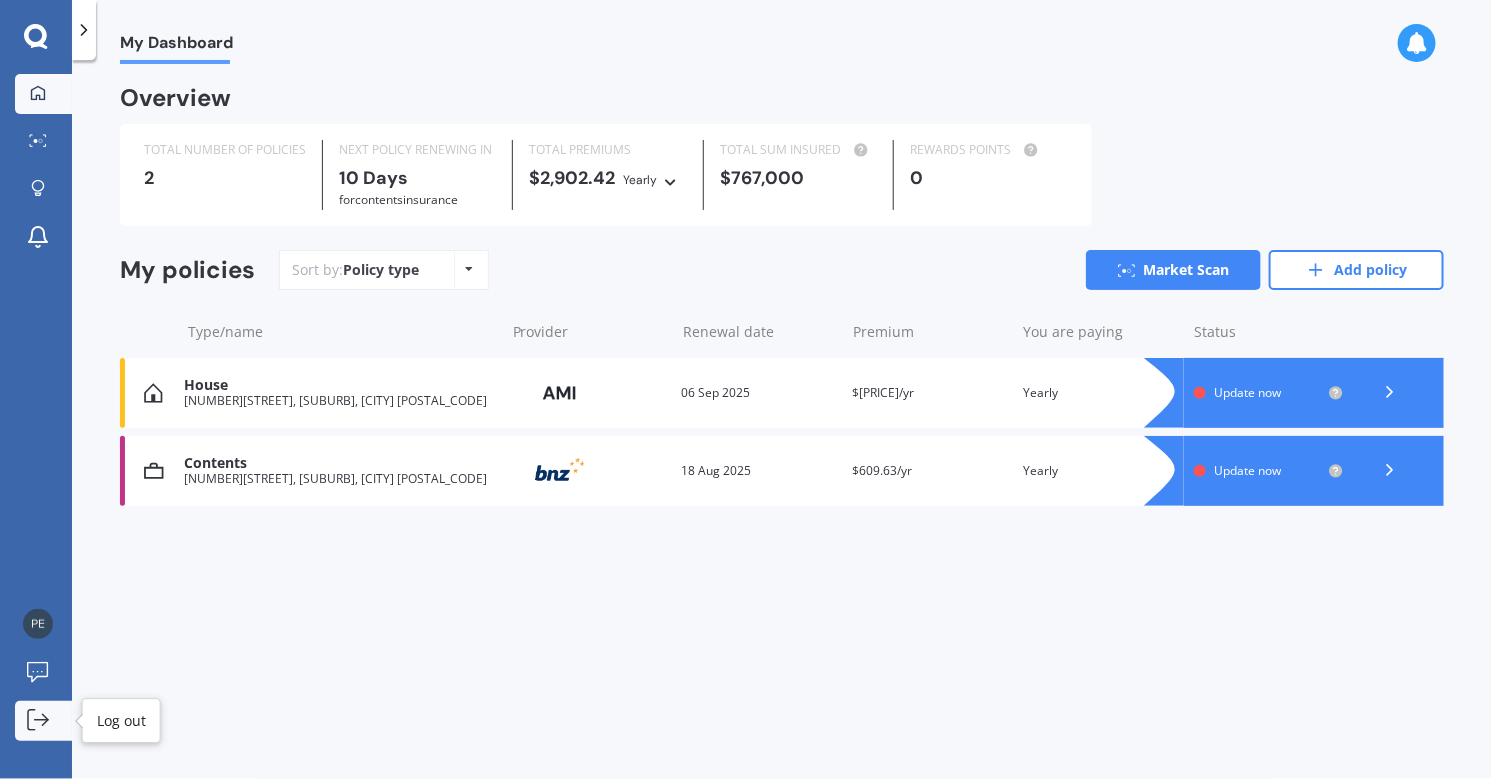 click at bounding box center (38, 721) 